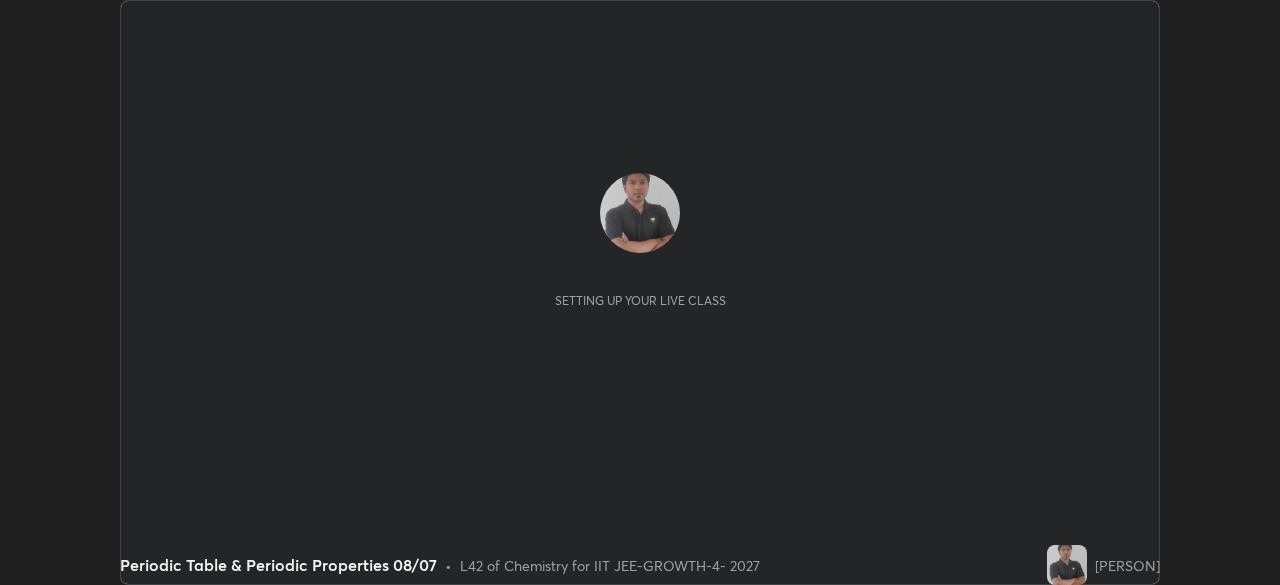 scroll, scrollTop: 0, scrollLeft: 0, axis: both 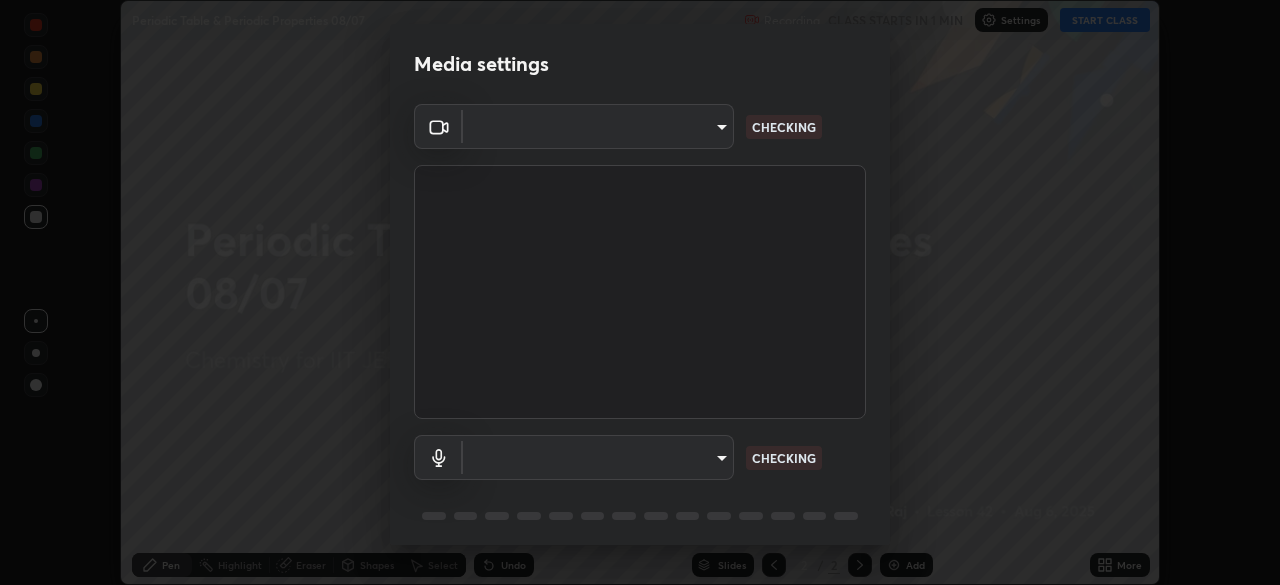type on "548a44a52523d2997e35a3c13491b16d14ec2e678e88aab68fdaa9d4bfa060c5" 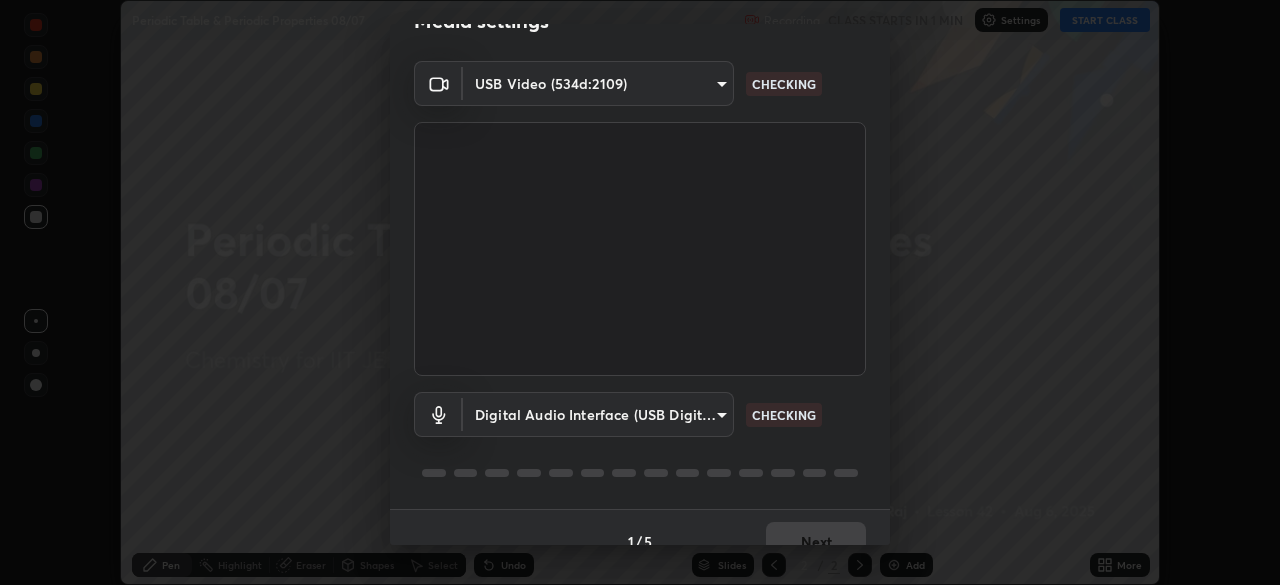 scroll, scrollTop: 71, scrollLeft: 0, axis: vertical 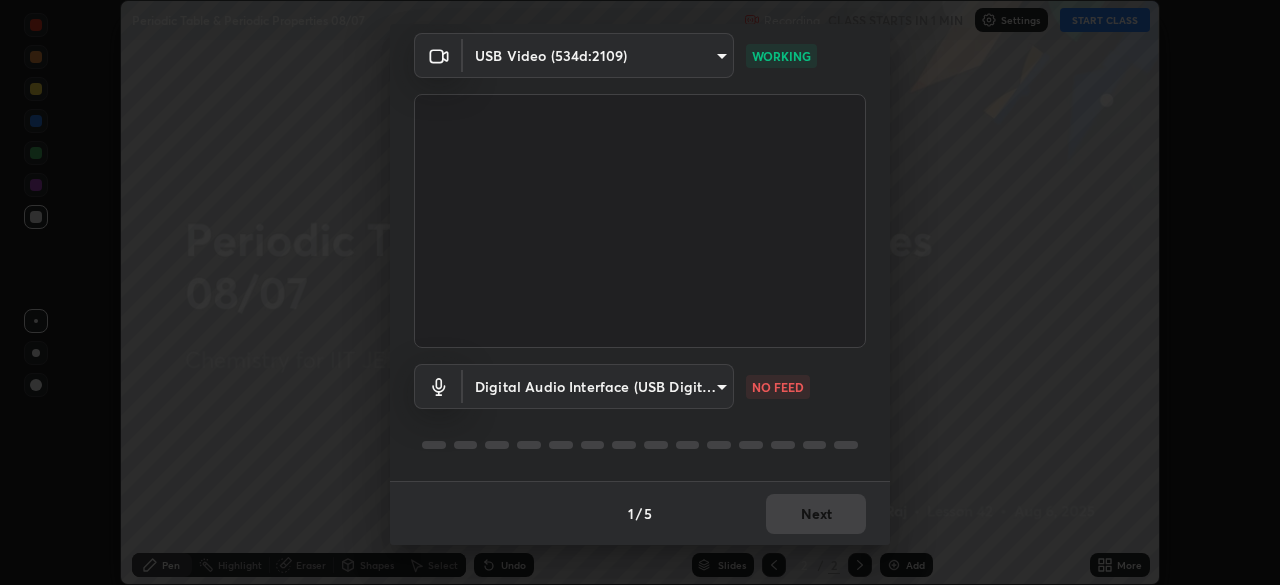click on "Erase all Periodic Table & Periodic Properties 08/07 Recording CLASS STARTS IN 1 MIN Settings START CLASS Setting up your live class Periodic Table & Periodic Properties 08/07 • L42 of Chemistry for IIT JEE-GROWTH-4- 2027 [PERSON] Pen Highlight Eraser Shapes Select Undo Slides 2 / 2 Add More No doubts shared Encourage your learners to ask a doubt for better clarity Report an issue Reason for reporting Buffering Chat not working Audio - Video sync issue Educator video quality low ​ Attach an image Report Media settings USB Video (534d:2109) 548a44a52523d2997e35a3c13491b16d14ec2e678e88aab68fdaa9d4bfa060c5 WORKING Digital Audio Interface (USB Digital Audio) 1a482e2a7e5303865ef37f24d5e99ace939289909c61621f04eb07660dd6fac9 NO FEED 1 / 5 Next" at bounding box center (640, 292) 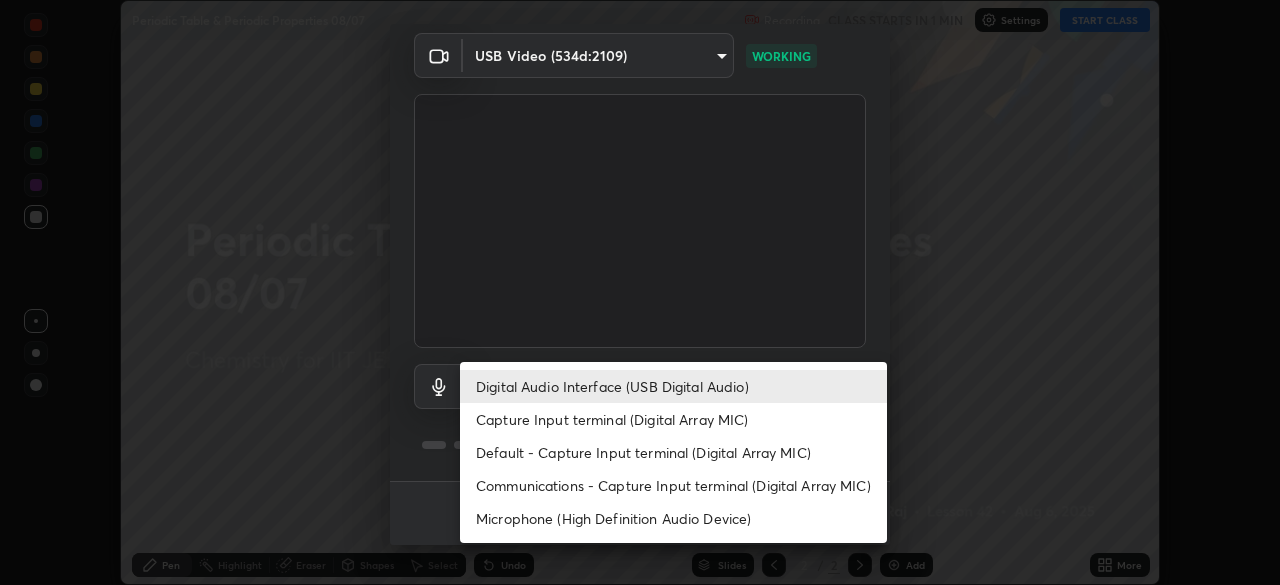click on "Capture Input terminal (Digital Array MIC)" at bounding box center [673, 419] 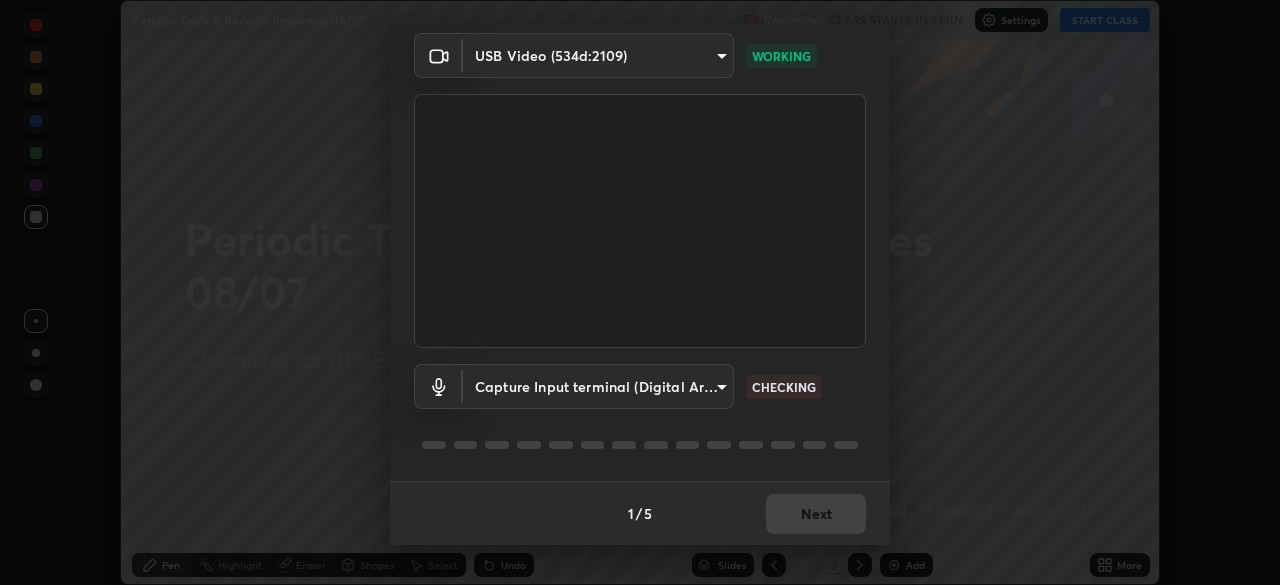 click on "Erase all Periodic Table & Periodic Properties 08/07 Recording CLASS STARTS IN 1 MIN Settings START CLASS Setting up your live class Periodic Table & Periodic Properties 08/07 • L42 of Chemistry for IIT JEE-GROWTH-4- 2027 [PERSON] Pen Highlight Eraser Shapes Select Undo Slides 2 / 2 Add More No doubts shared Encourage your learners to ask a doubt for better clarity Report an issue Reason for reporting Buffering Chat not working Audio - Video sync issue Educator video quality low ​ Attach an image Report Media settings USB Video (534d:2109) 548a44a52523d2997e35a3c13491b16d14ec2e678e88aab68fdaa9d4bfa060c5 WORKING Capture Input terminal (Digital Array MIC) bea0df3c2e3374f01f118340f1a3b7f3ff25afd581a659a154b14ca3839abf64 CHECKING 1 / 5 Next" at bounding box center [640, 292] 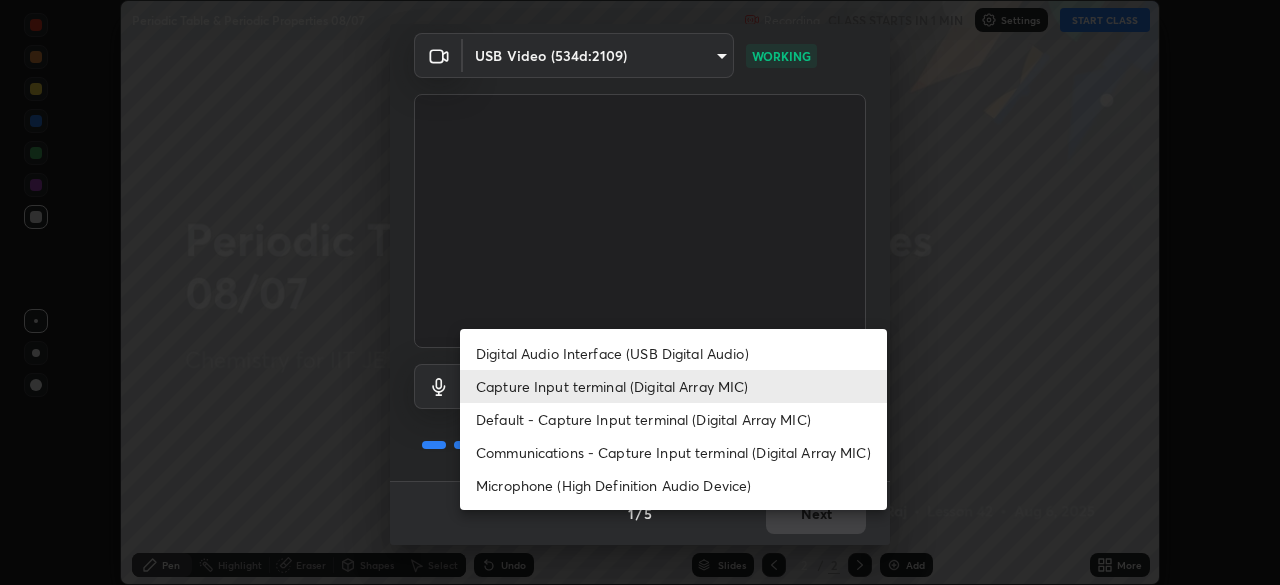 click on "Digital Audio Interface (USB Digital Audio)" at bounding box center [673, 353] 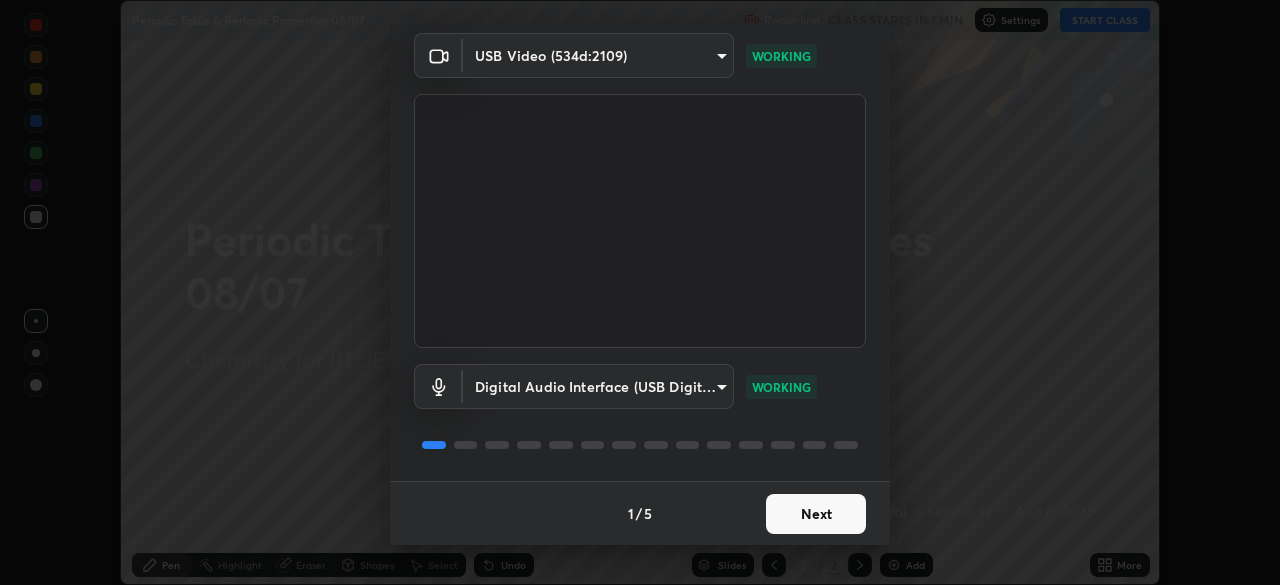 click on "Next" at bounding box center (816, 514) 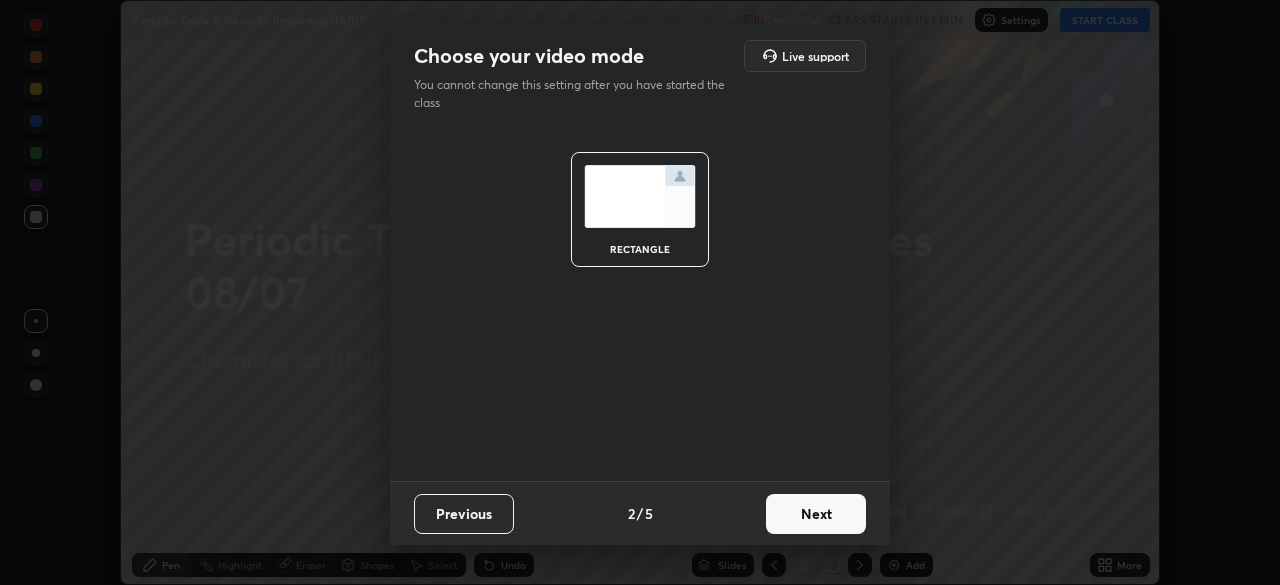 click on "Next" at bounding box center (816, 514) 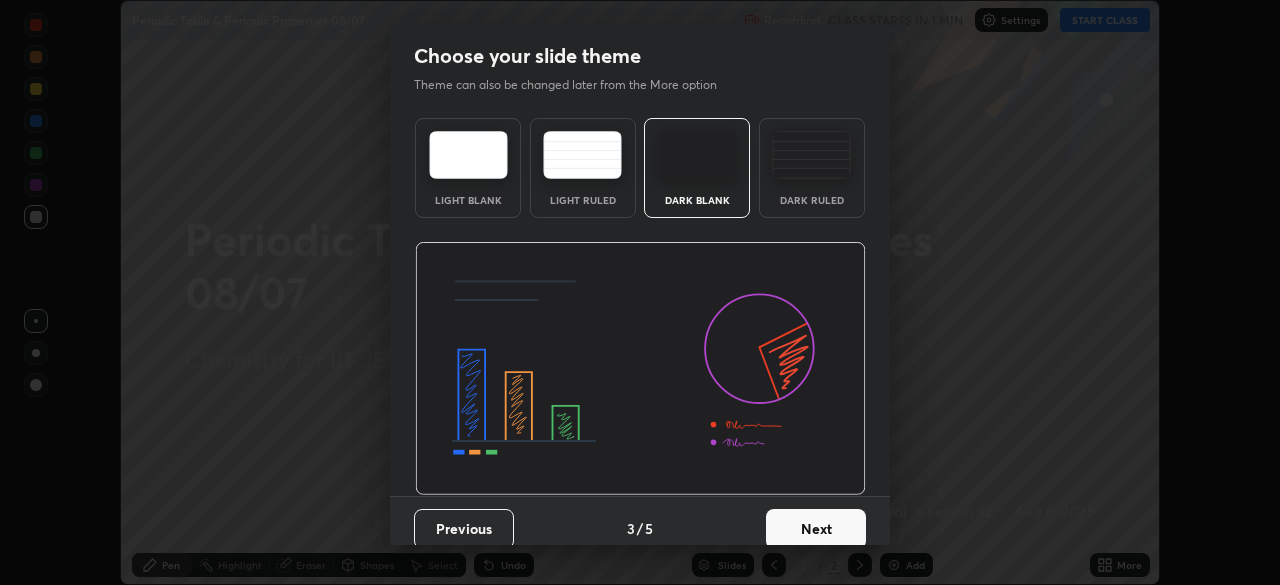 click on "Next" at bounding box center (816, 529) 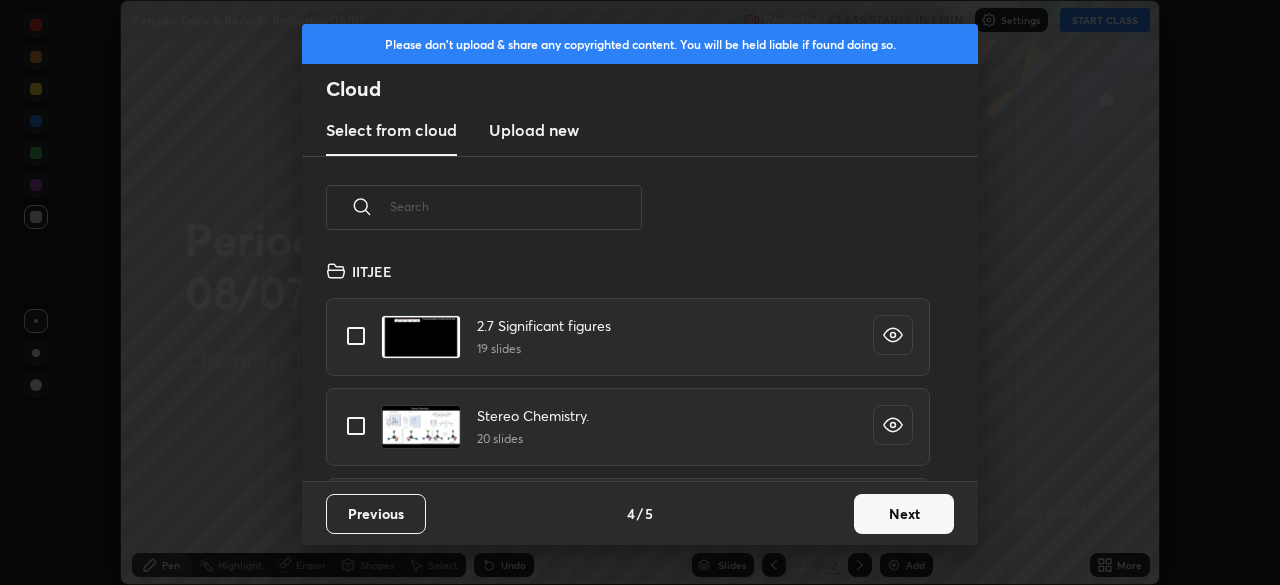 click on "Next" at bounding box center (904, 514) 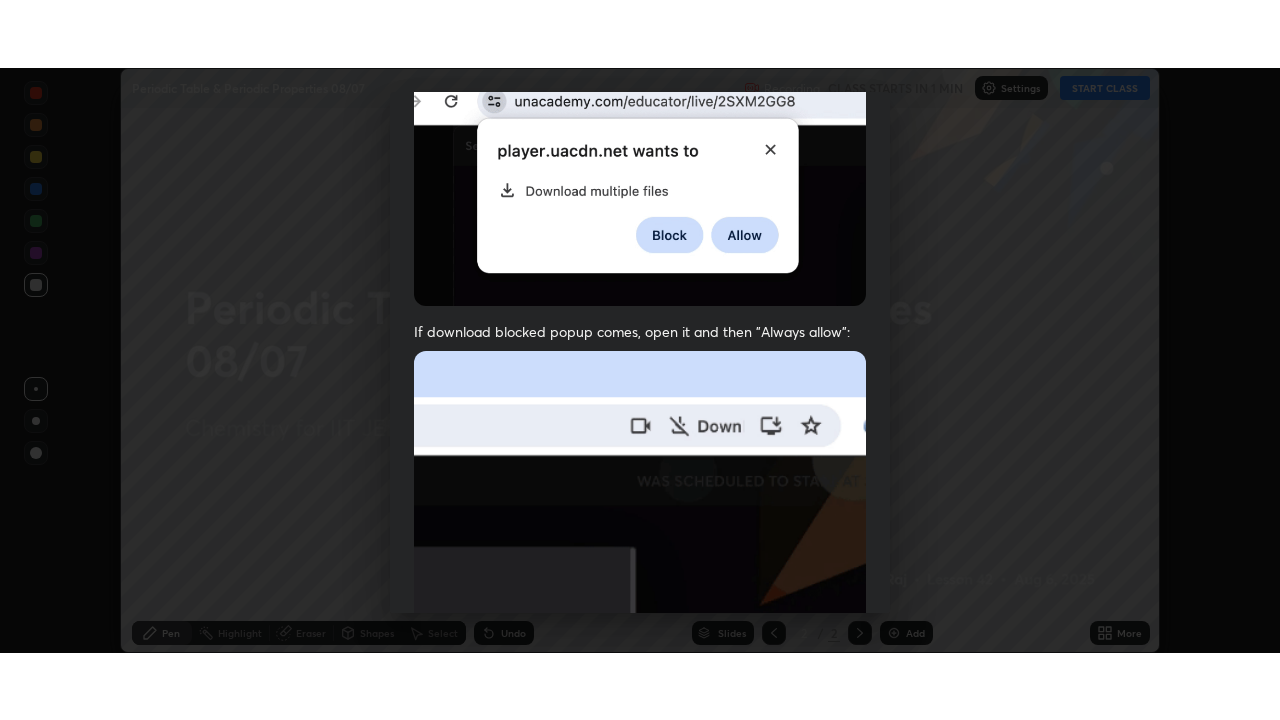 scroll, scrollTop: 479, scrollLeft: 0, axis: vertical 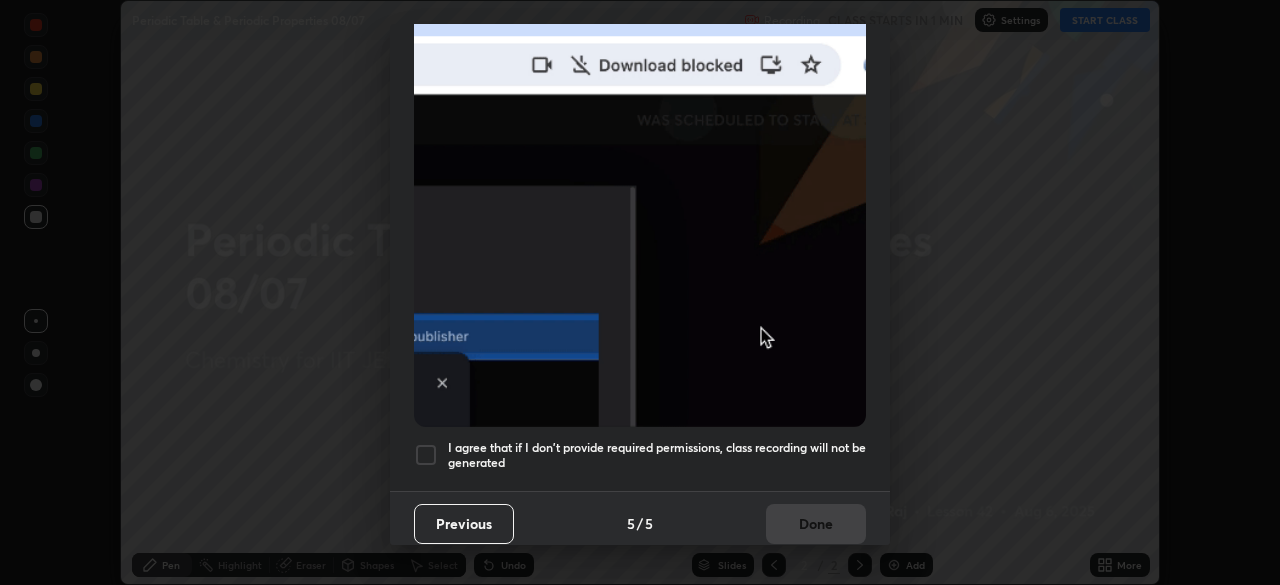 click at bounding box center (426, 455) 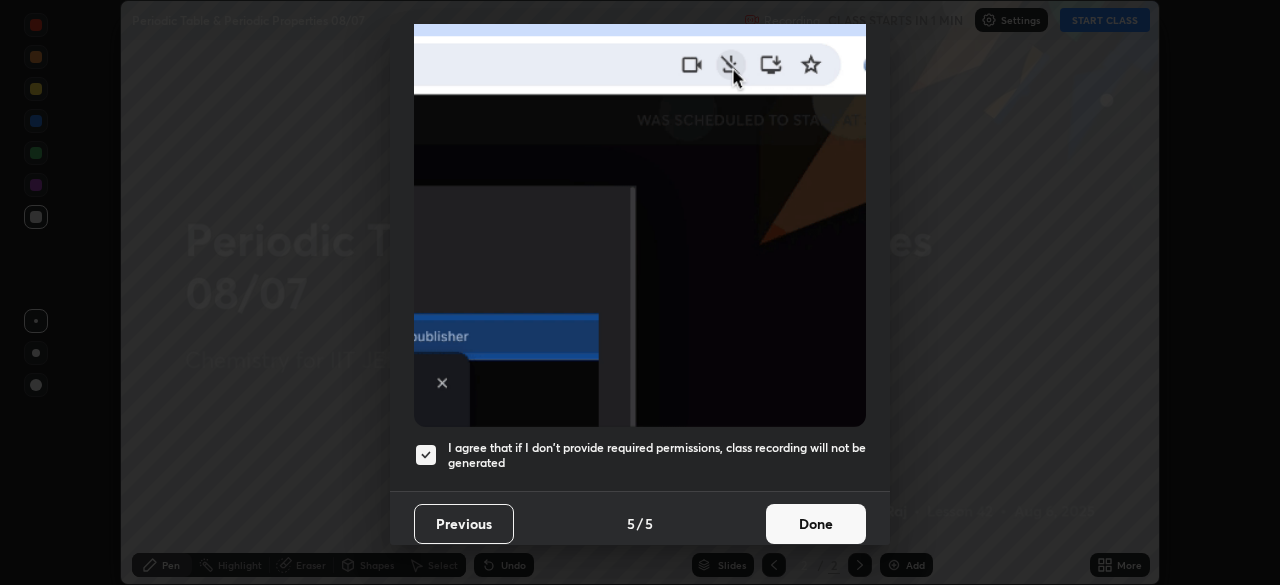 click on "Done" at bounding box center (816, 524) 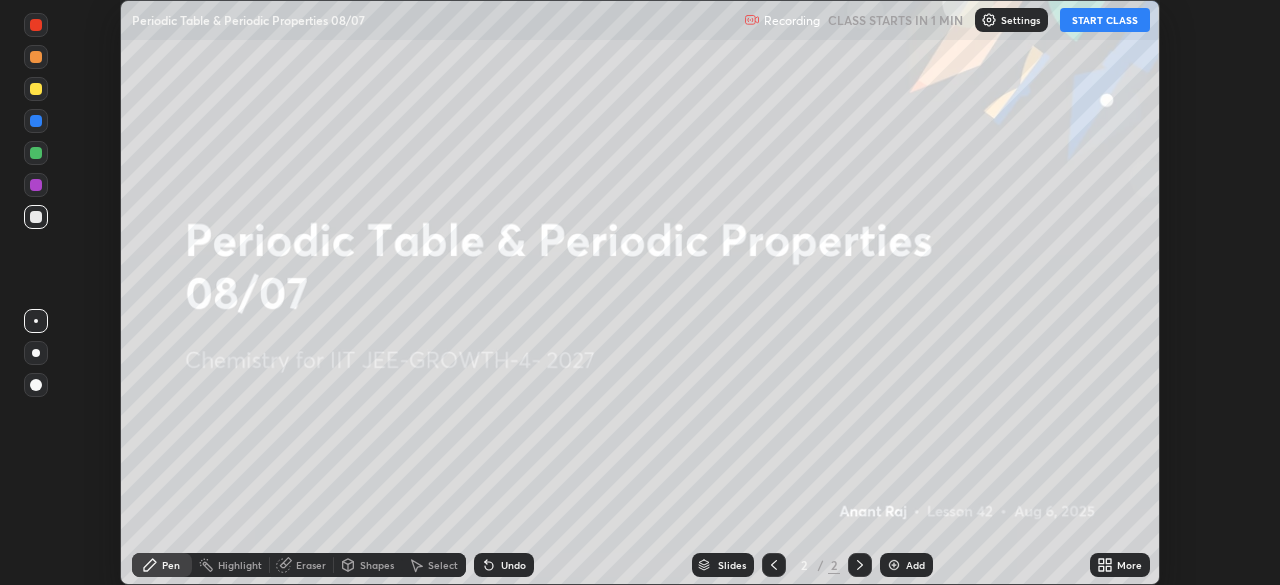 click on "More" at bounding box center [1129, 565] 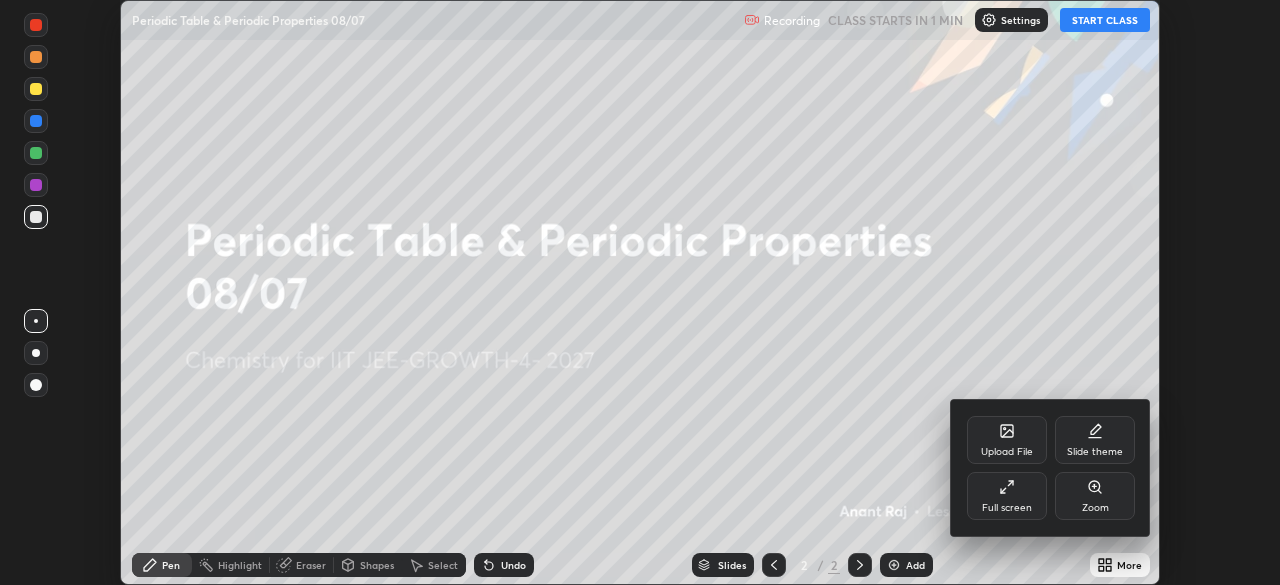 click 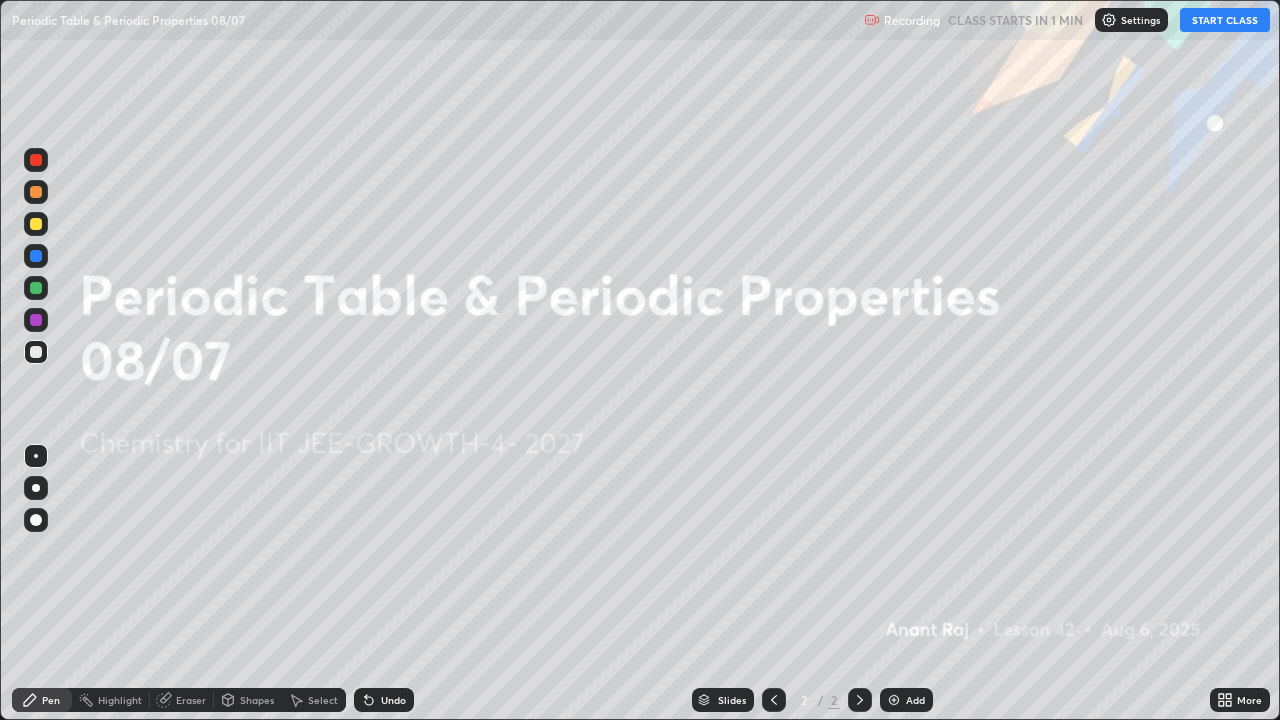 scroll, scrollTop: 99280, scrollLeft: 98720, axis: both 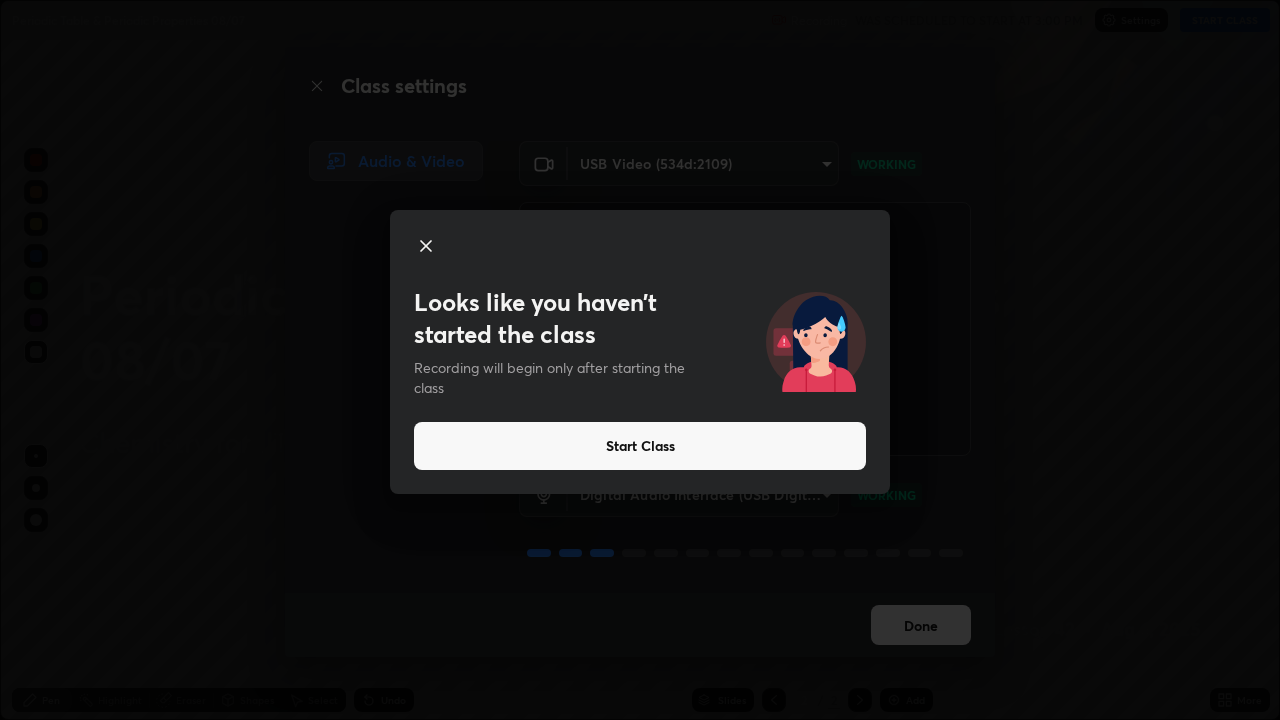 click on "Start Class" at bounding box center [640, 446] 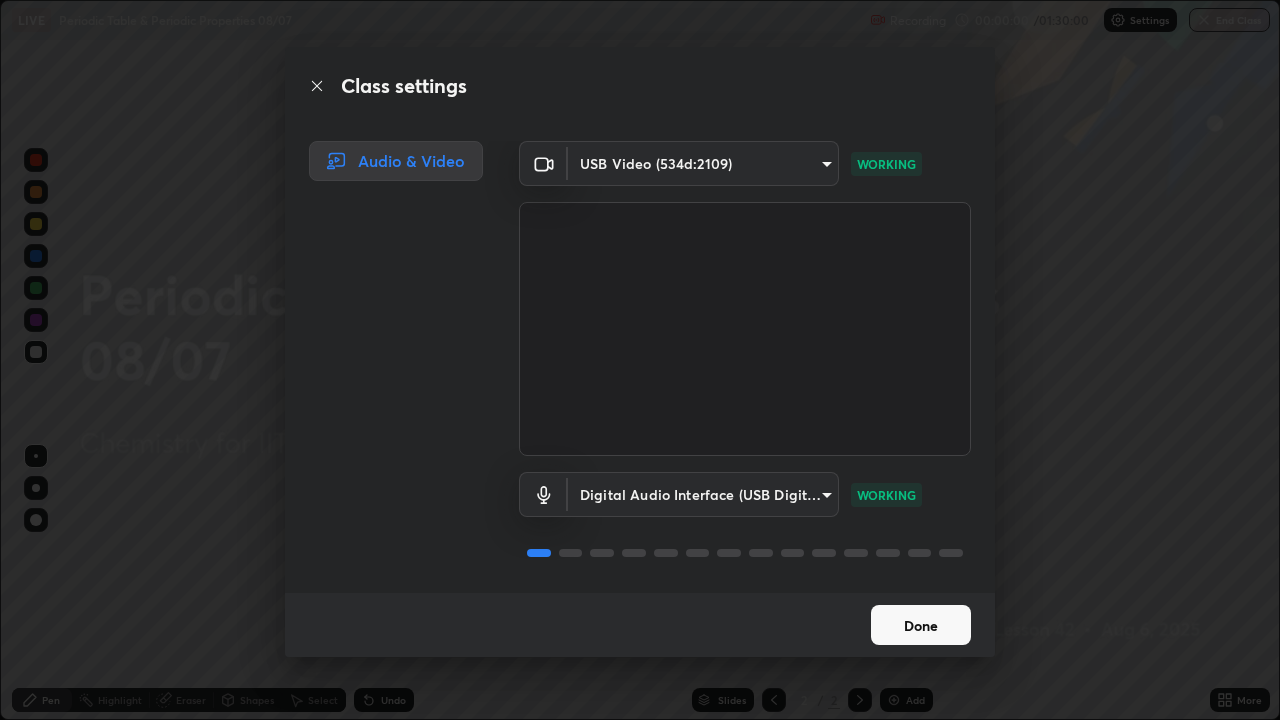 click on "Done" at bounding box center (921, 625) 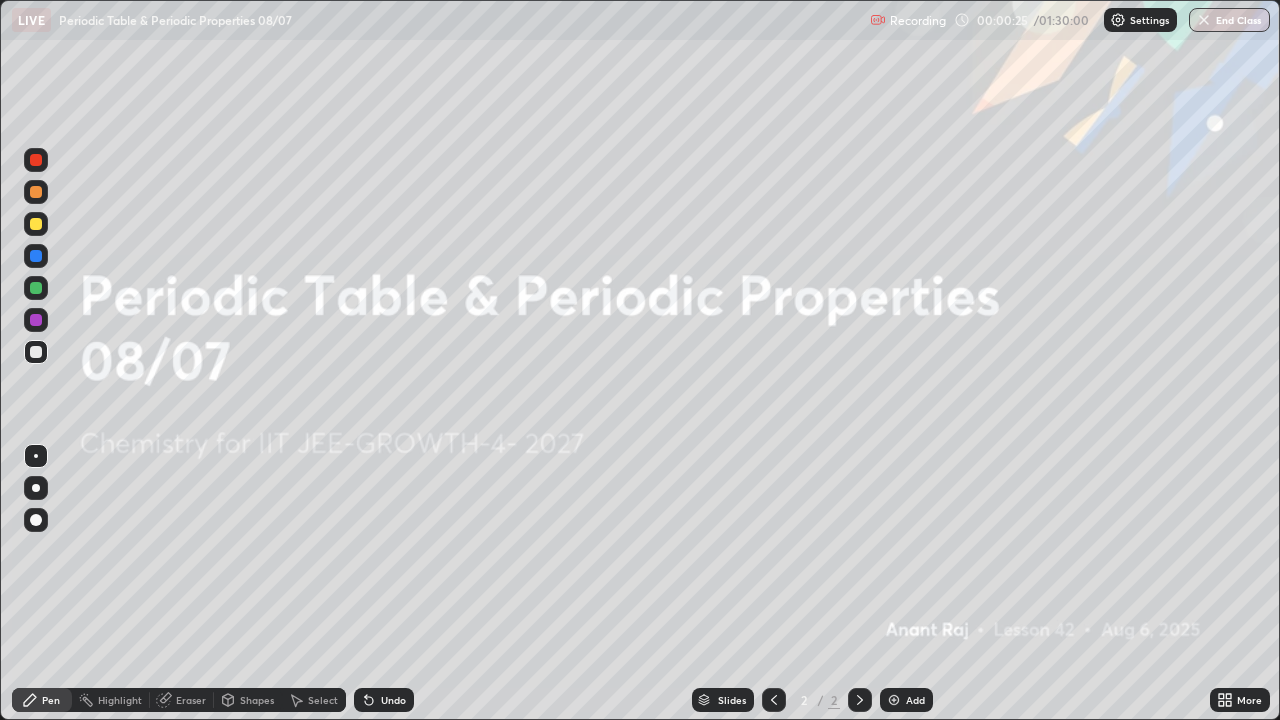 click 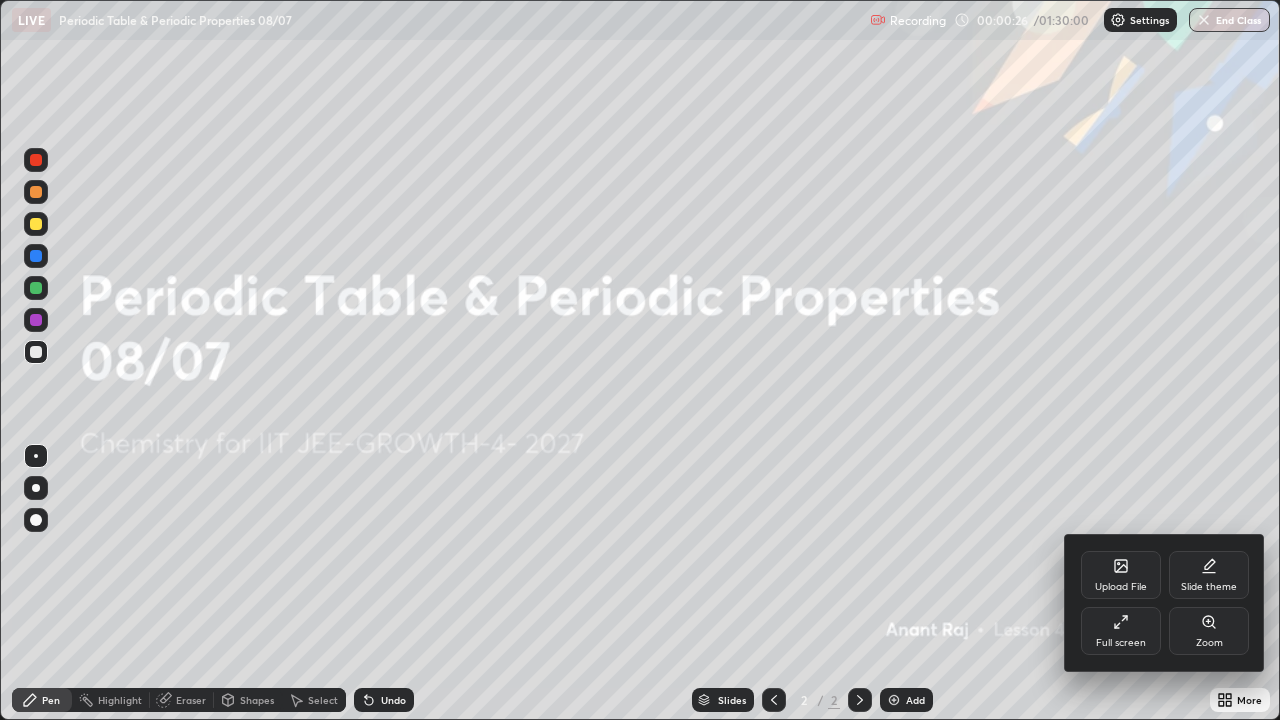 click on "Upload File" at bounding box center (1121, 587) 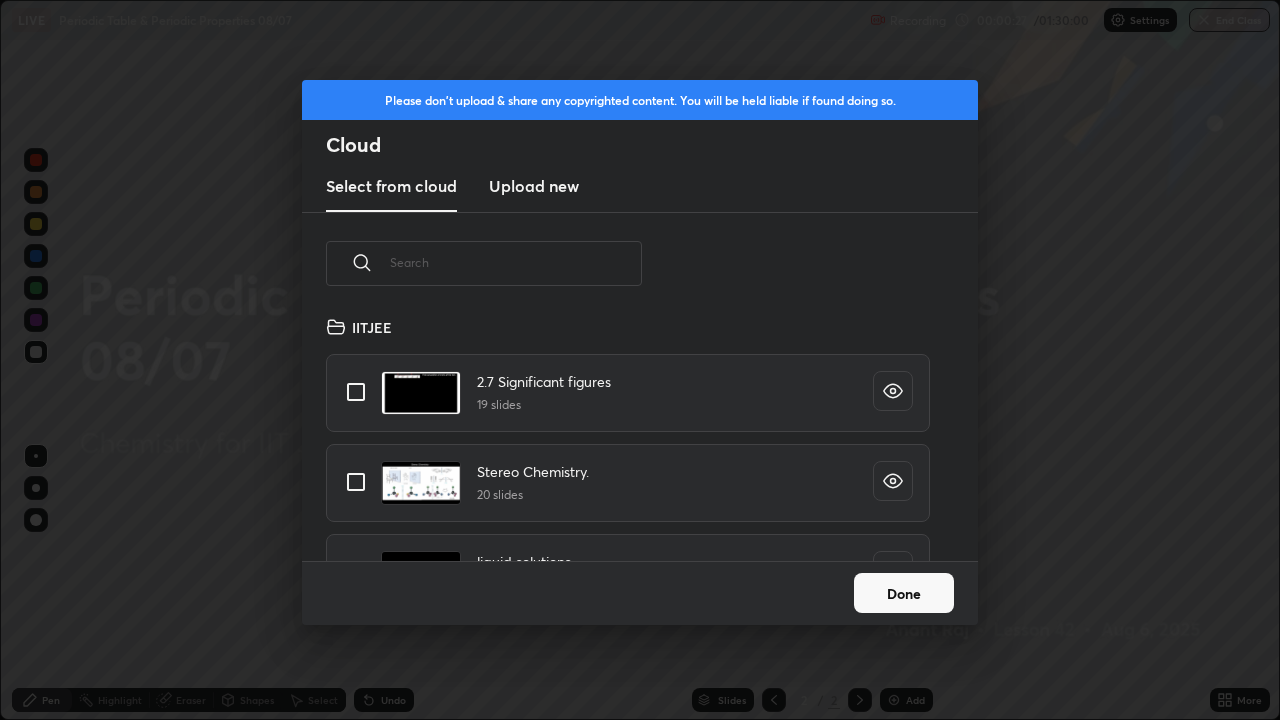 scroll, scrollTop: 7, scrollLeft: 11, axis: both 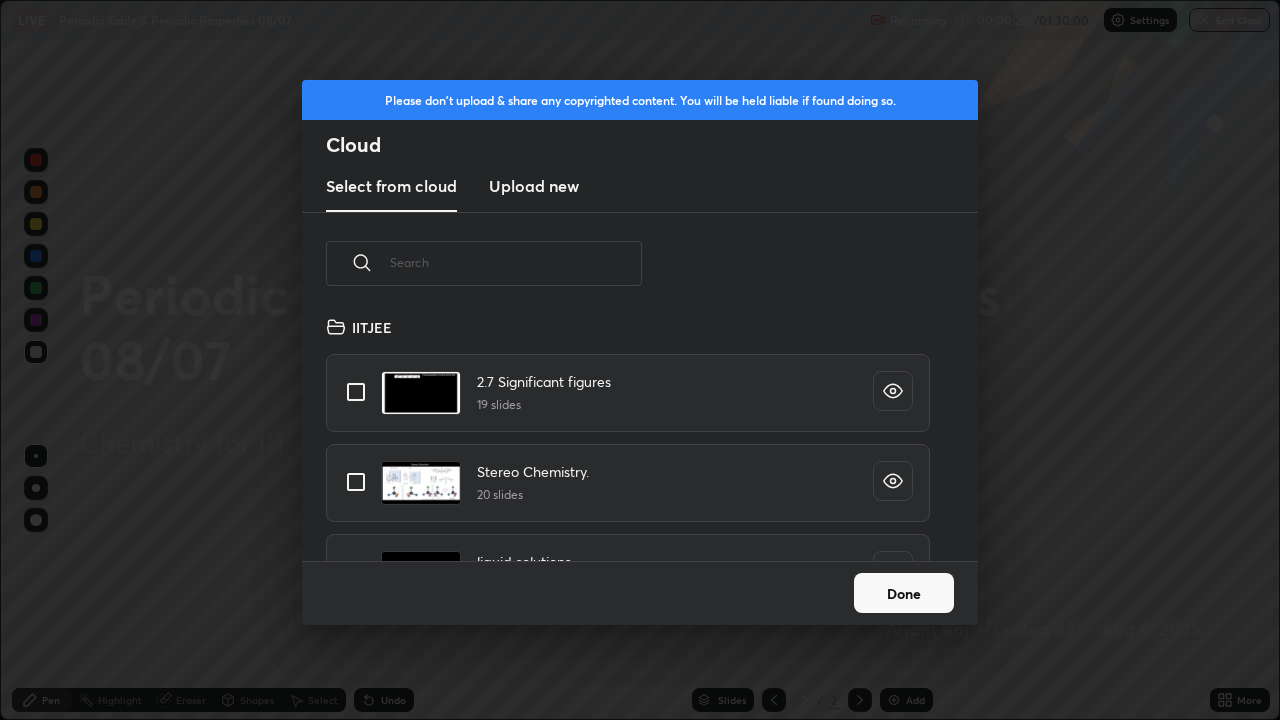 click on "Upload new" at bounding box center (534, 186) 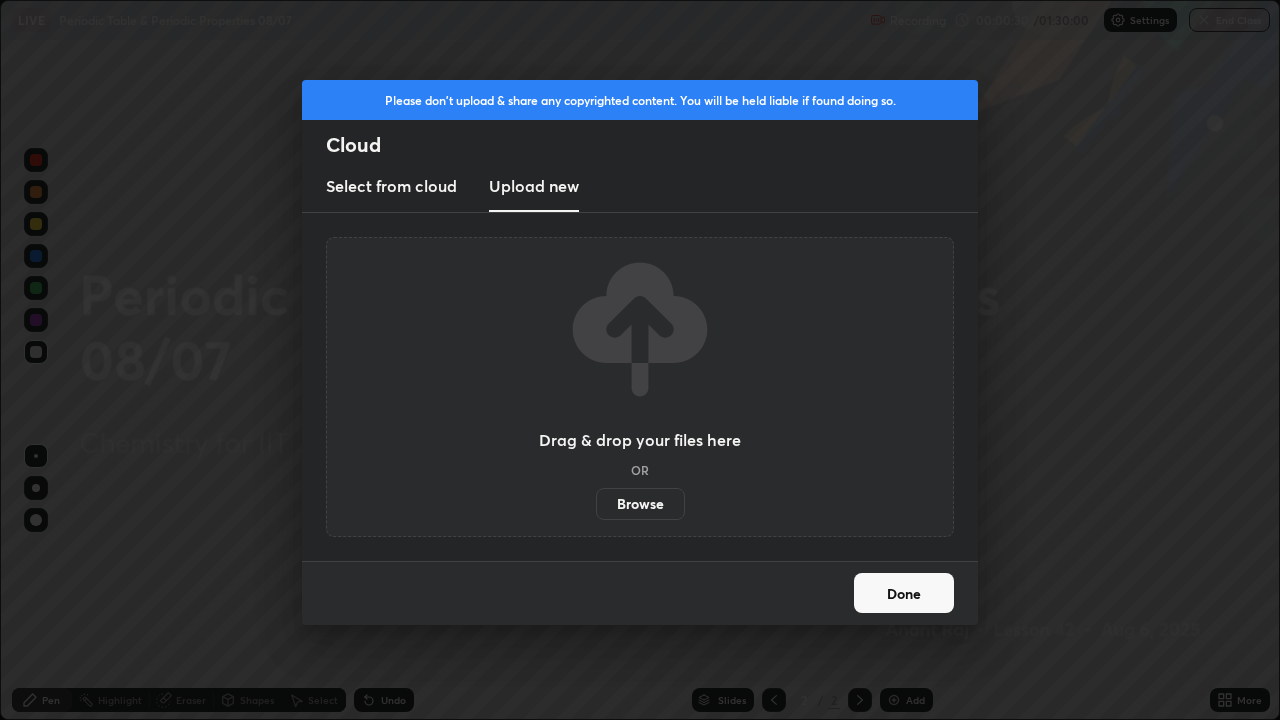 click on "Browse" at bounding box center [640, 504] 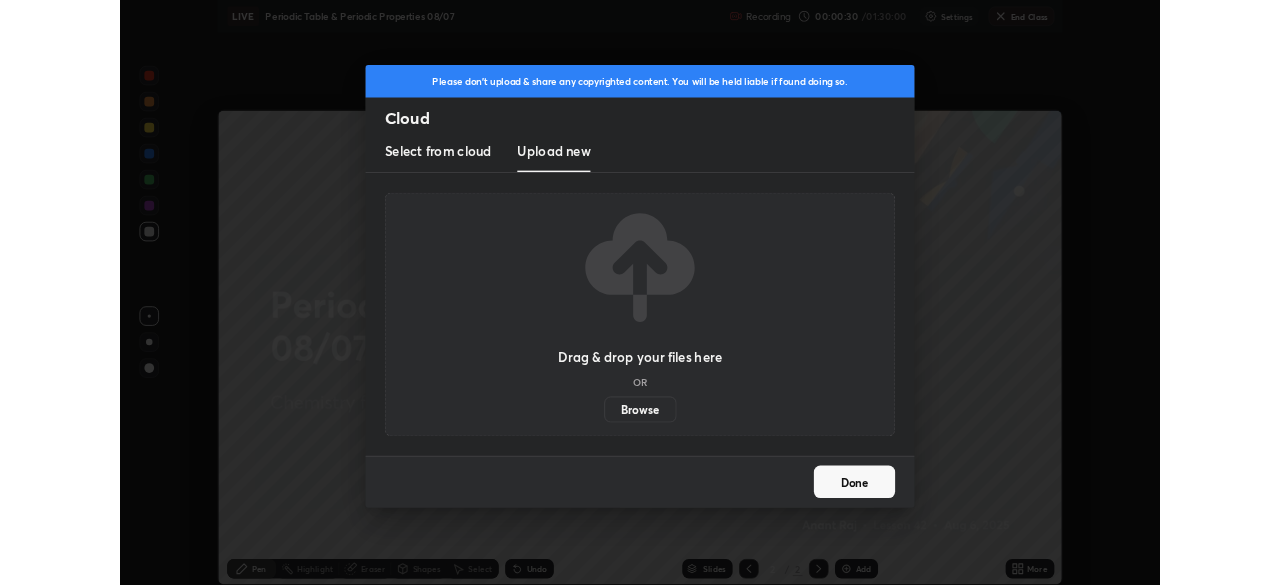 scroll, scrollTop: 585, scrollLeft: 1280, axis: both 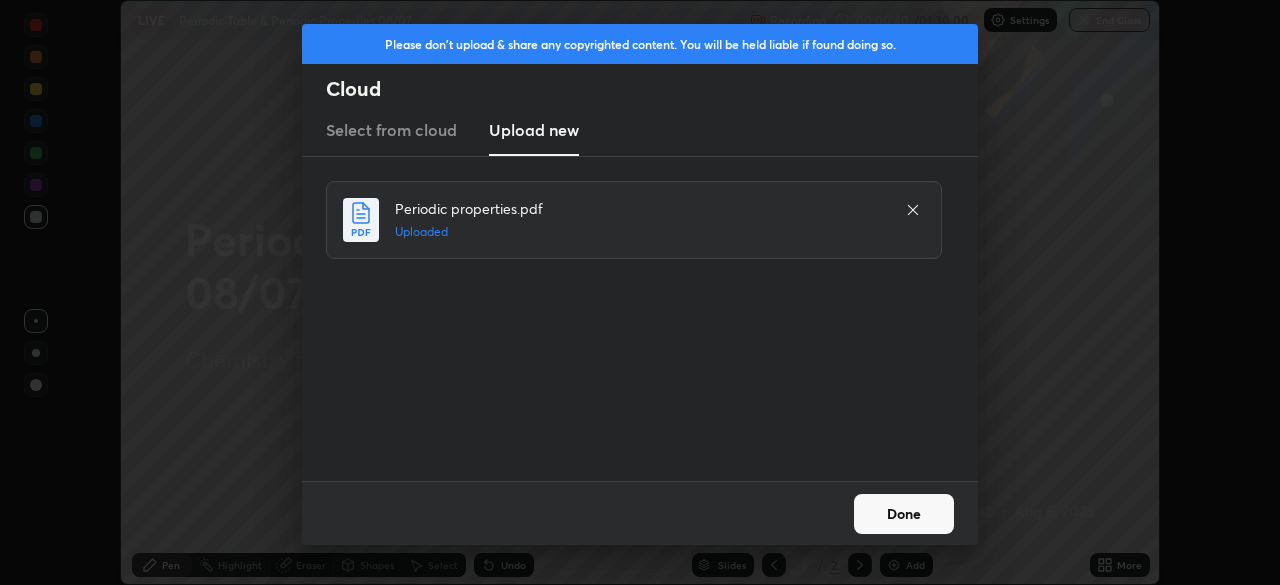 click on "Done" at bounding box center (904, 514) 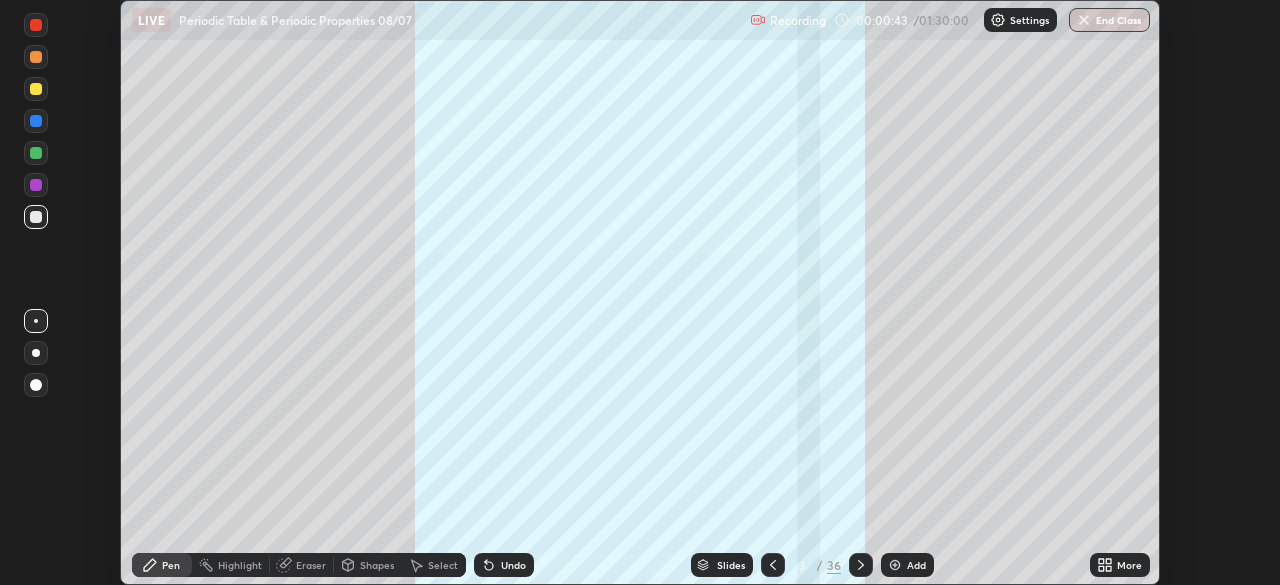 click 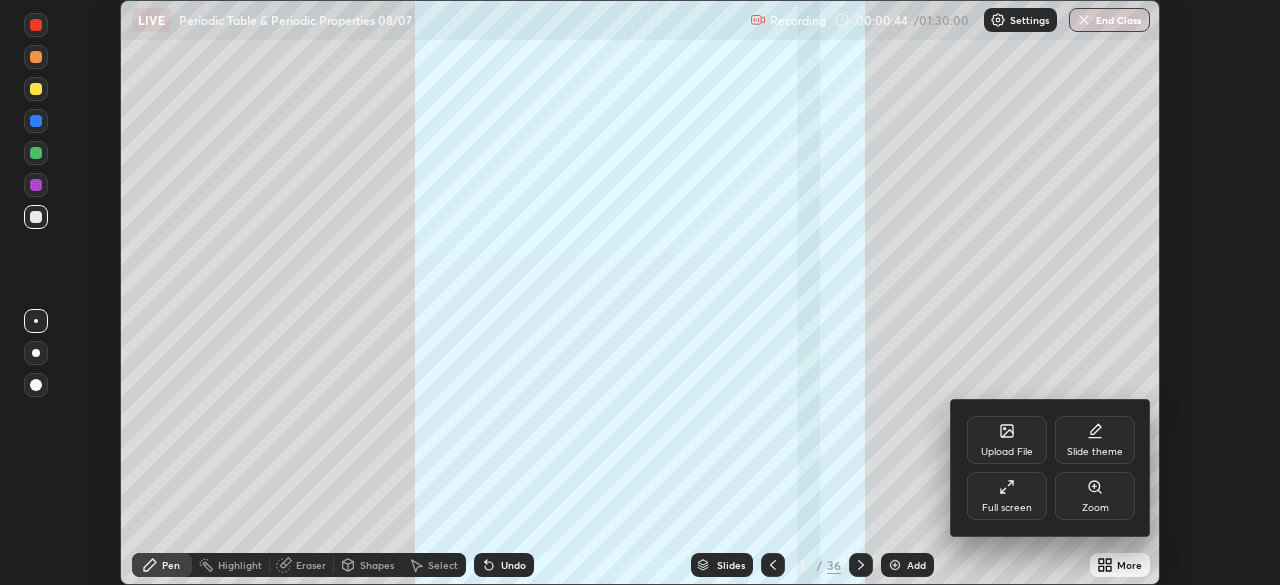 click on "Full screen" at bounding box center [1007, 496] 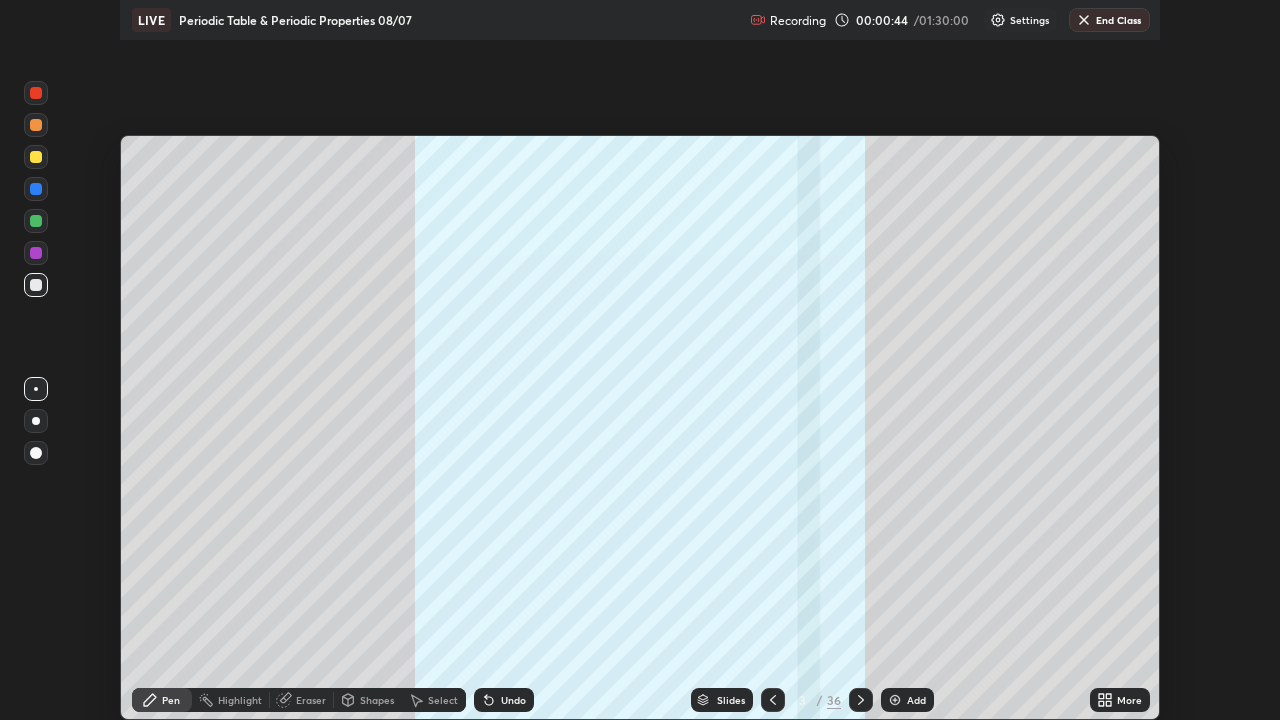 scroll, scrollTop: 99280, scrollLeft: 98720, axis: both 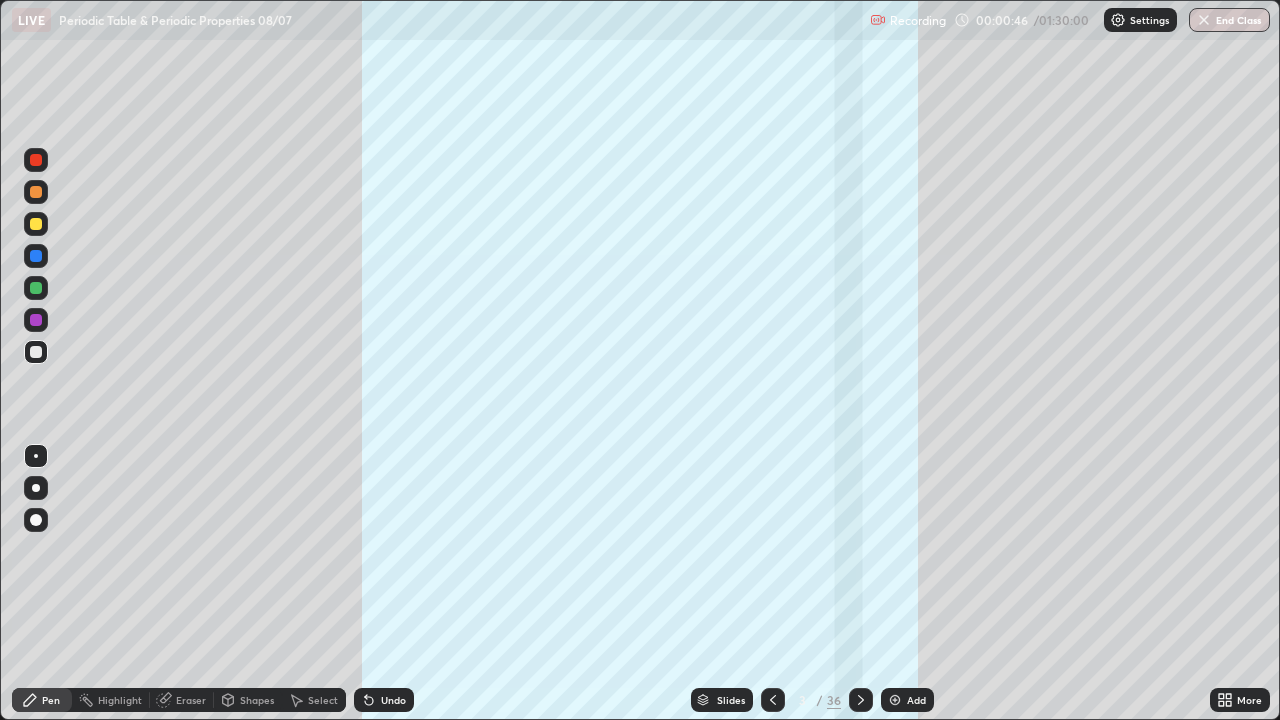click on "36" at bounding box center [834, 700] 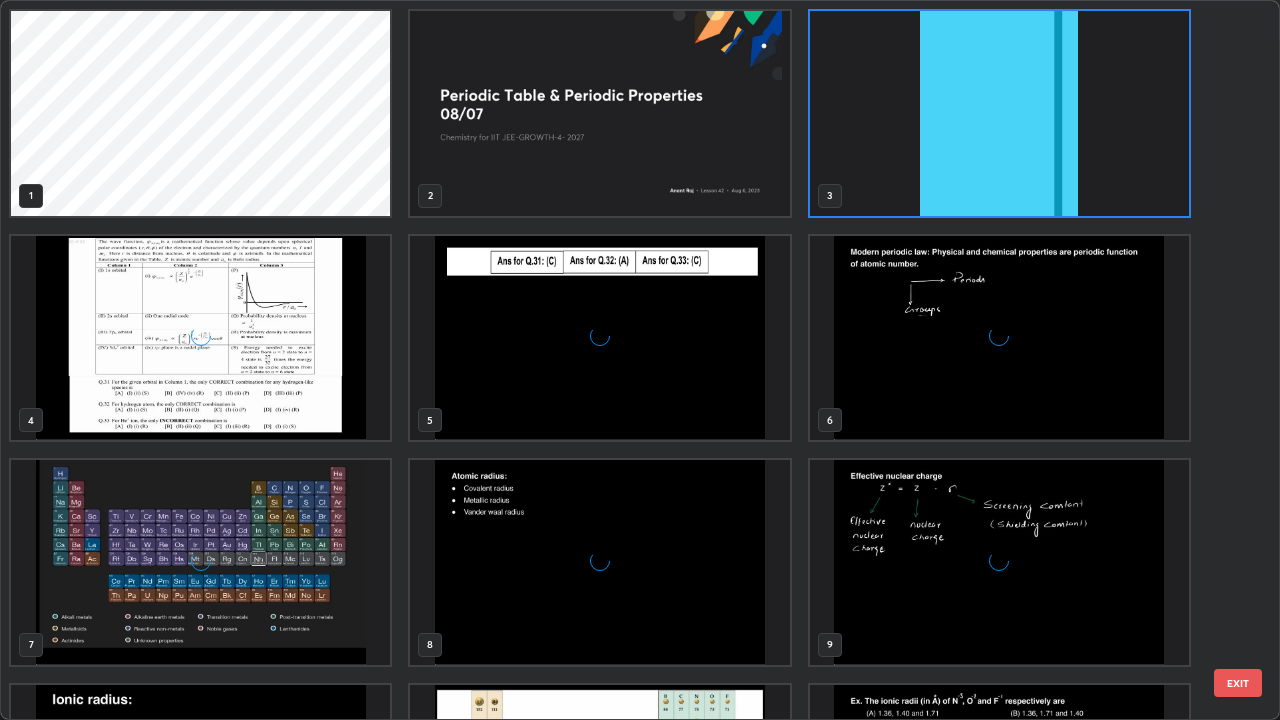 scroll, scrollTop: 7, scrollLeft: 11, axis: both 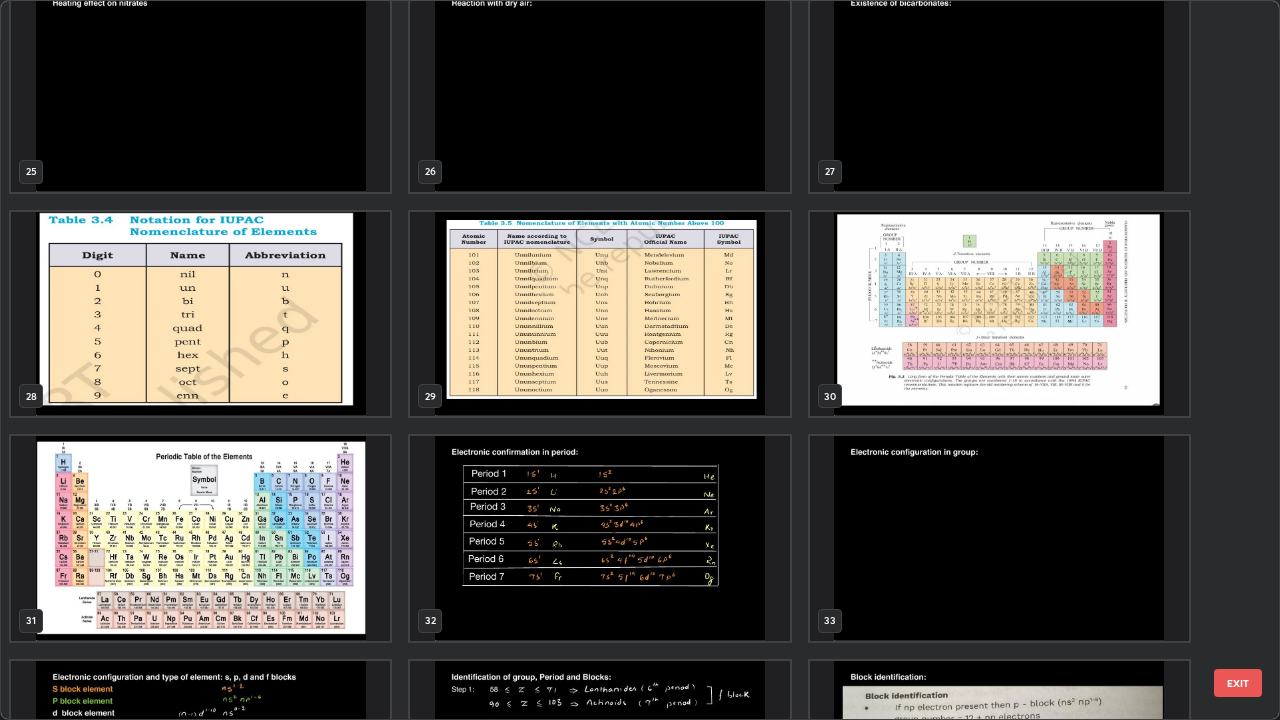 click at bounding box center (999, 538) 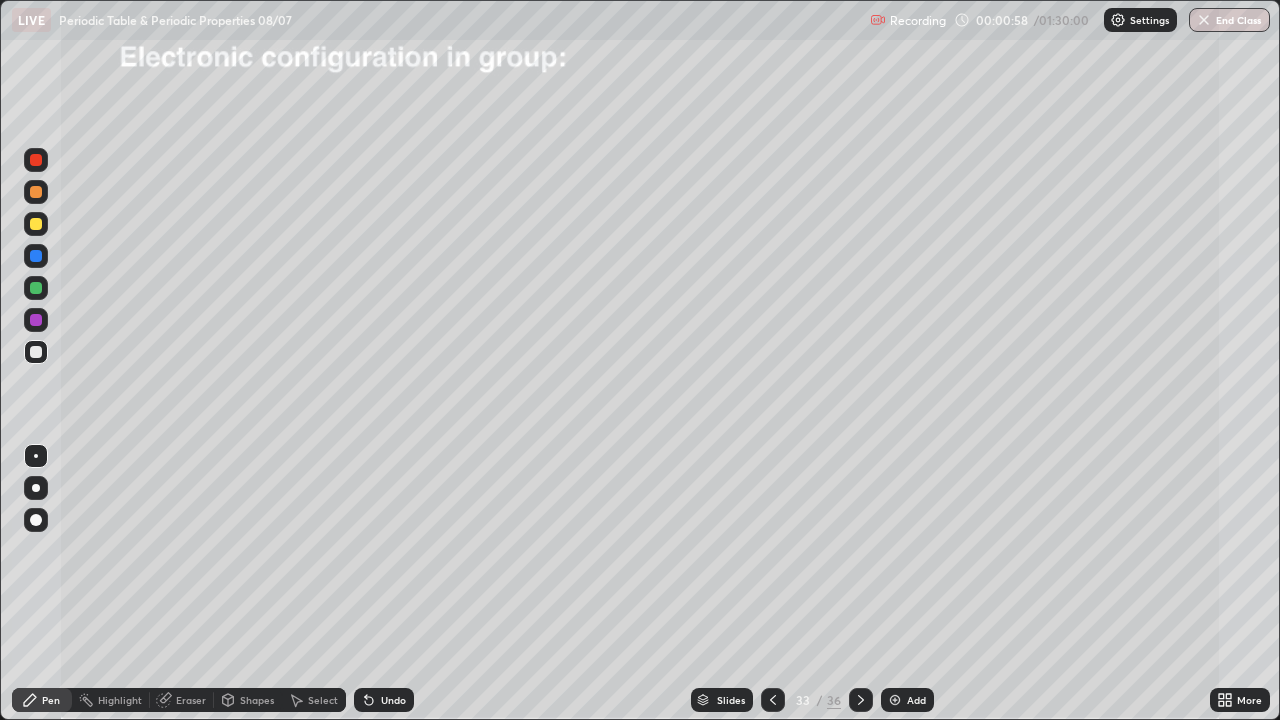 click 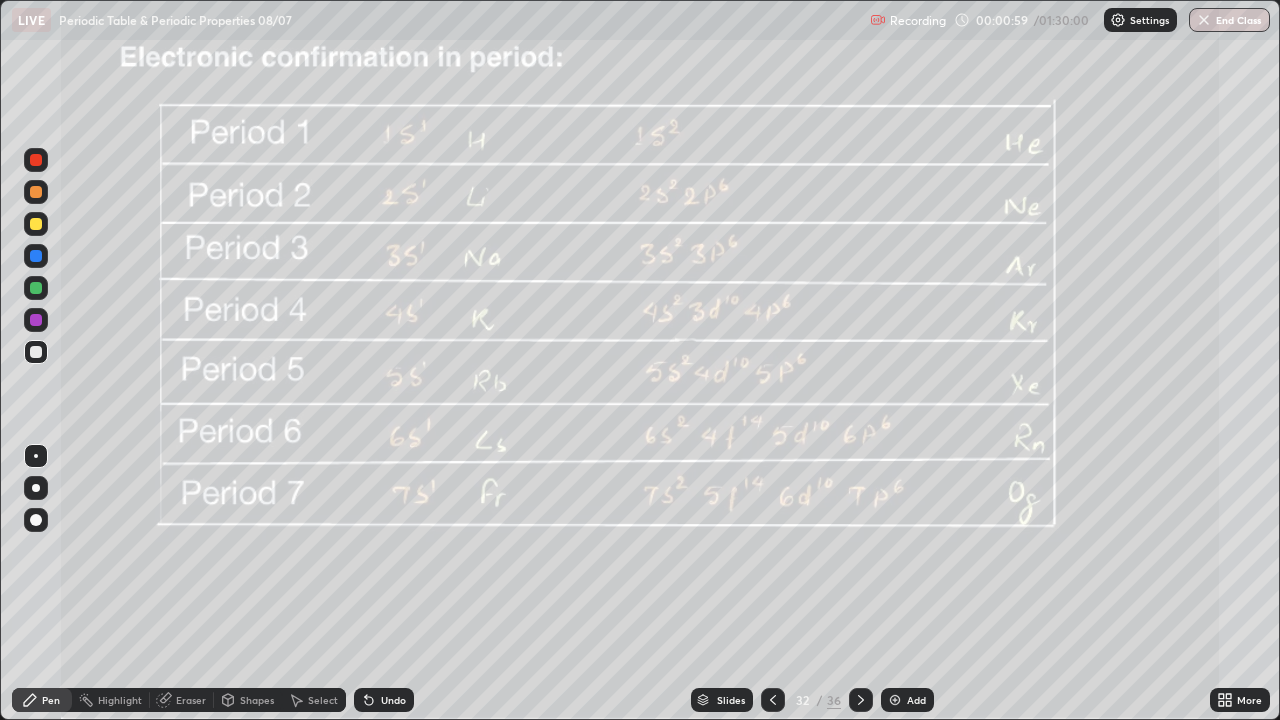 click 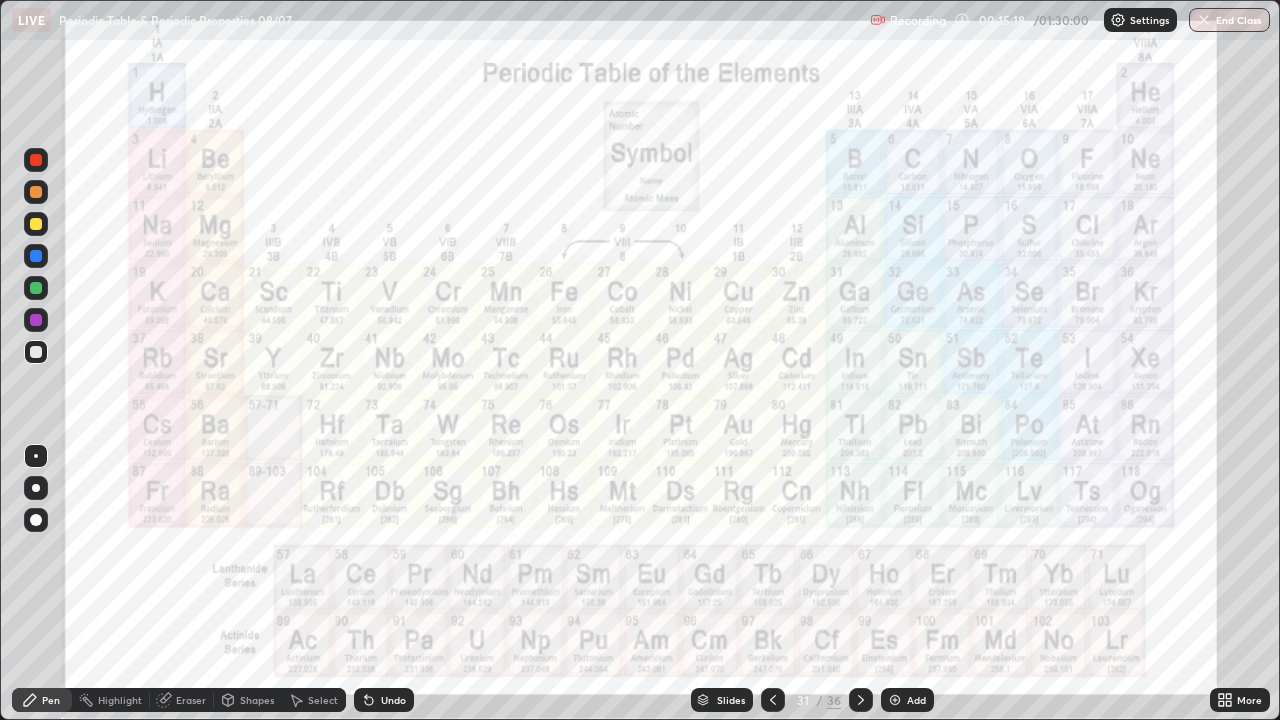 click 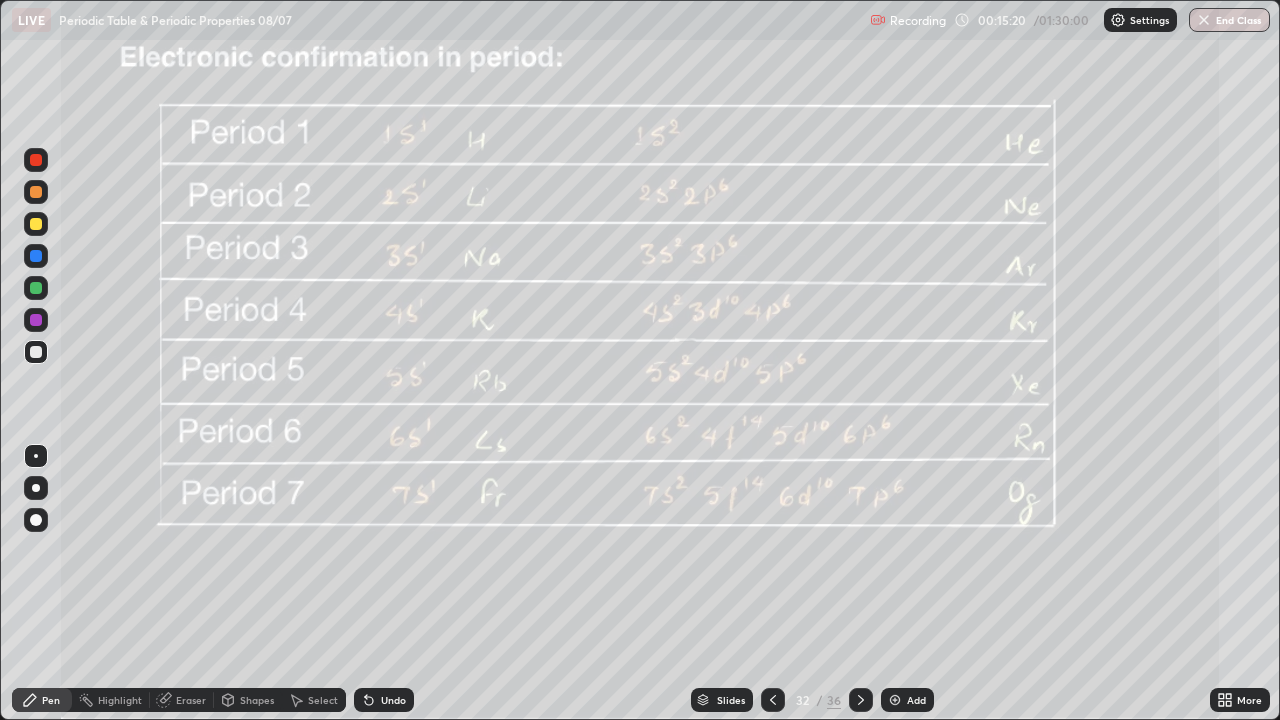 click 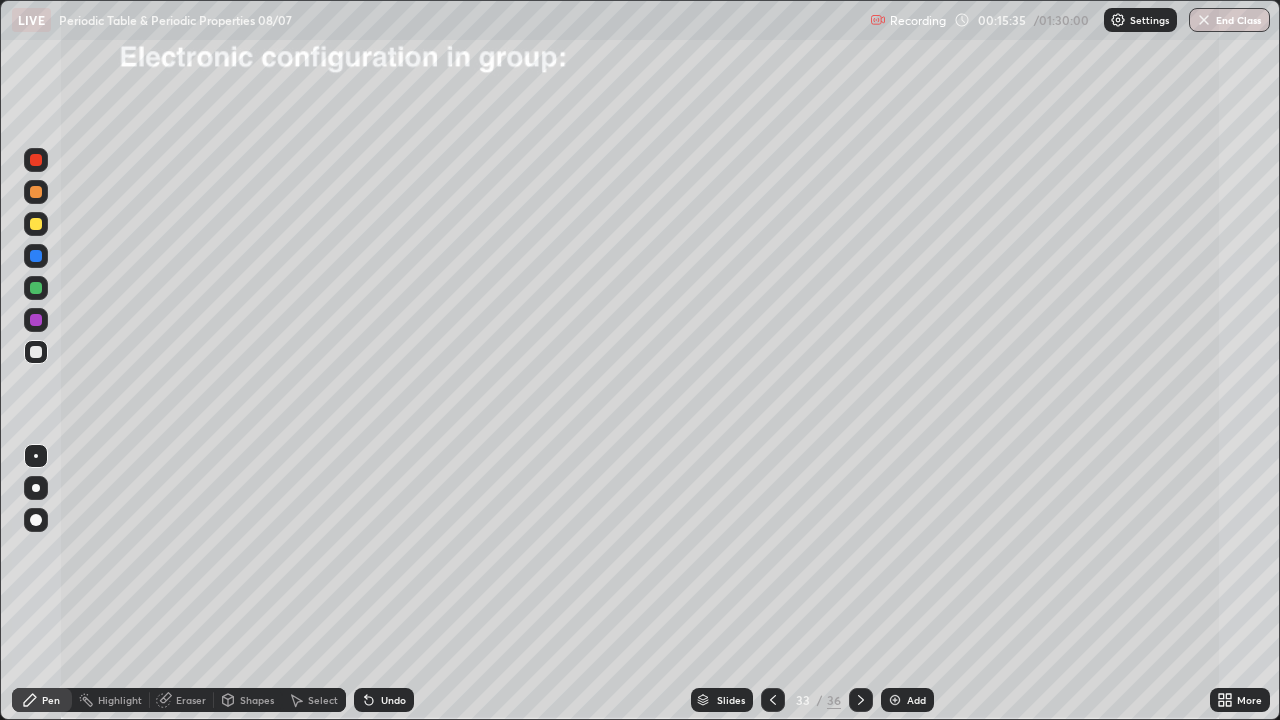 click at bounding box center (36, 224) 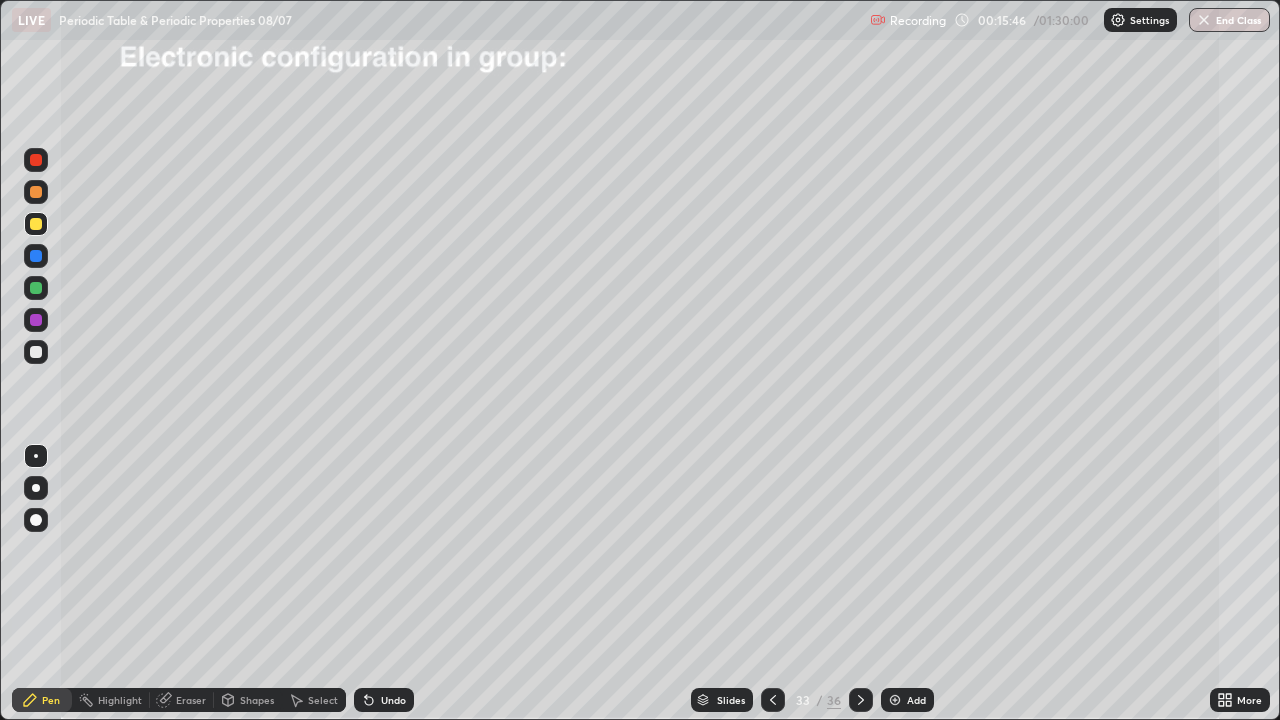 click at bounding box center (36, 224) 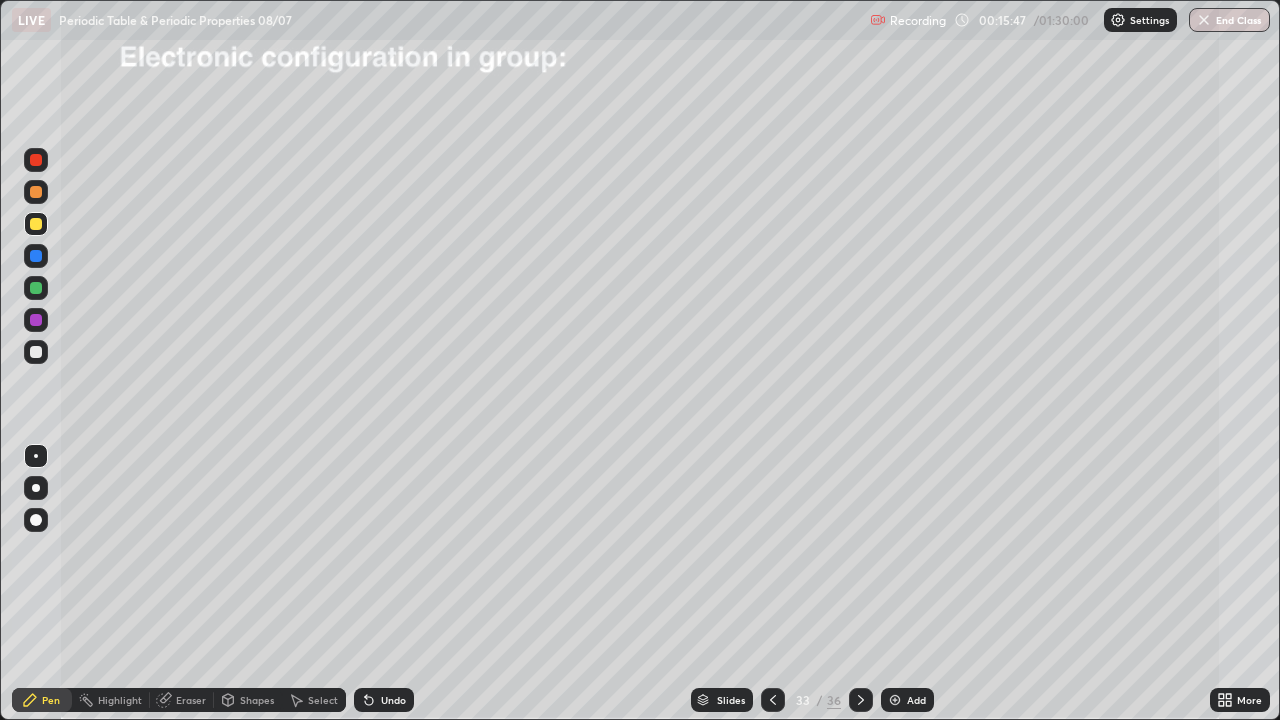 click at bounding box center [36, 352] 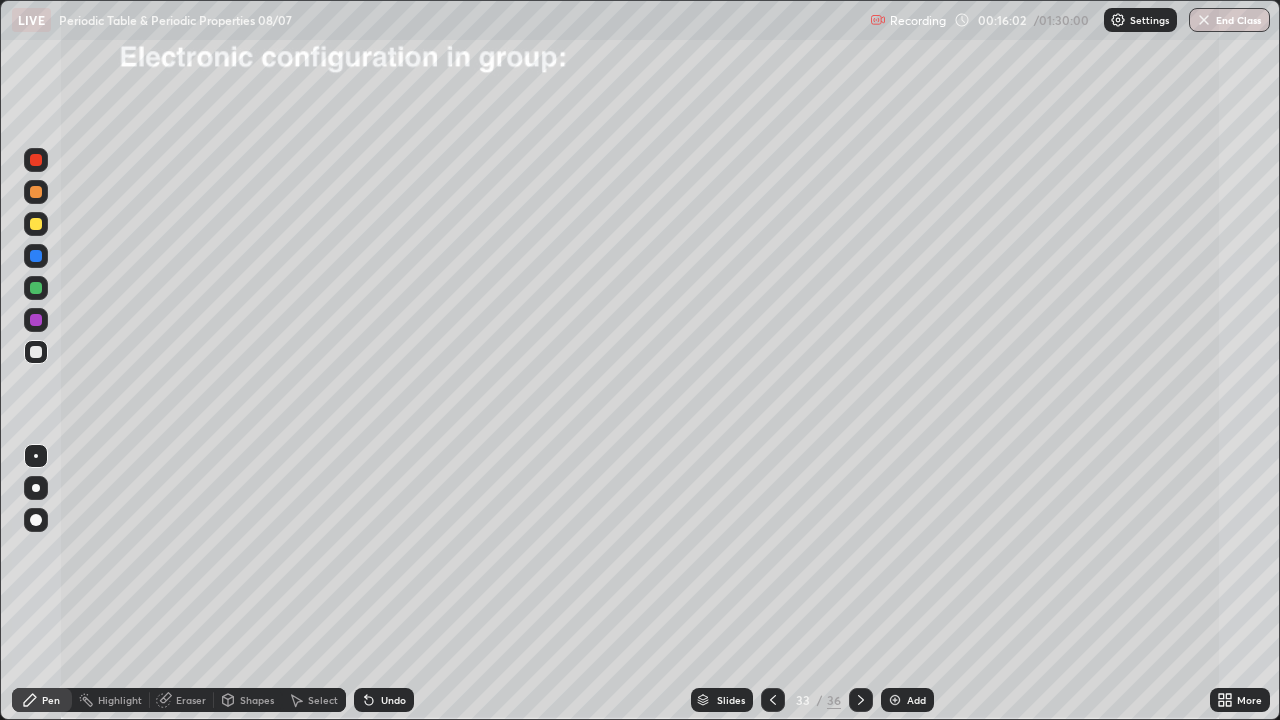 click on "Undo" at bounding box center (384, 700) 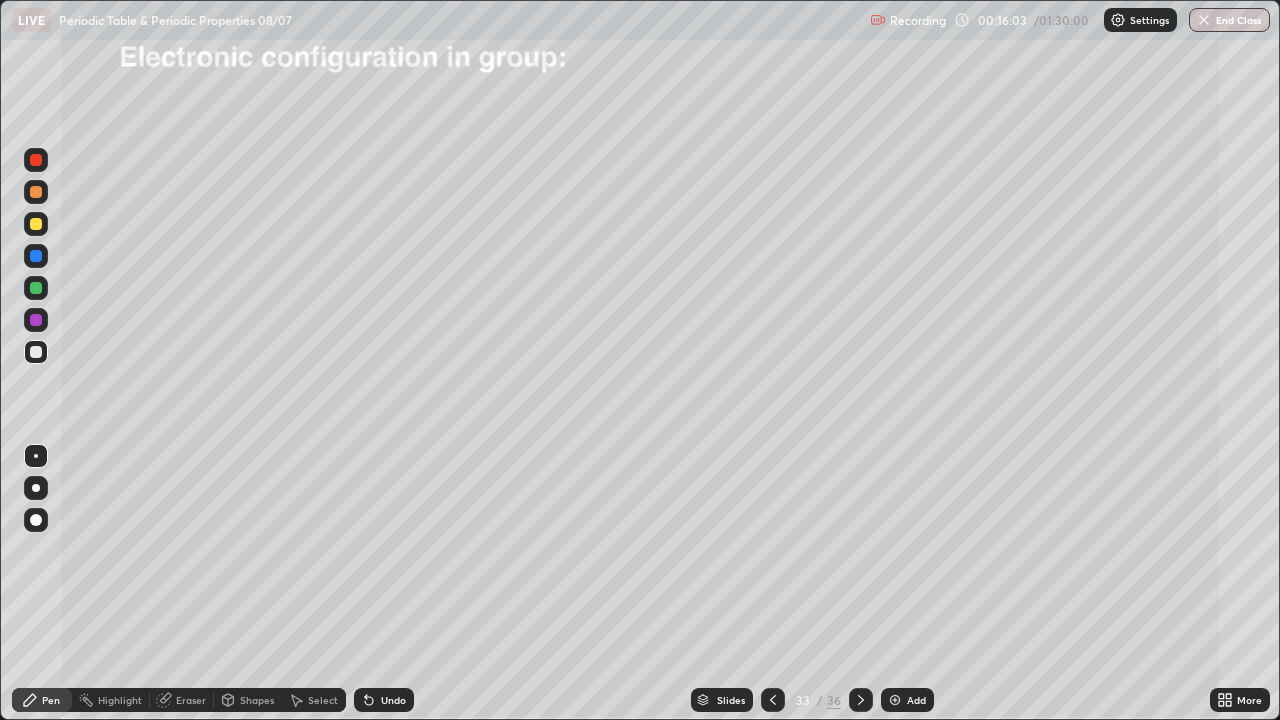 click on "Undo" at bounding box center [384, 700] 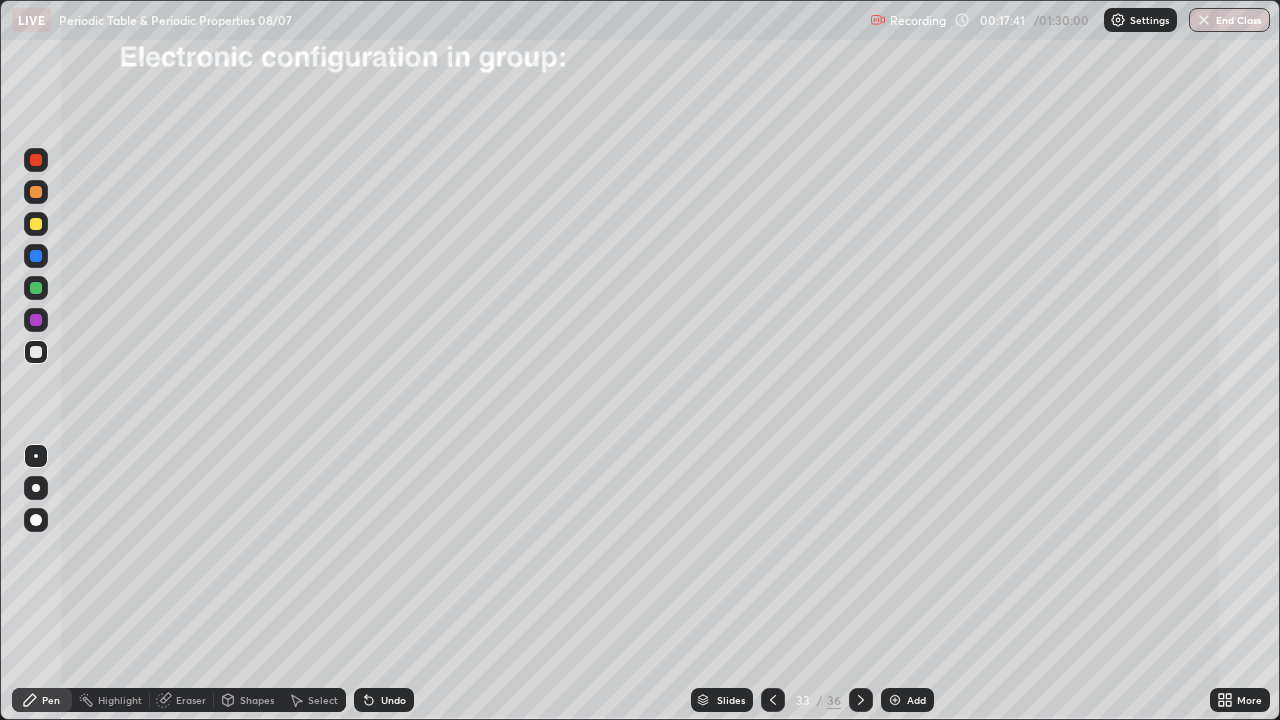 click on "Undo" at bounding box center (384, 700) 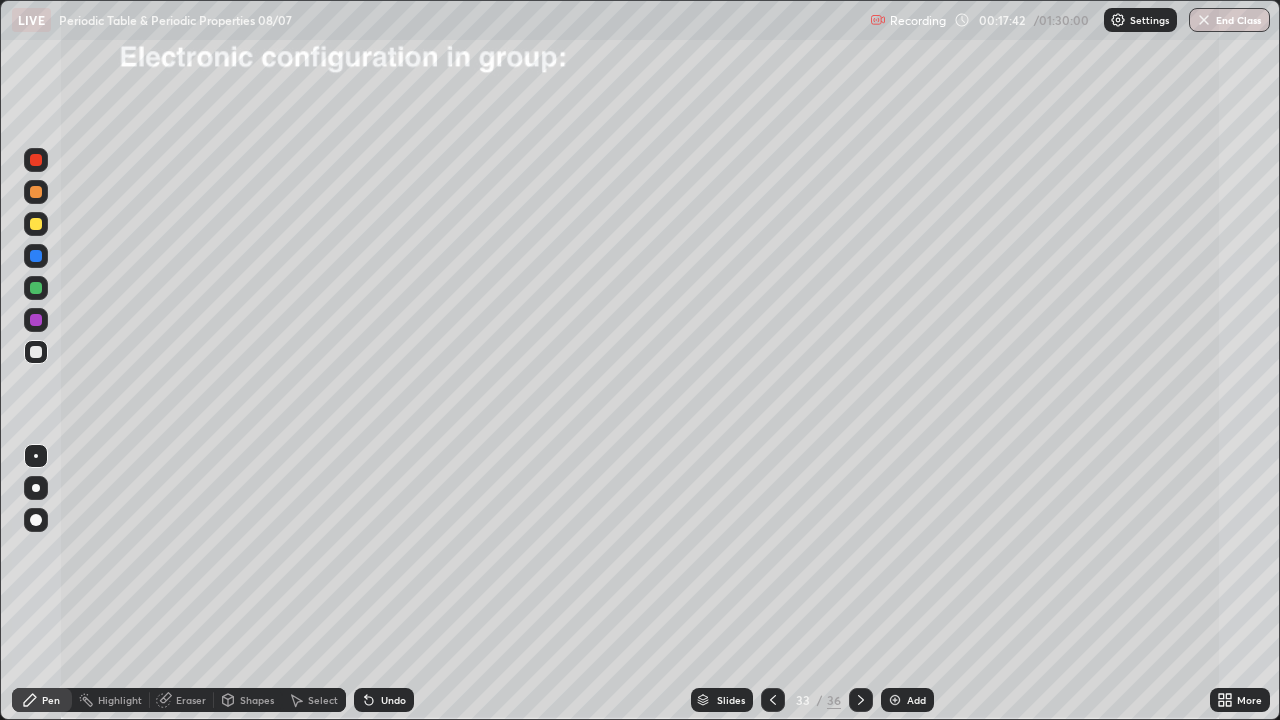 click on "Undo" at bounding box center (384, 700) 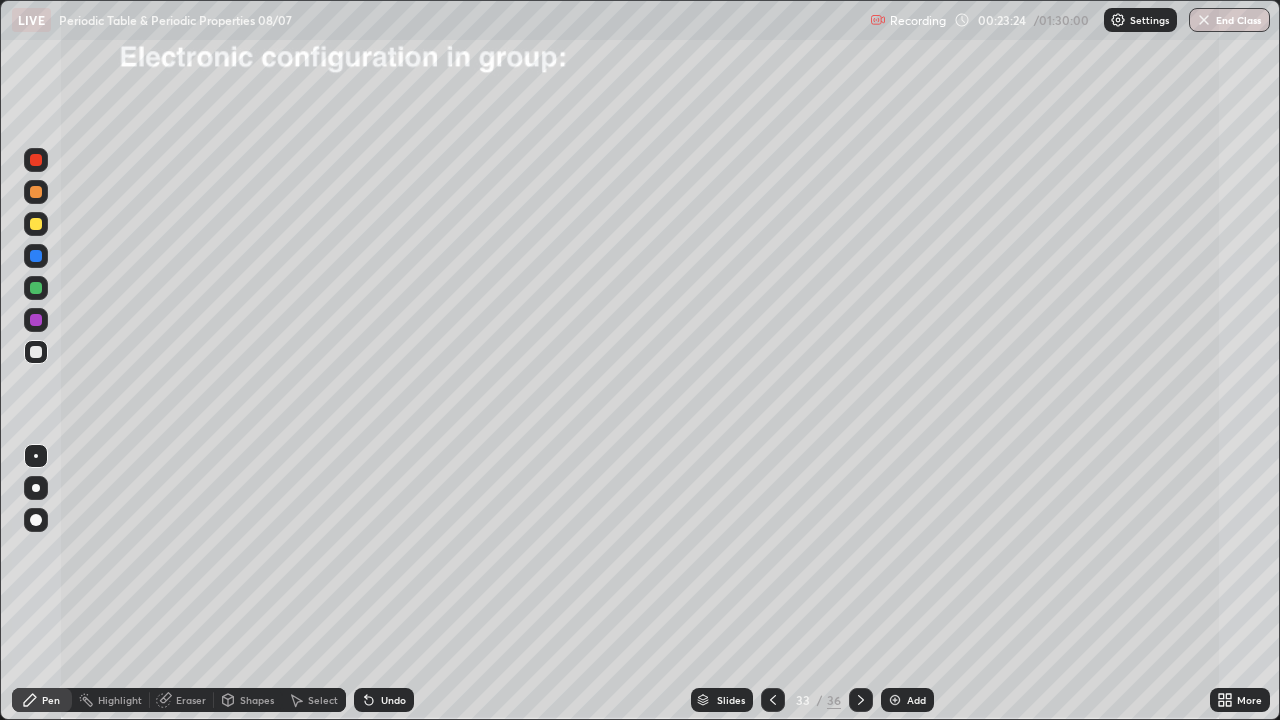 click at bounding box center (36, 352) 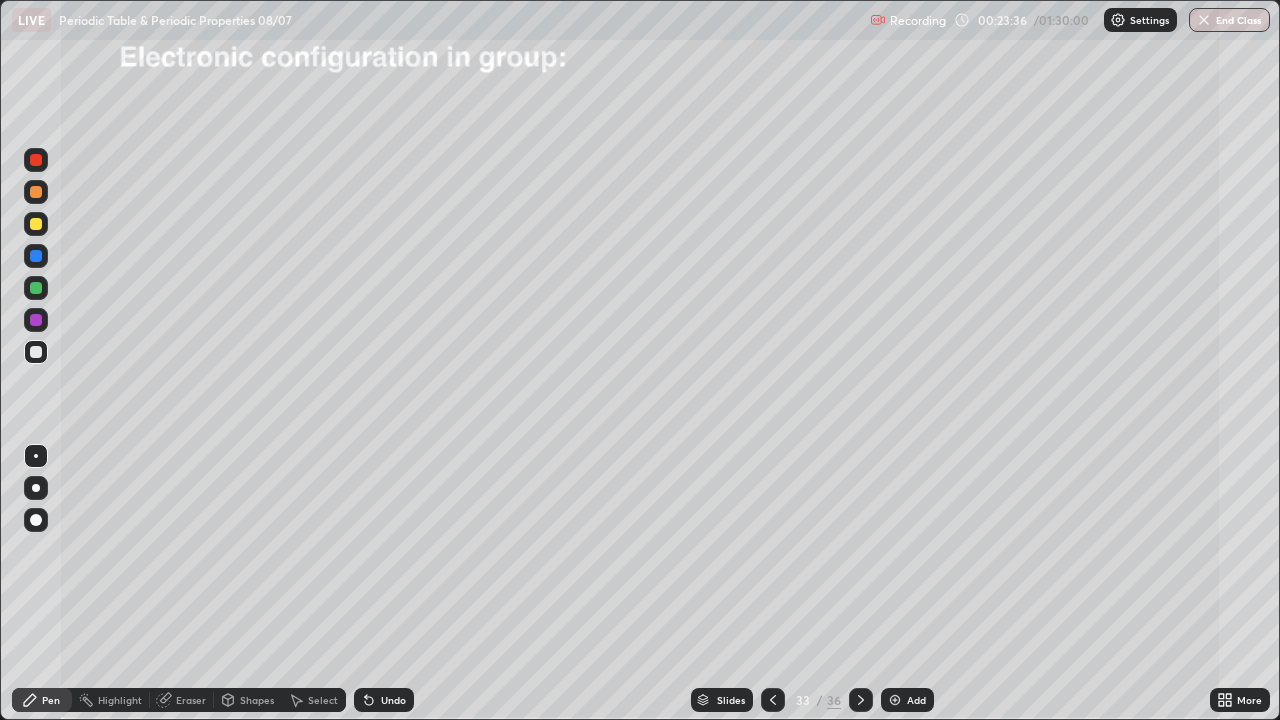 click 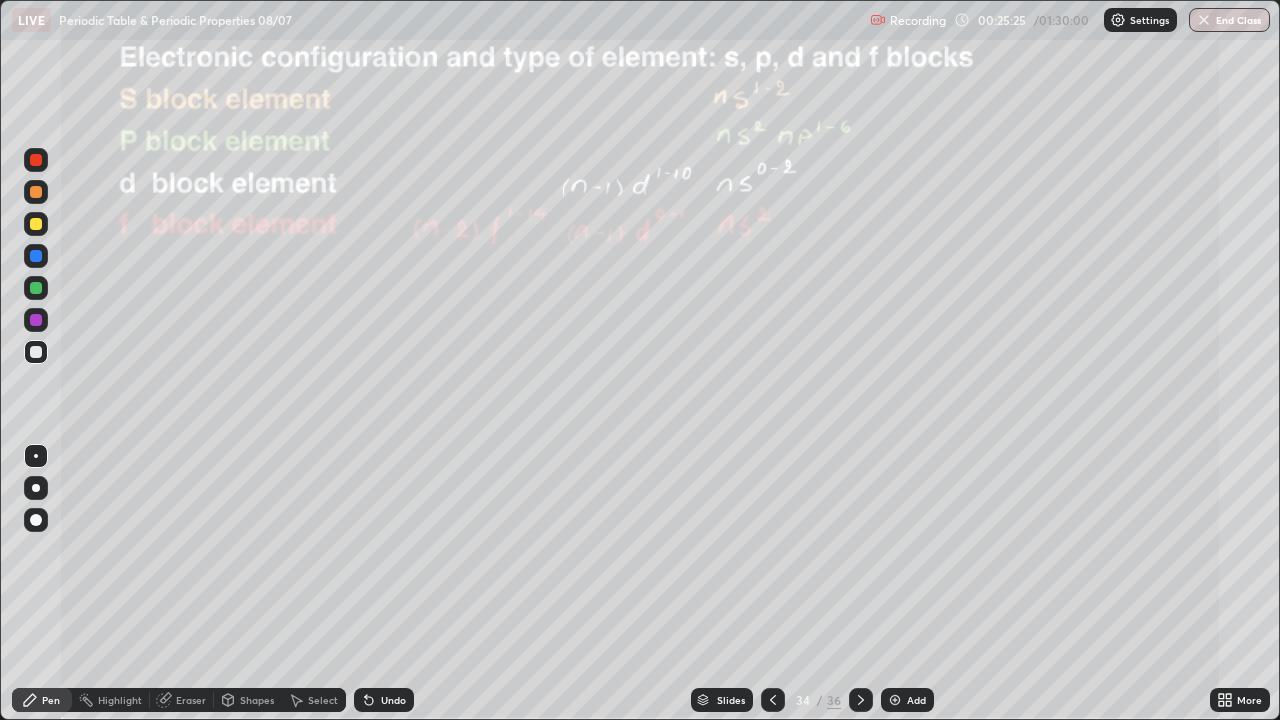 click 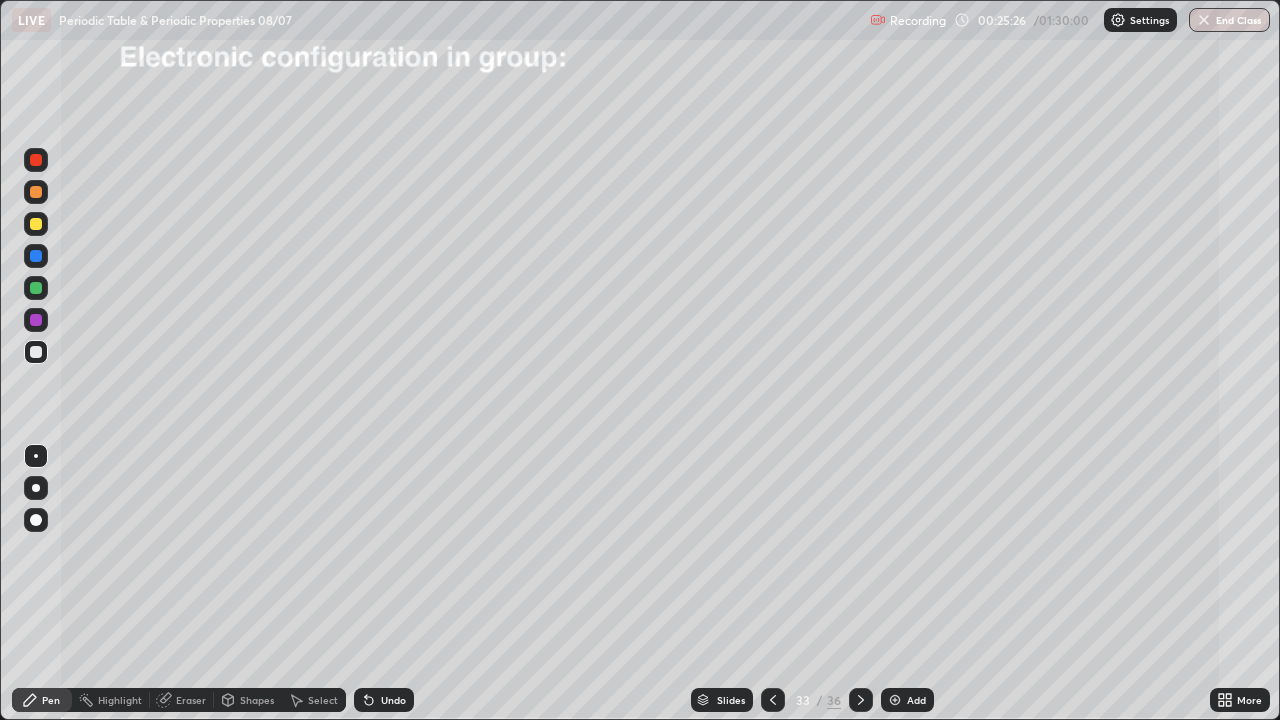 click 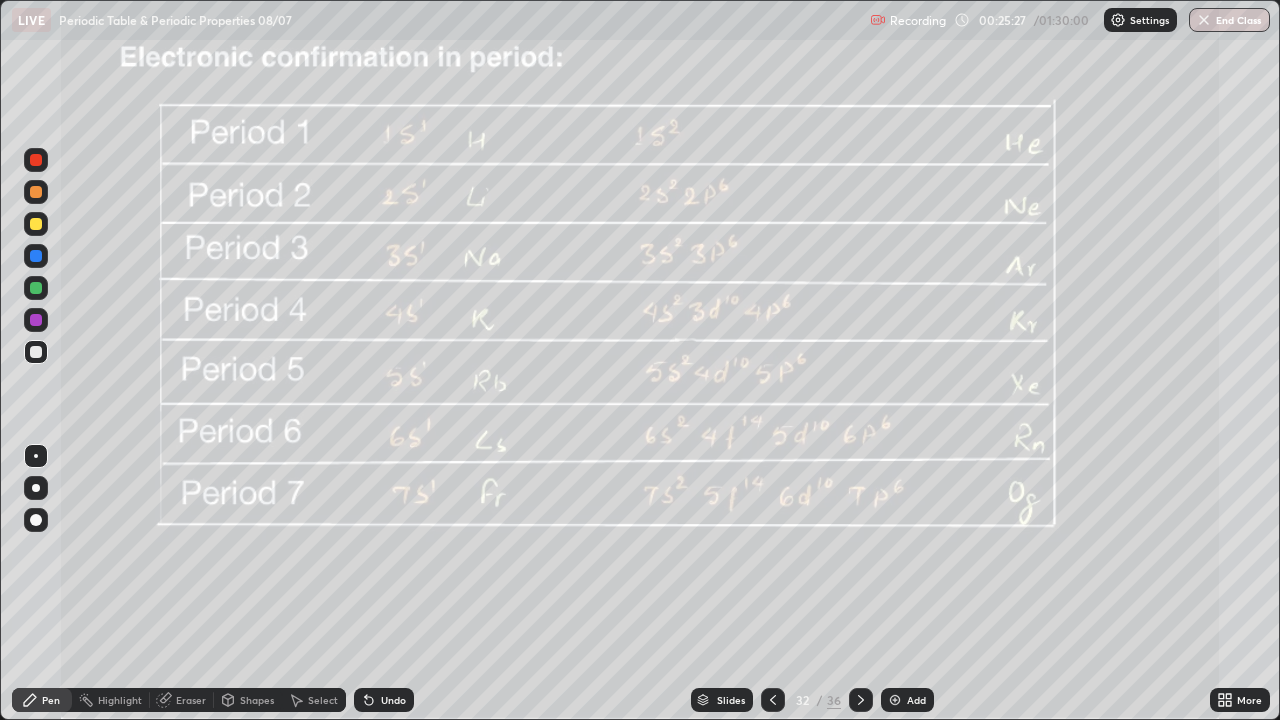 click 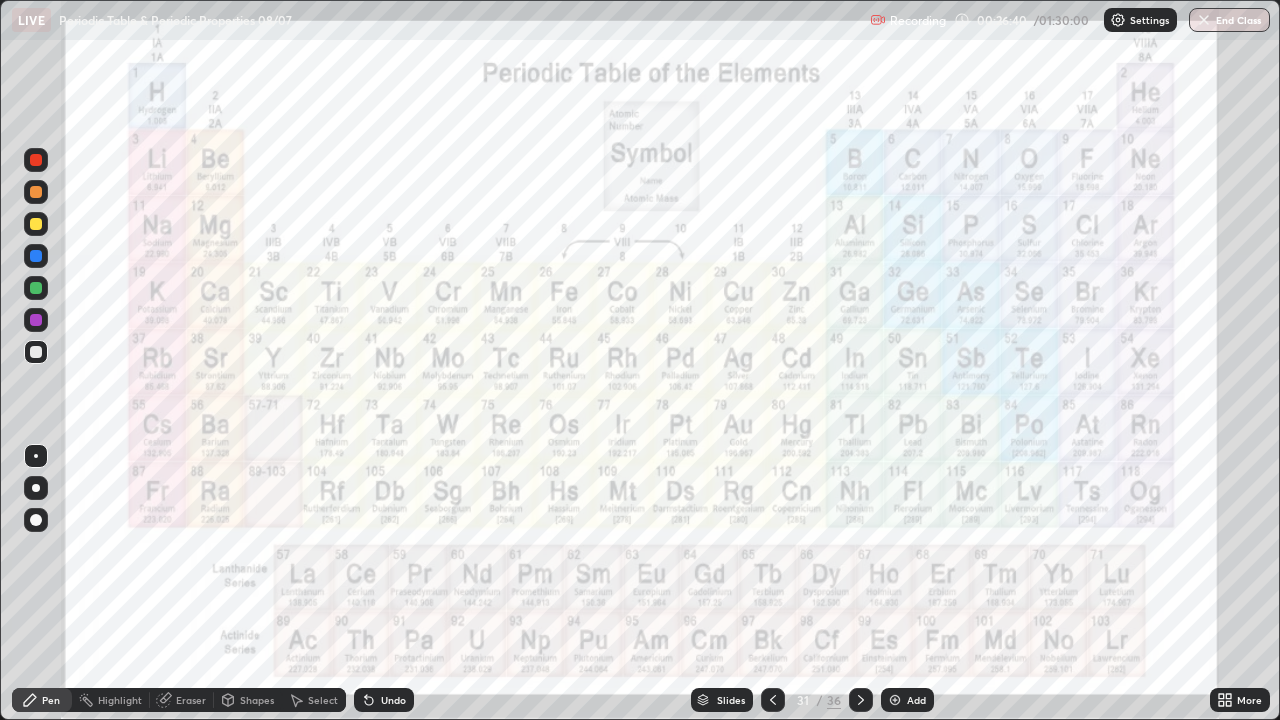 click 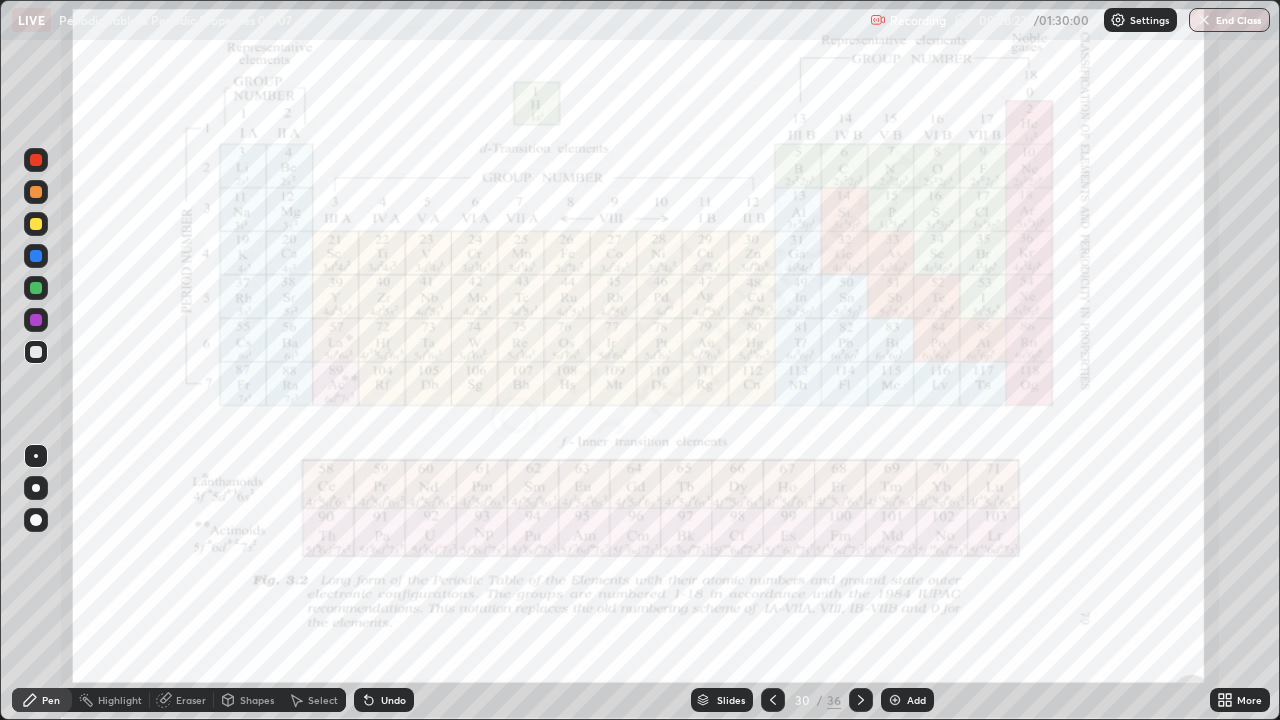 click 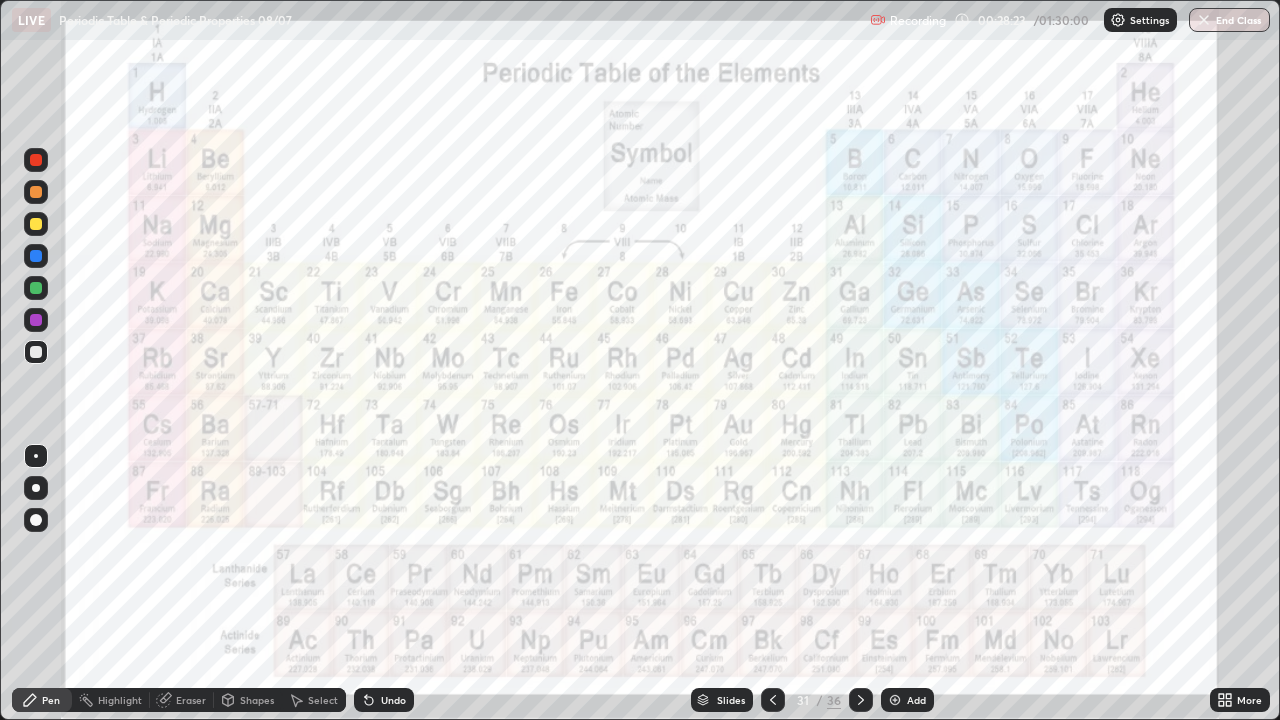 click 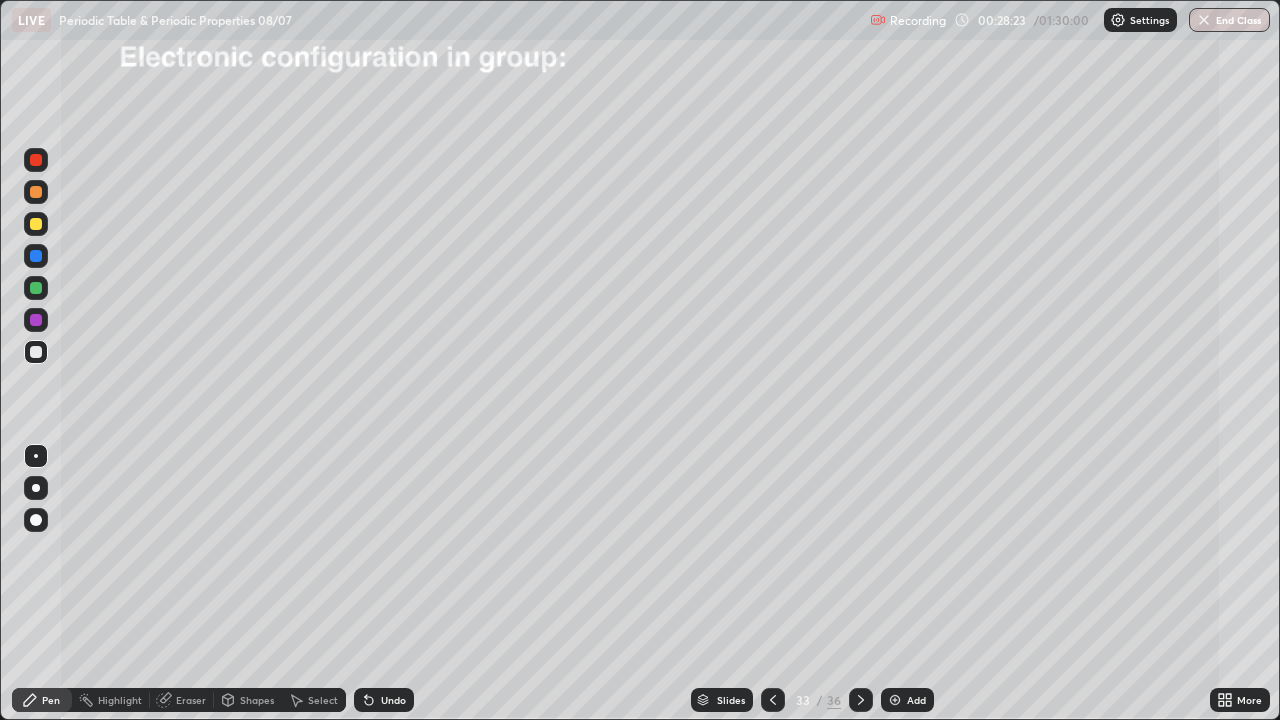 click 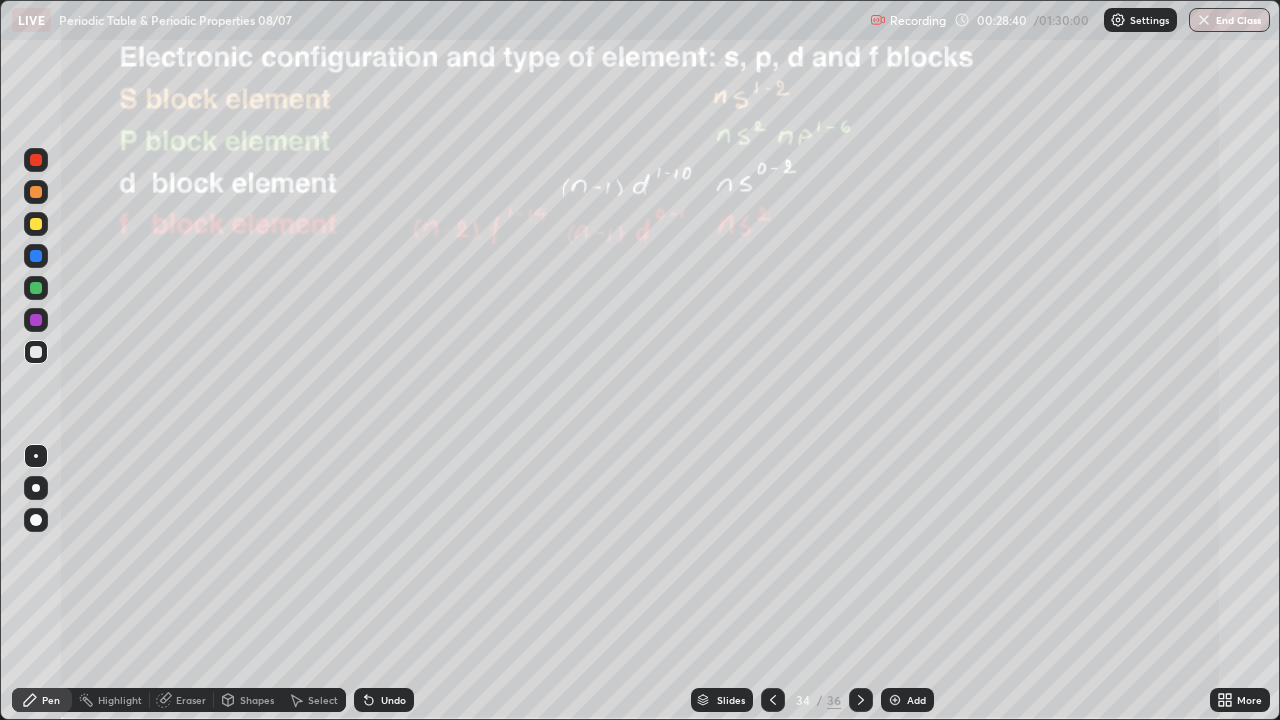 click at bounding box center (773, 700) 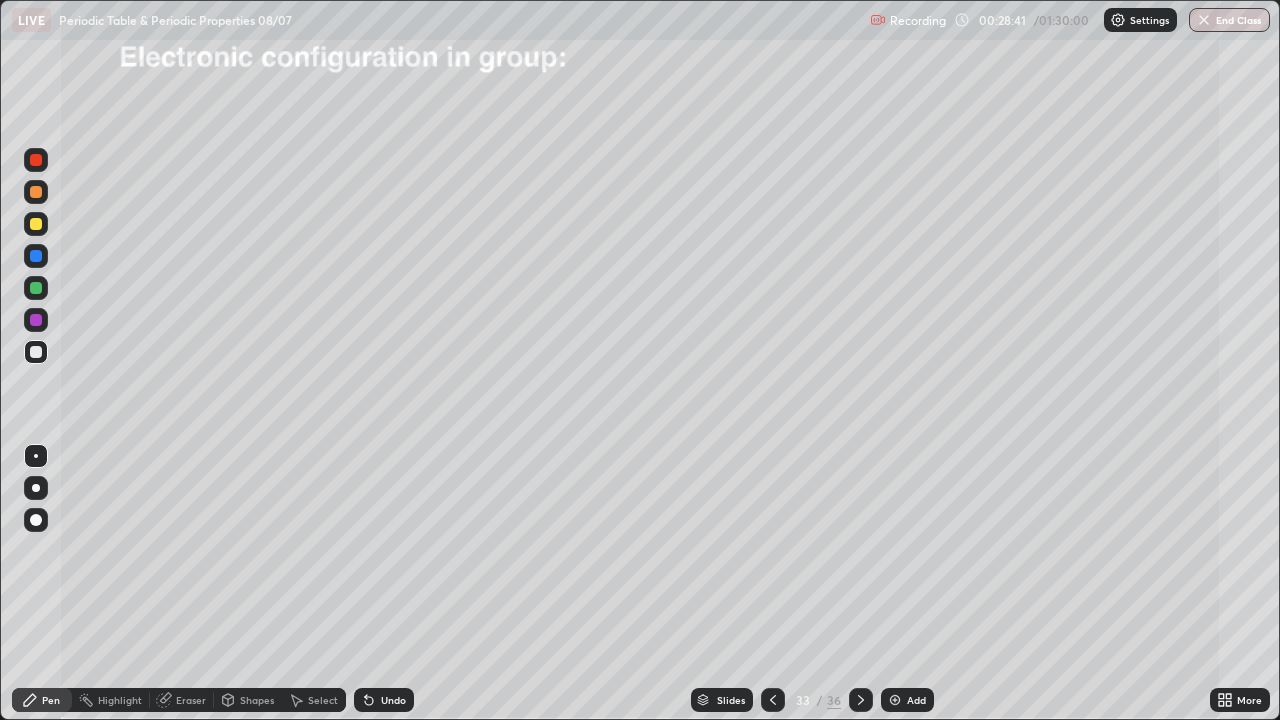 click 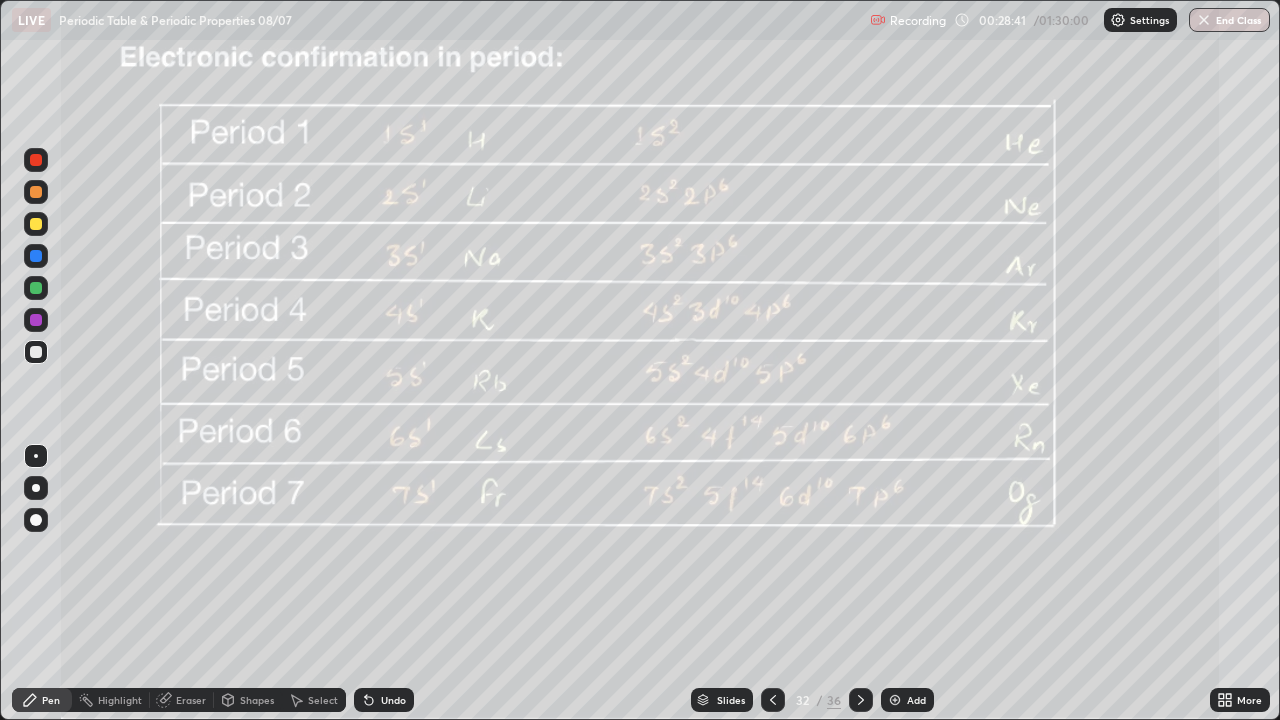 click on "Slides" at bounding box center [722, 700] 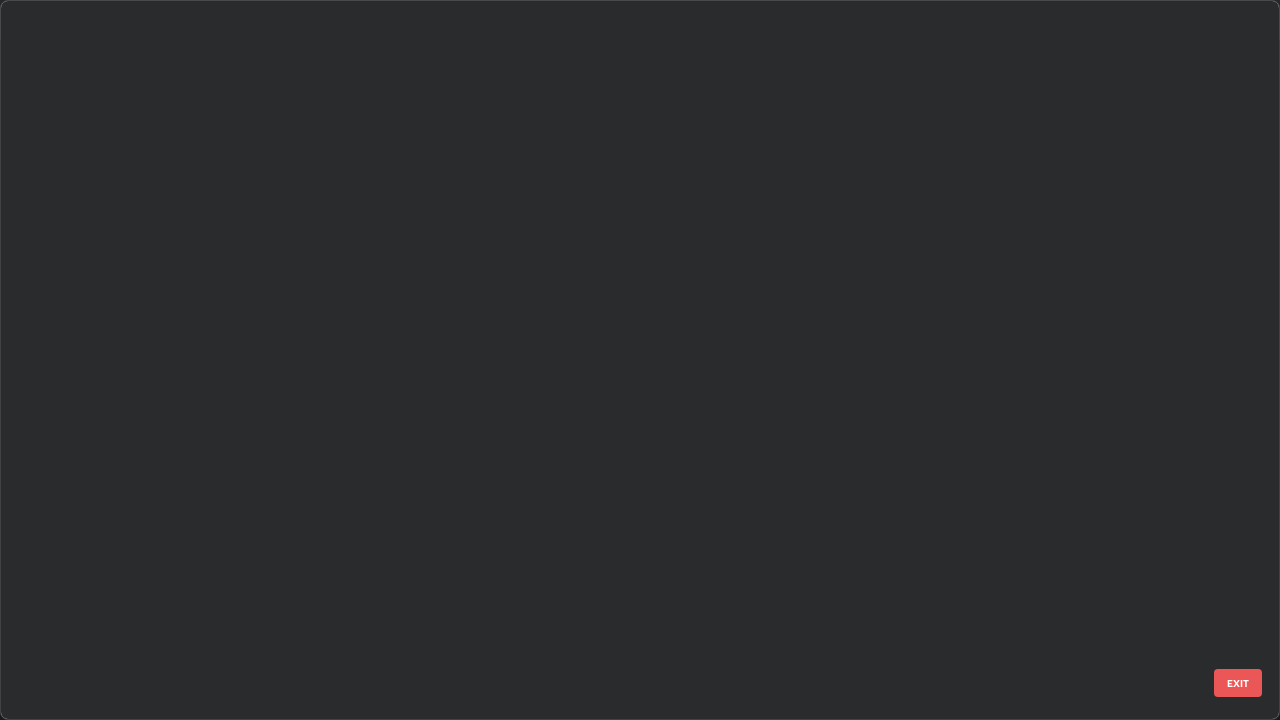 scroll, scrollTop: 1753, scrollLeft: 0, axis: vertical 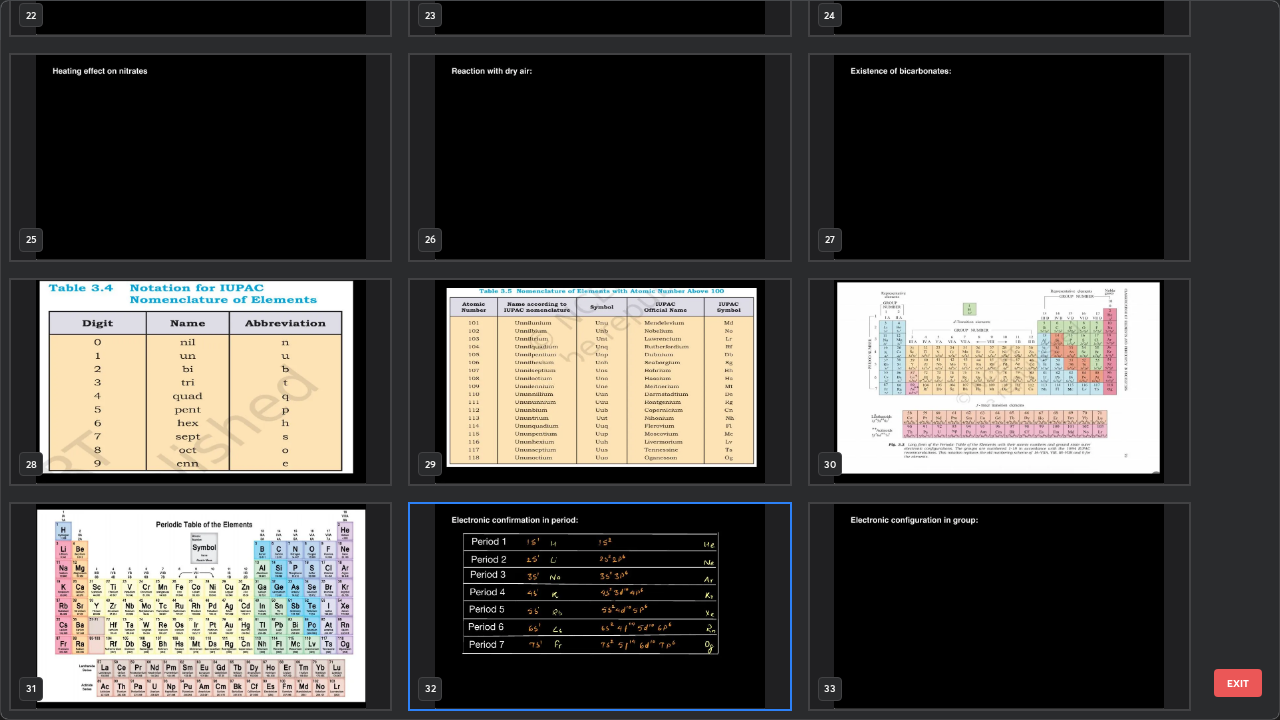 click at bounding box center (999, 382) 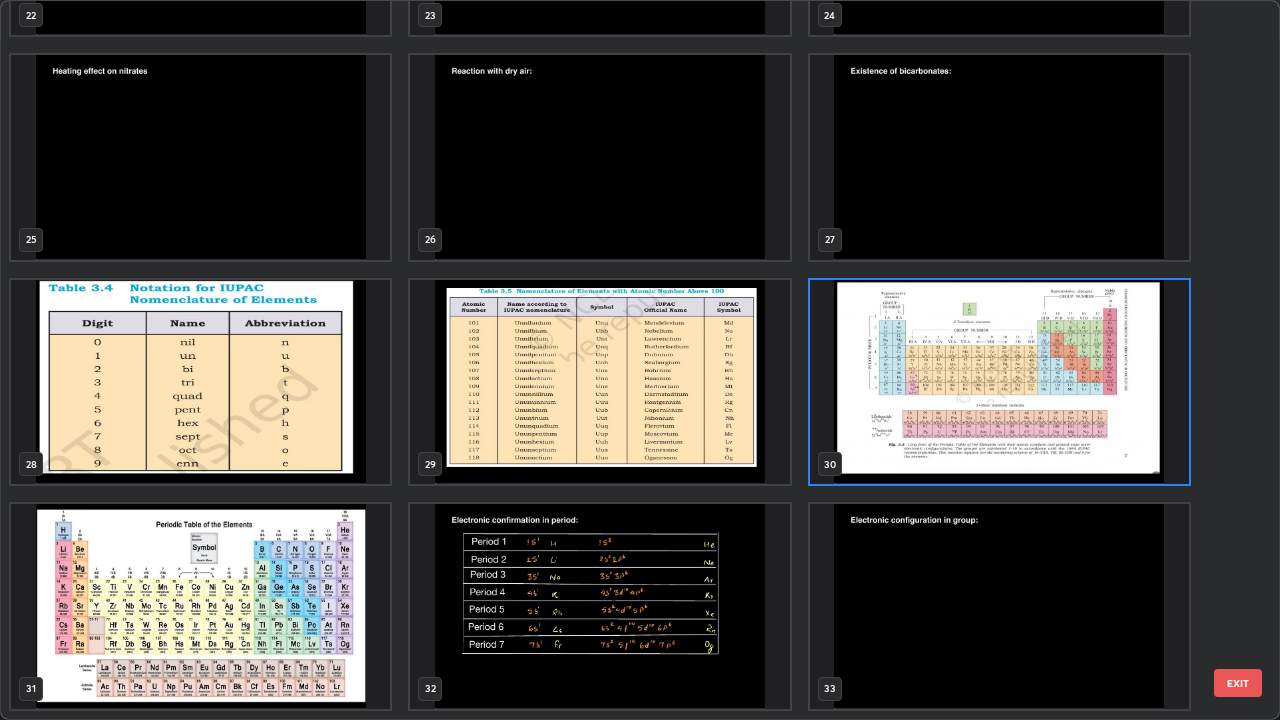 click at bounding box center [999, 382] 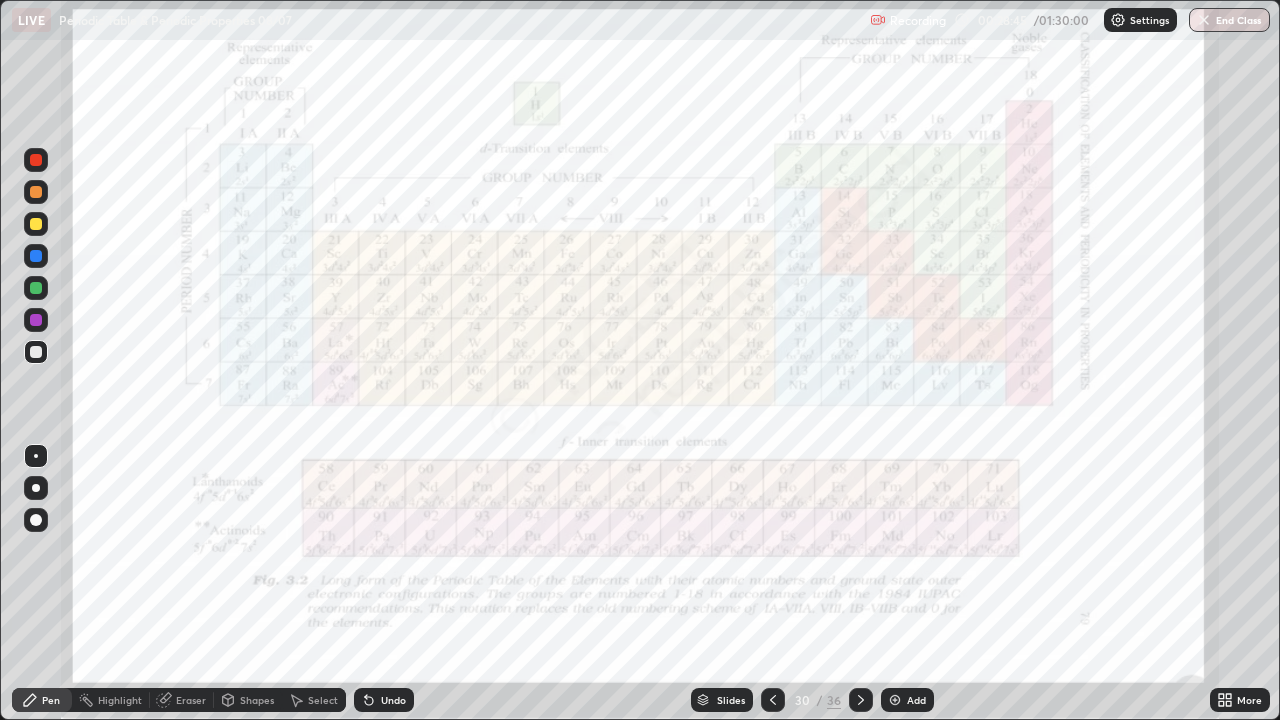 click at bounding box center (999, 382) 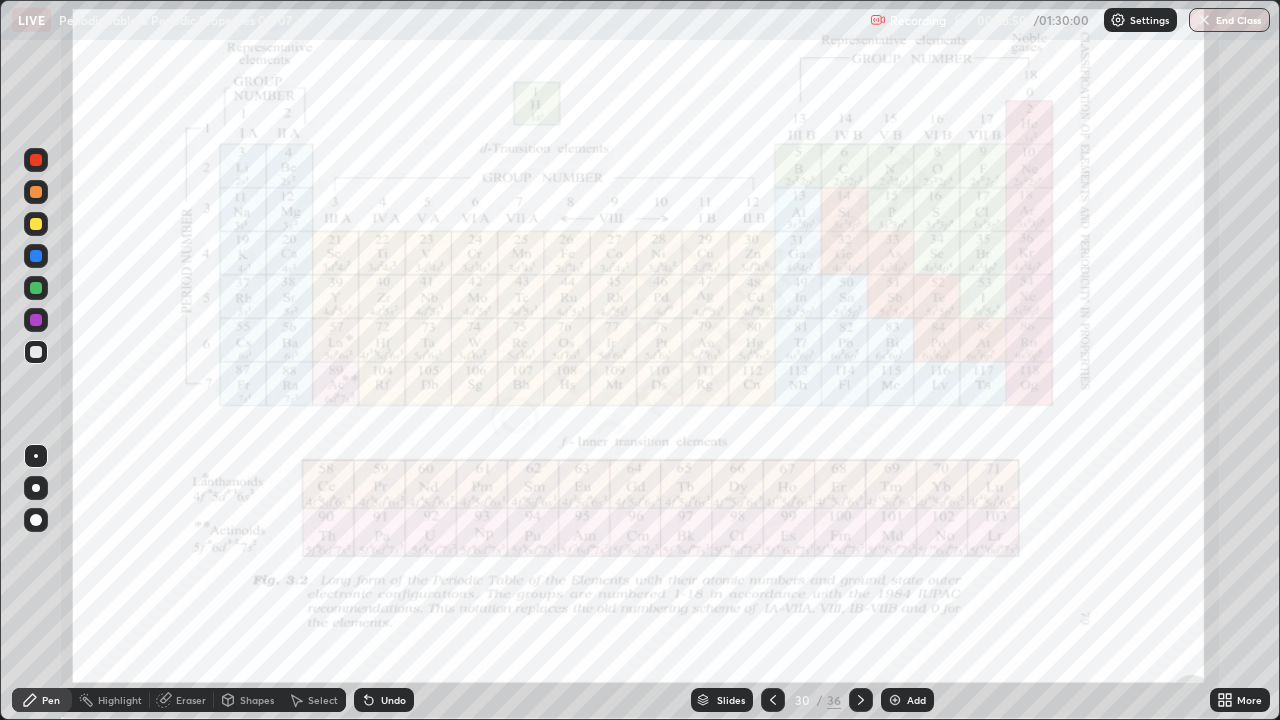 click at bounding box center (36, 160) 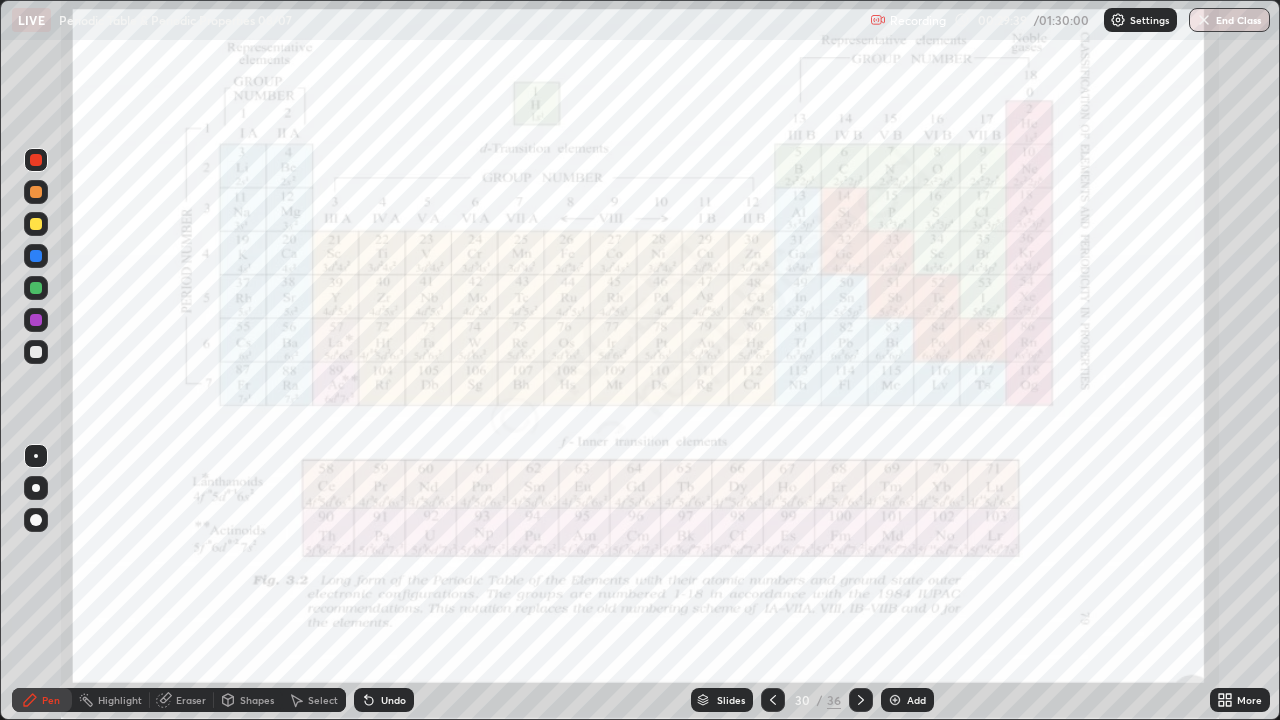 click 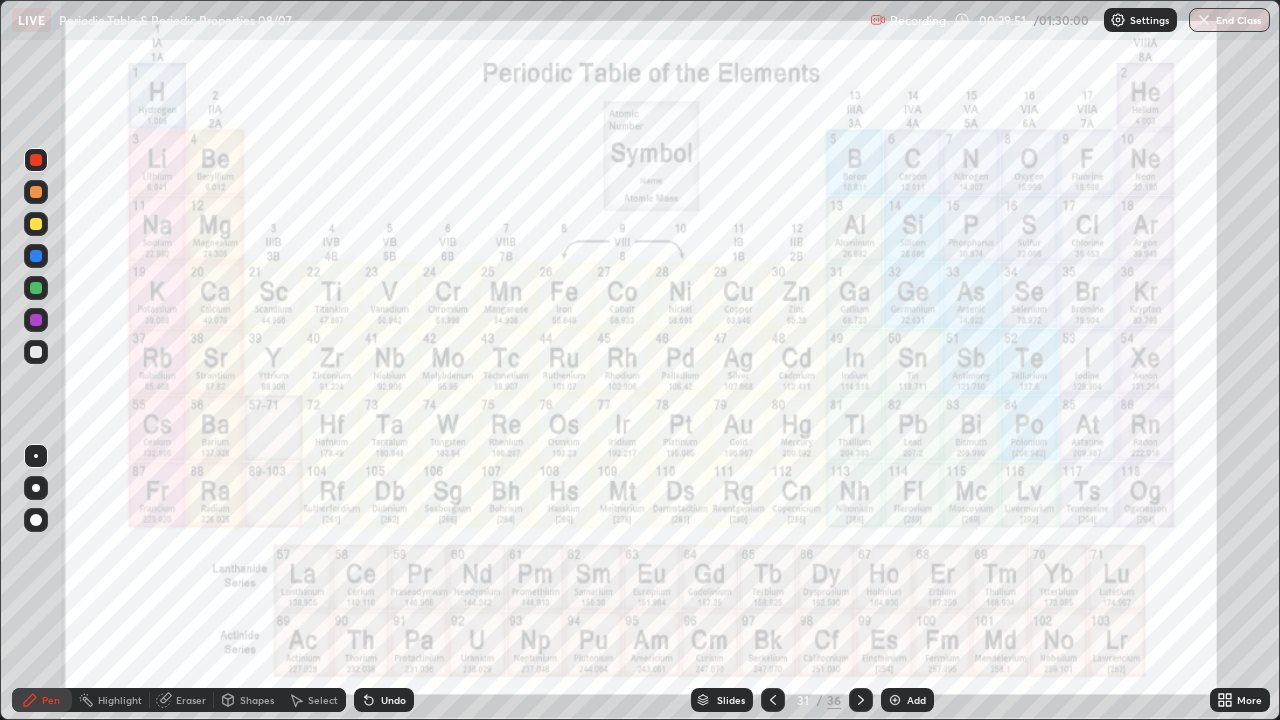 click 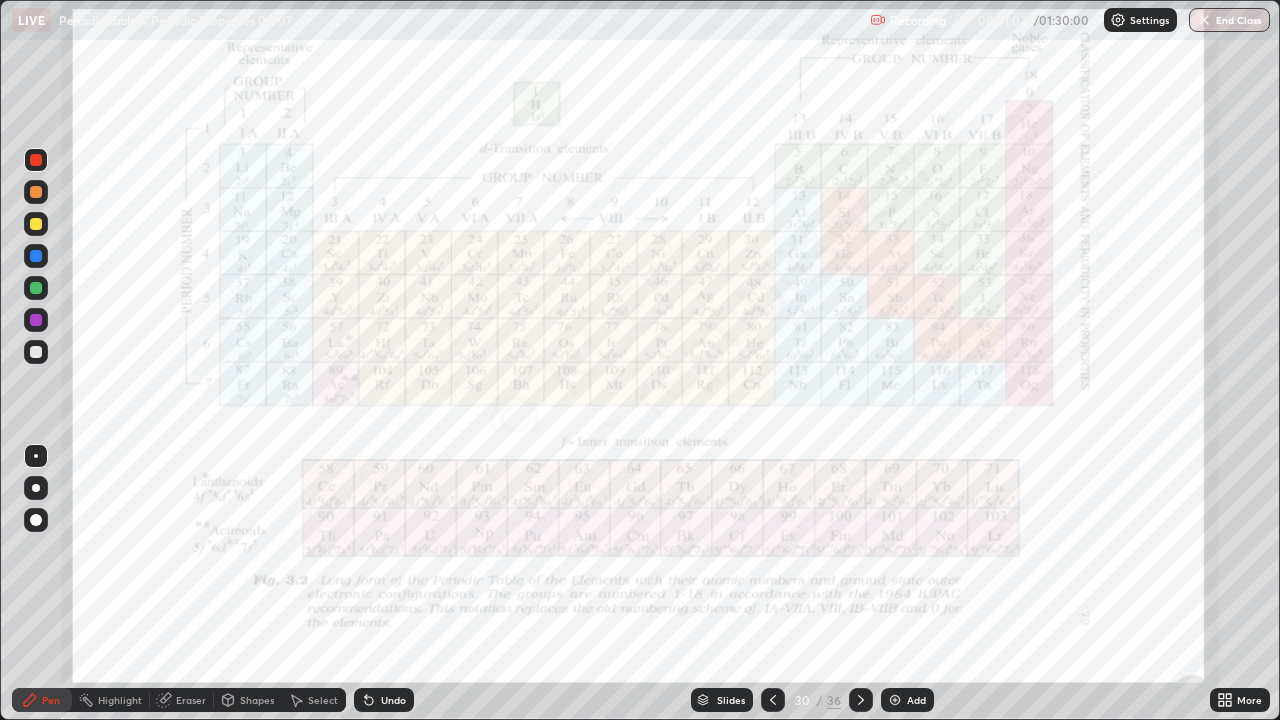 click 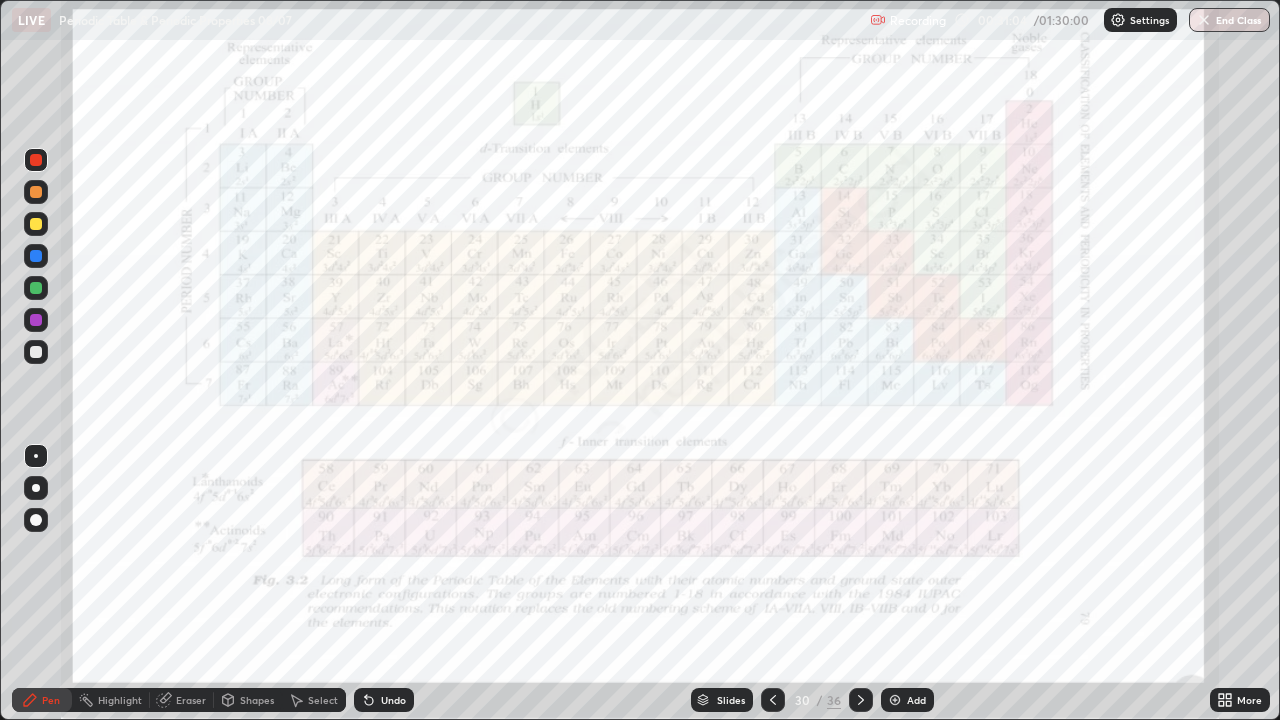 click 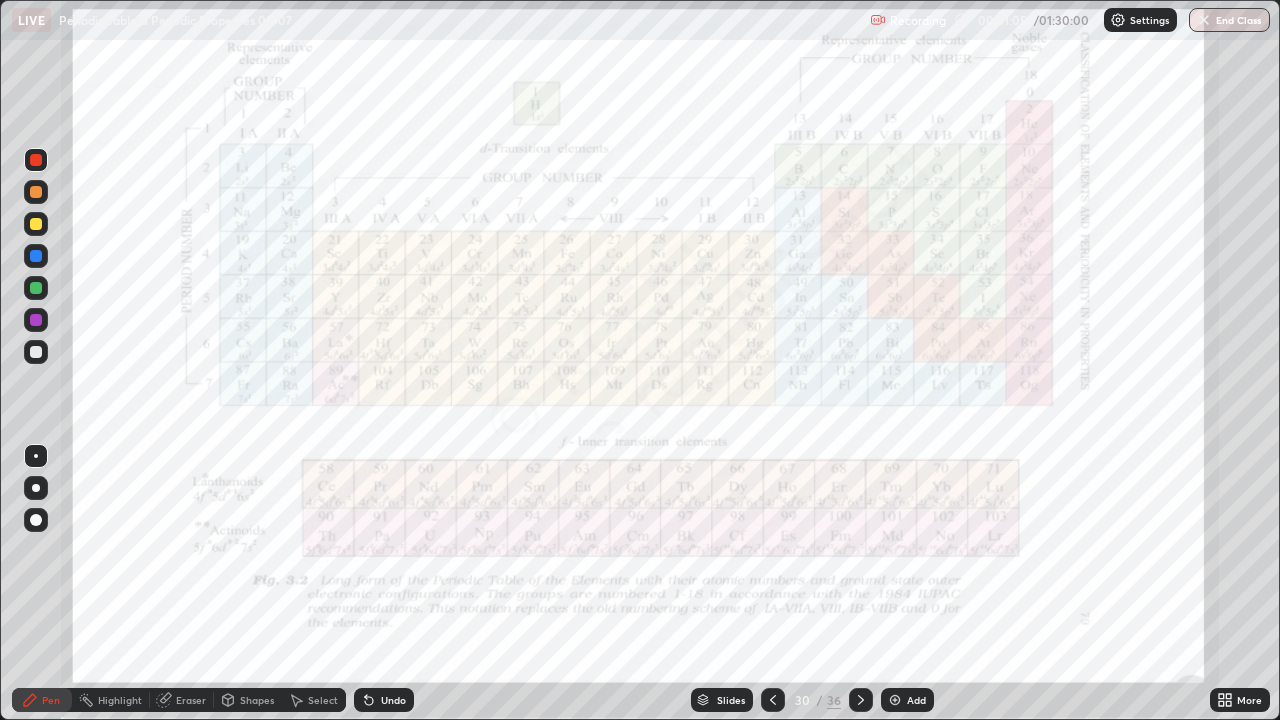 click on "Undo" at bounding box center (384, 700) 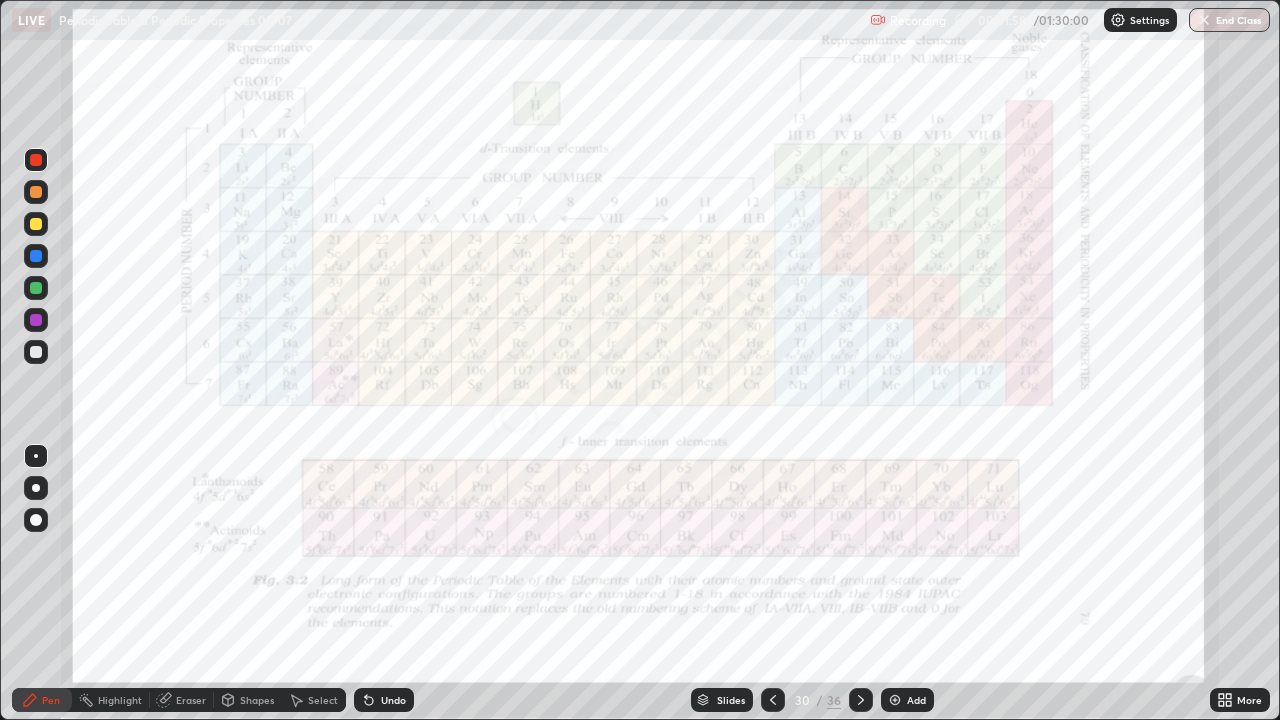 click 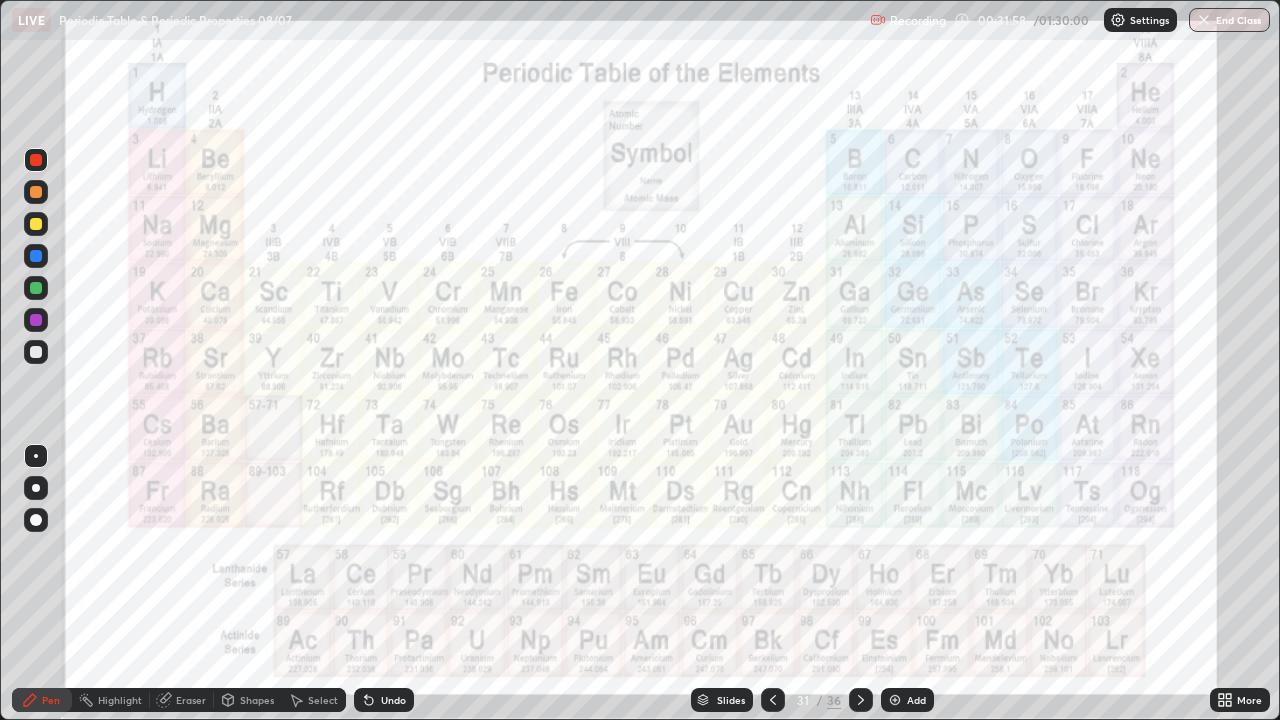 click 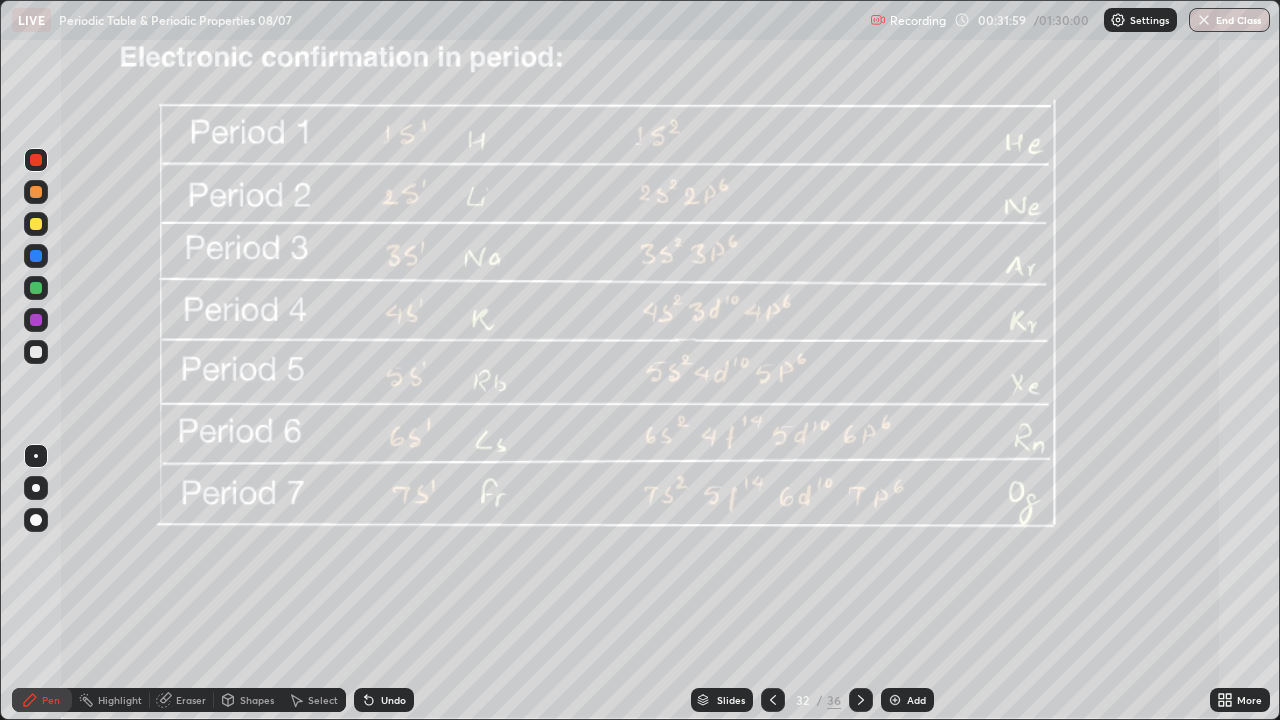 click 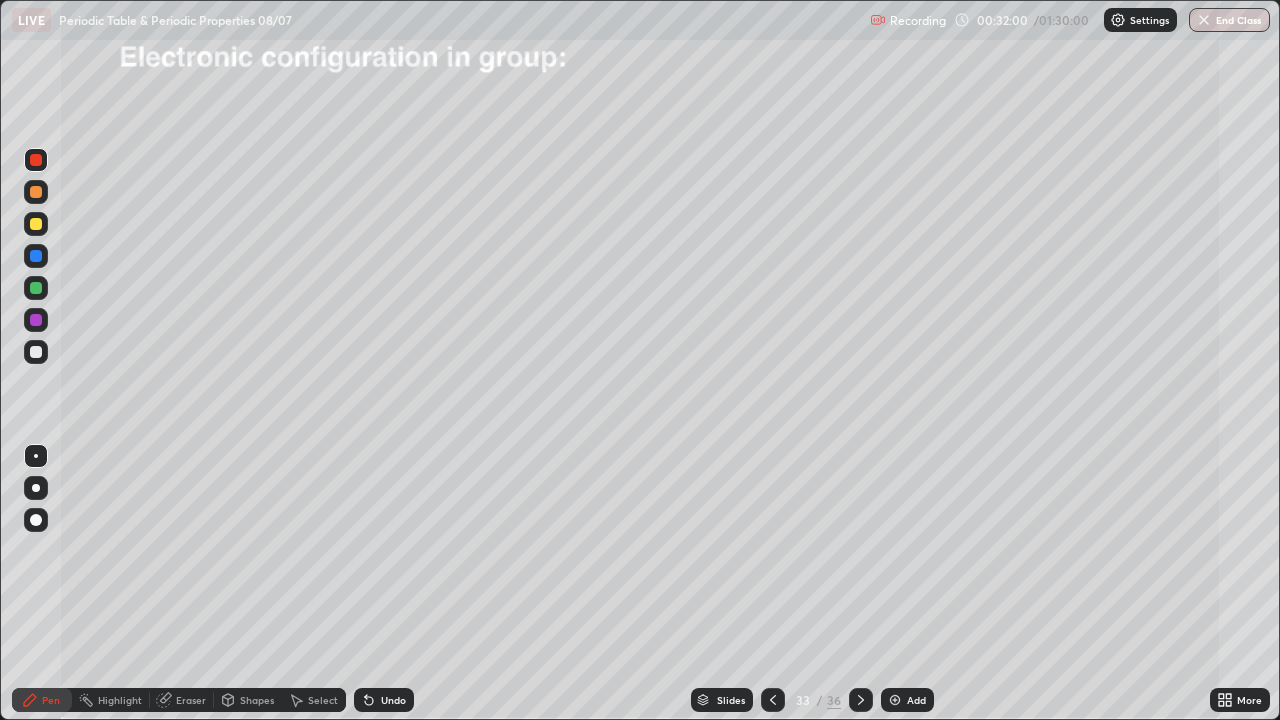 click 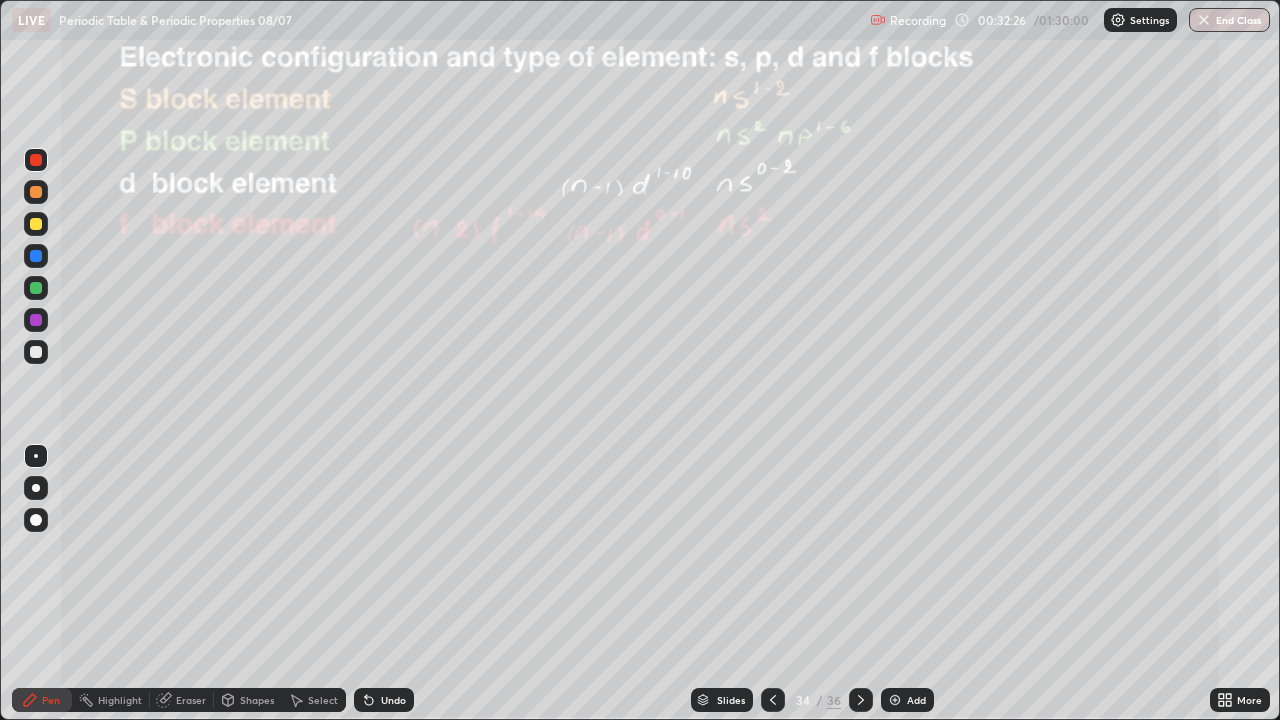 click at bounding box center (36, 224) 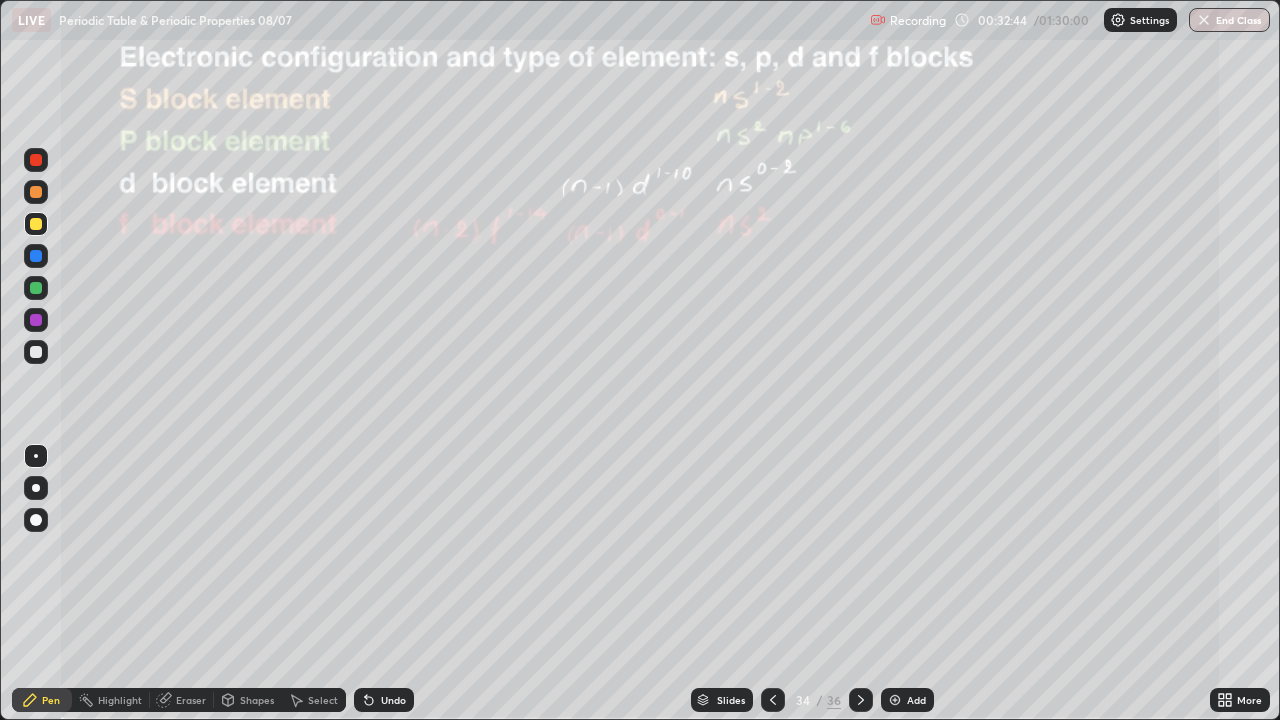 click on "Select" at bounding box center [323, 700] 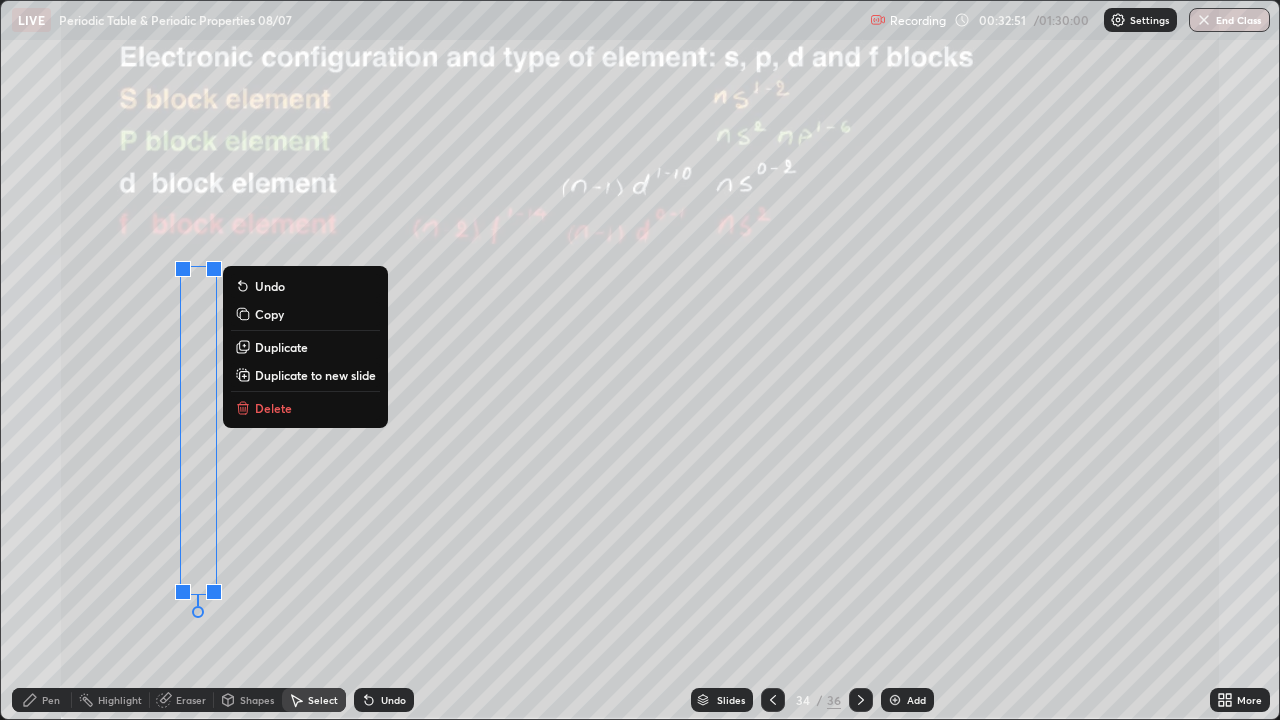 click on "Pen" at bounding box center [51, 700] 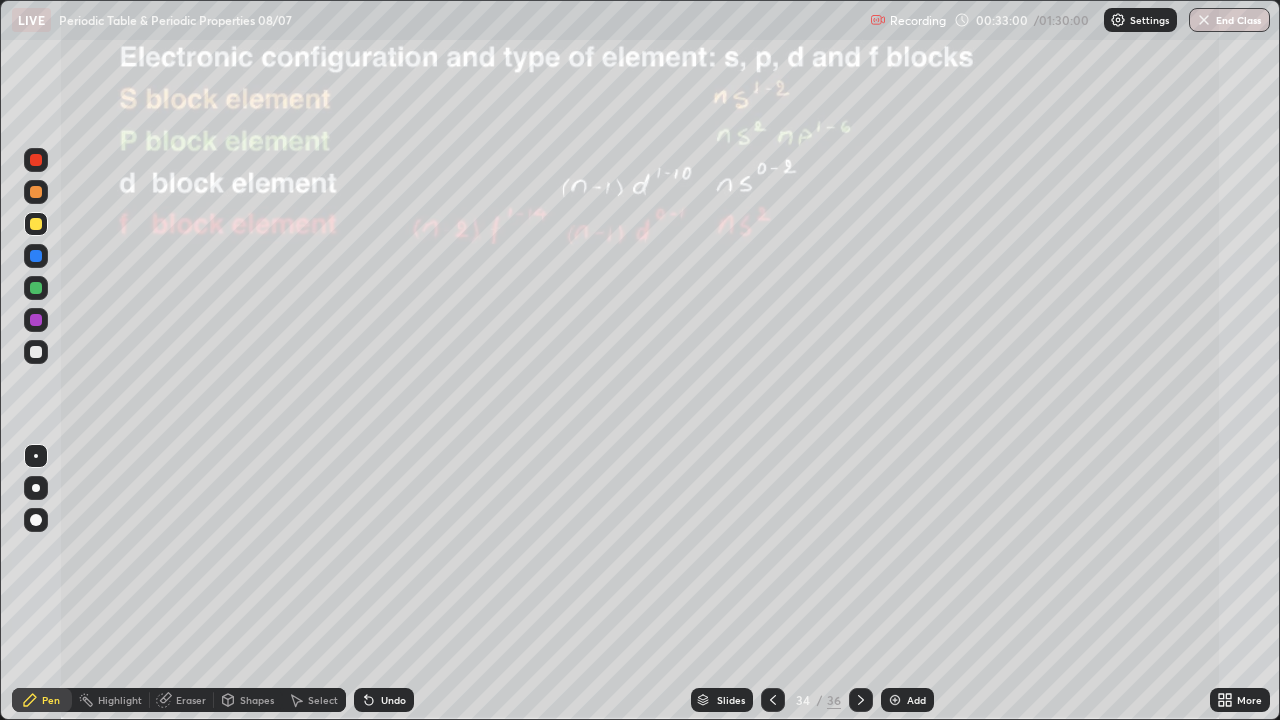 click 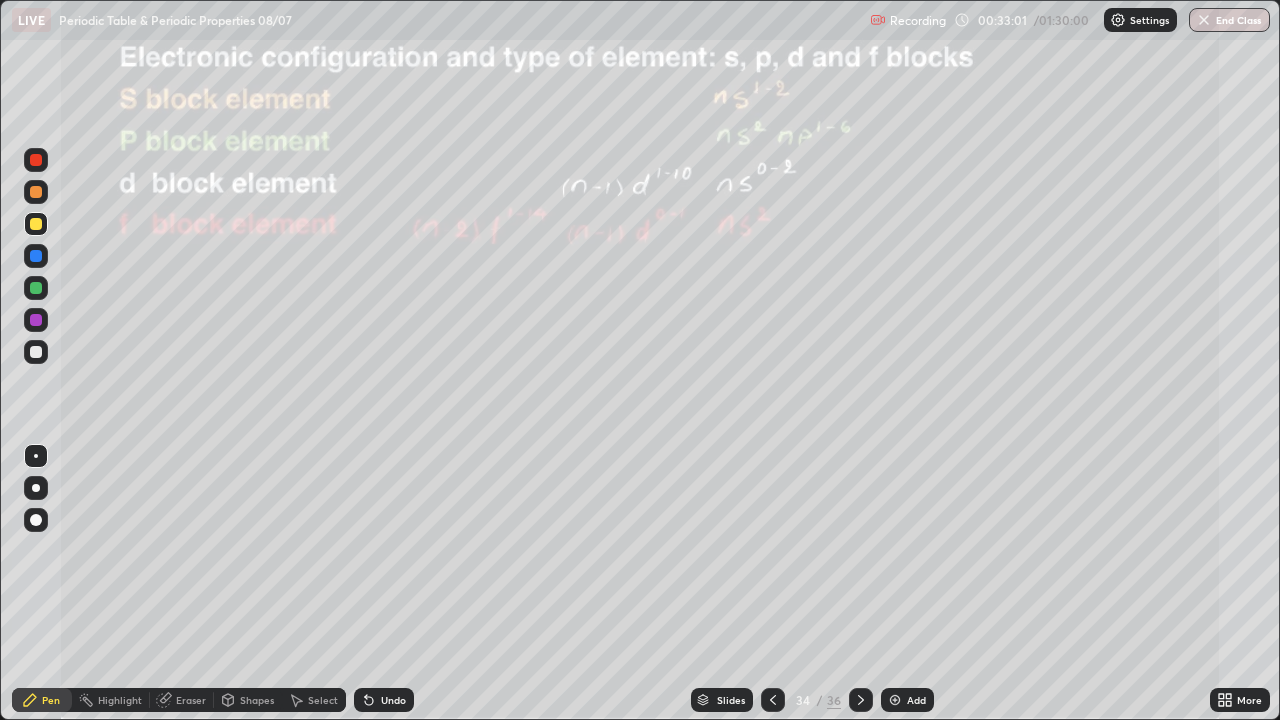 click at bounding box center [36, 160] 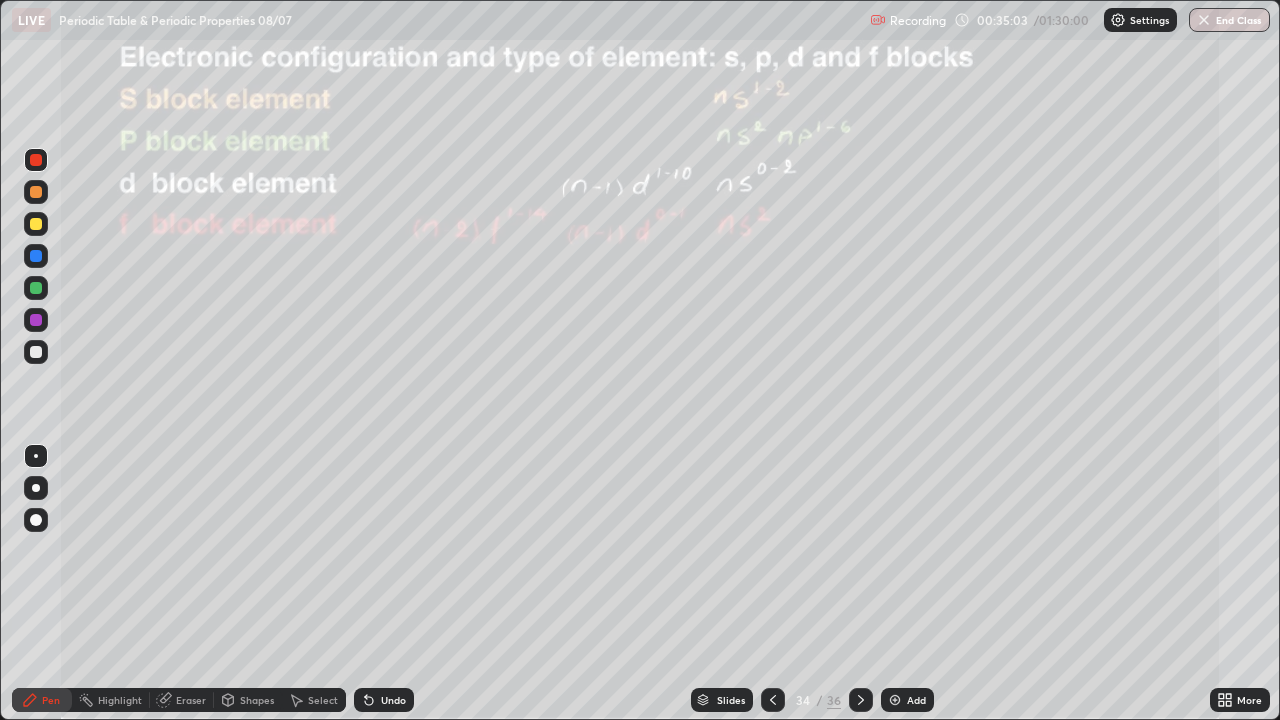 click at bounding box center (36, 224) 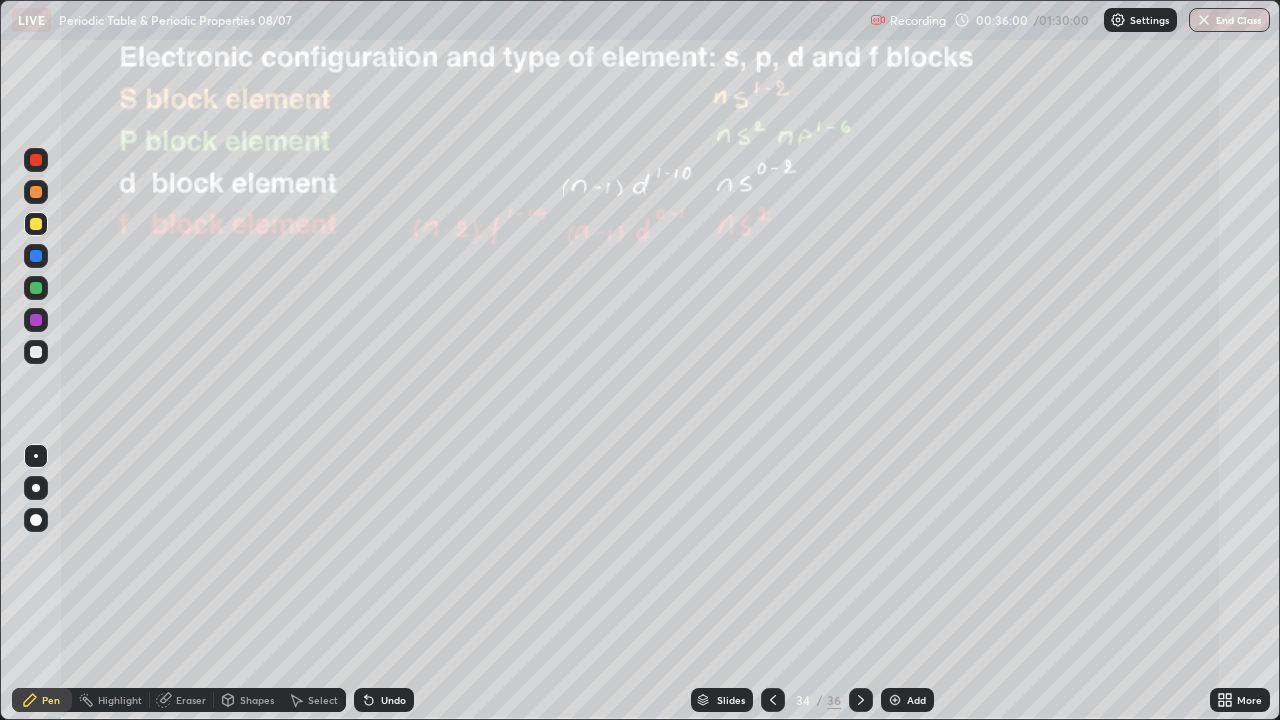 click 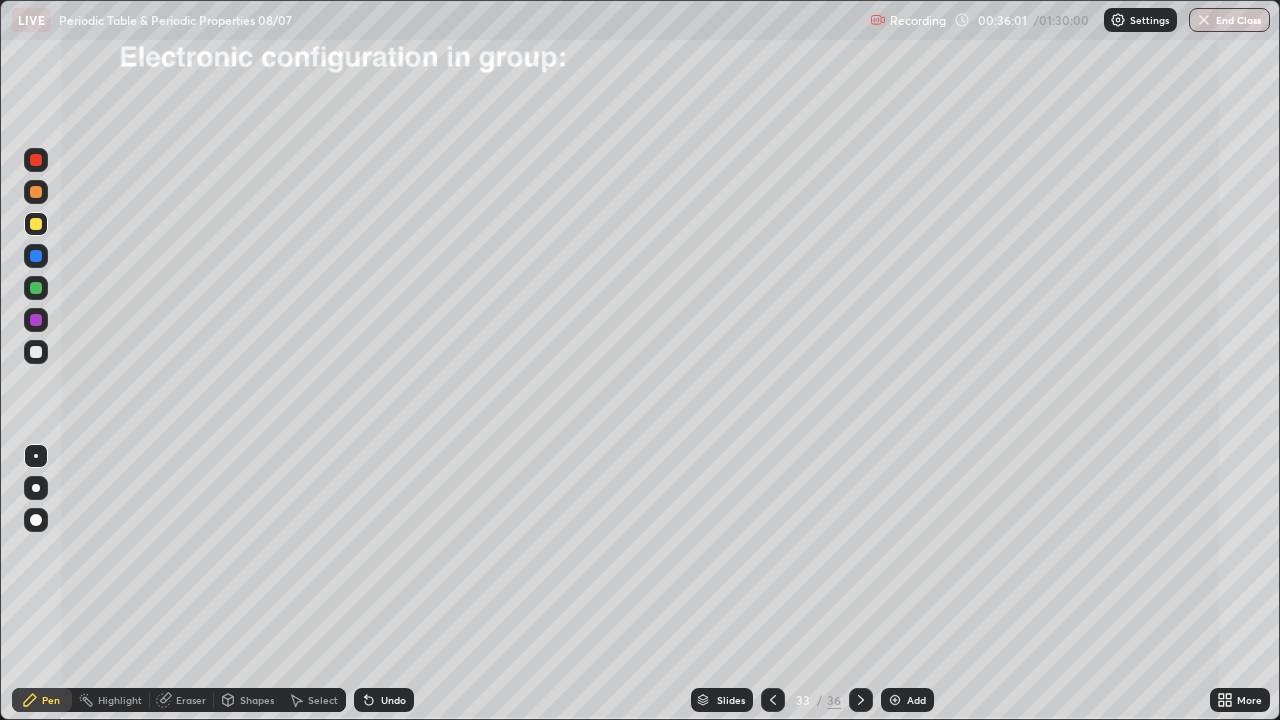 click 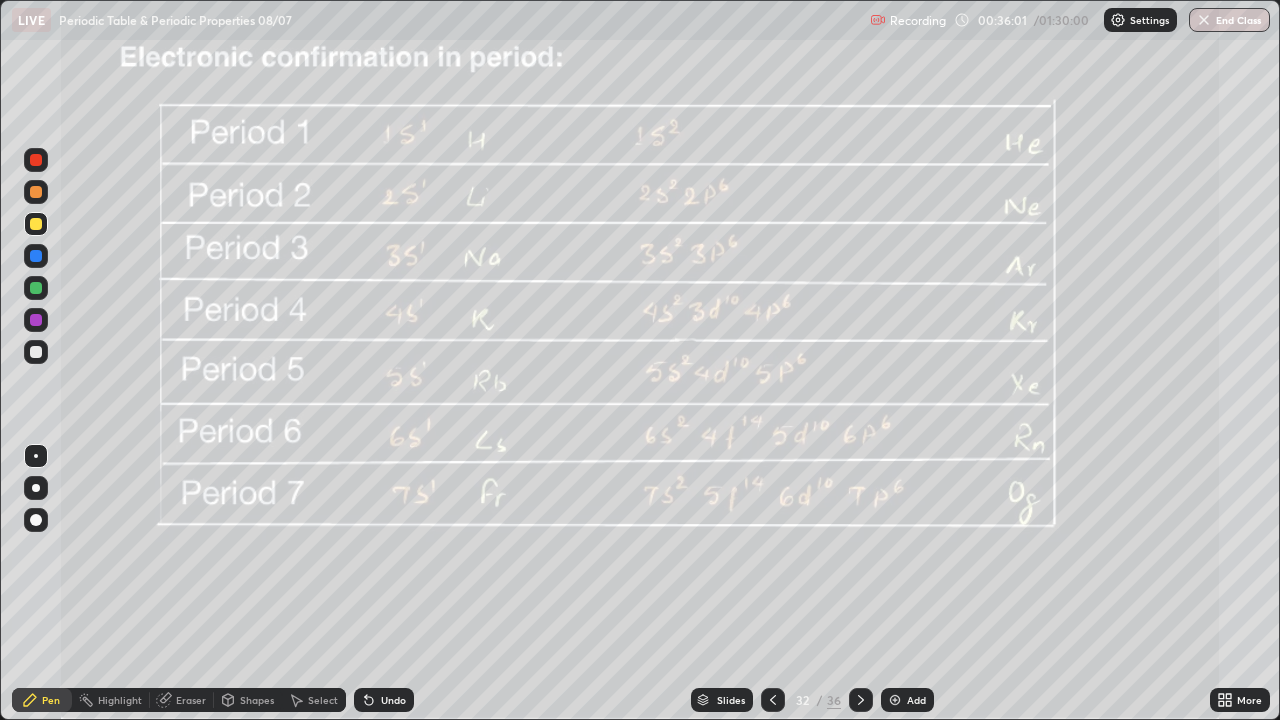 click 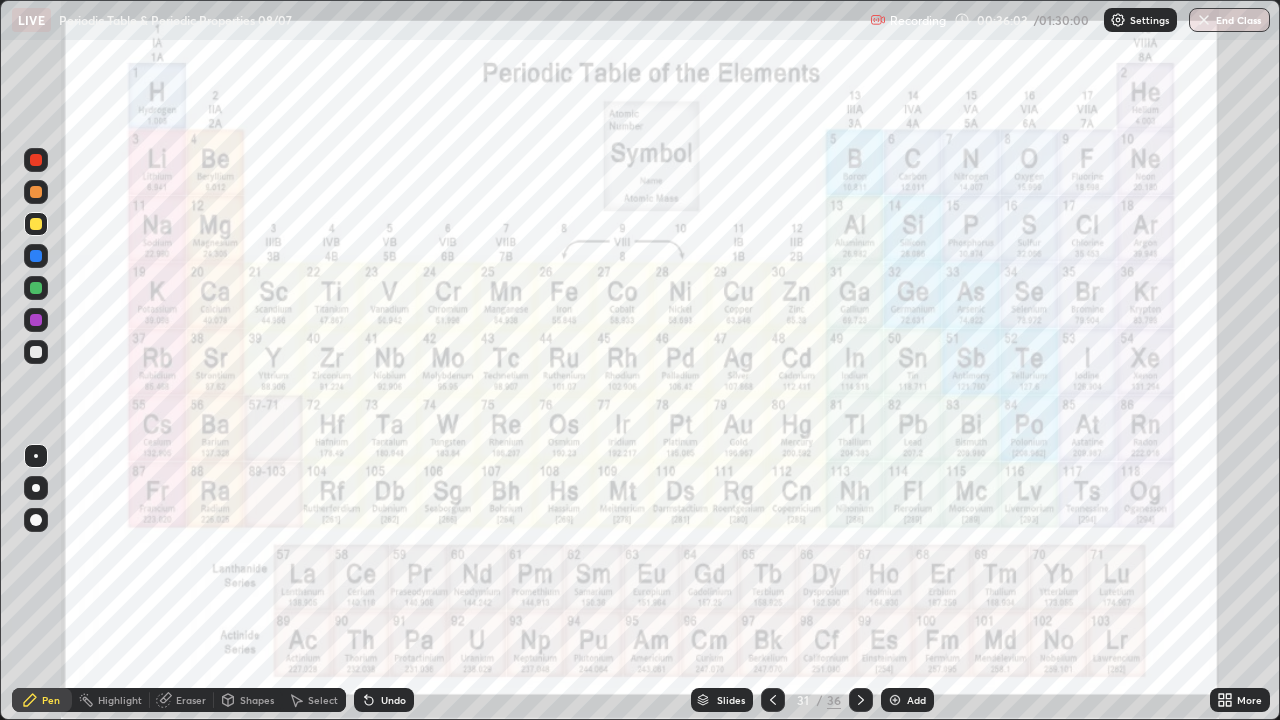 click 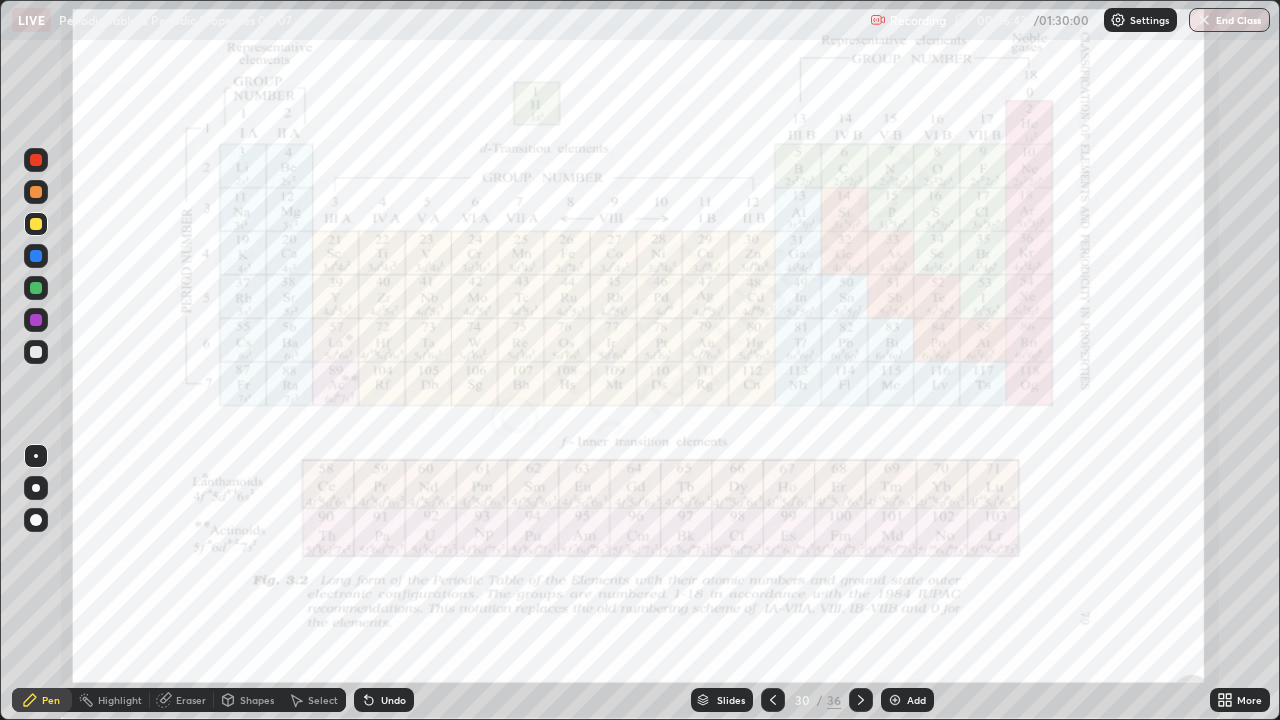 click on "Undo" at bounding box center [384, 700] 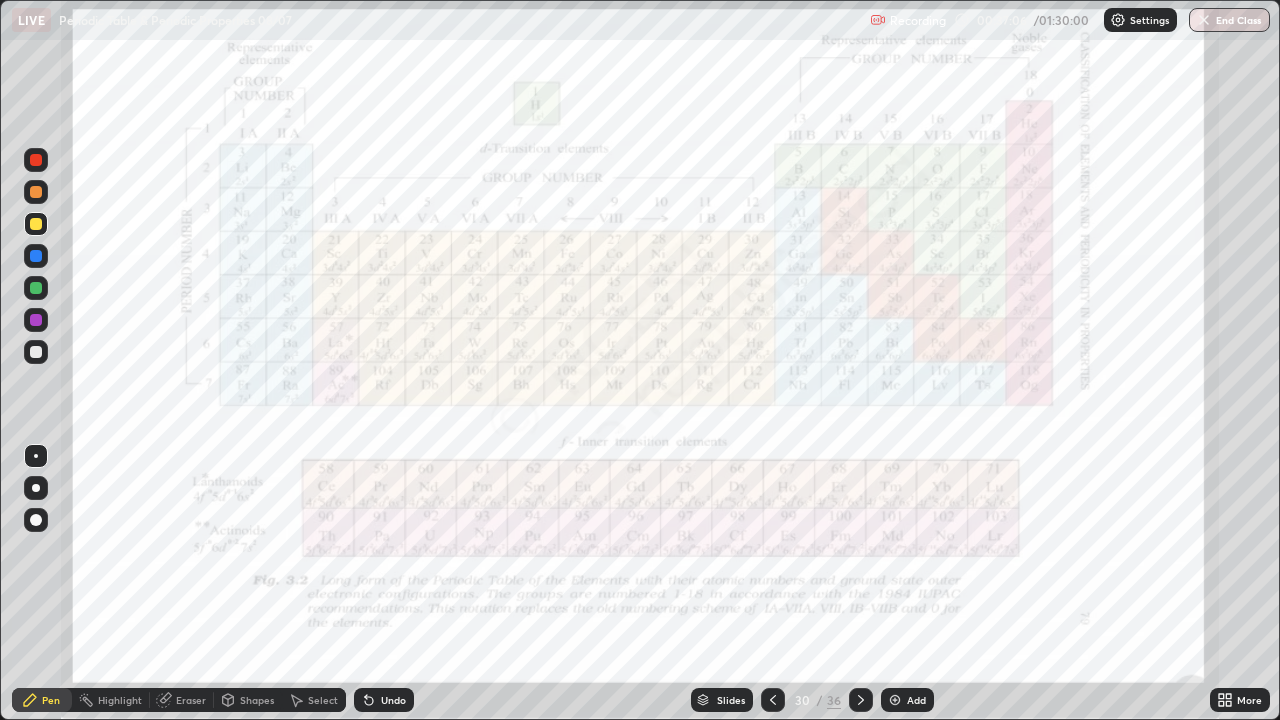 click 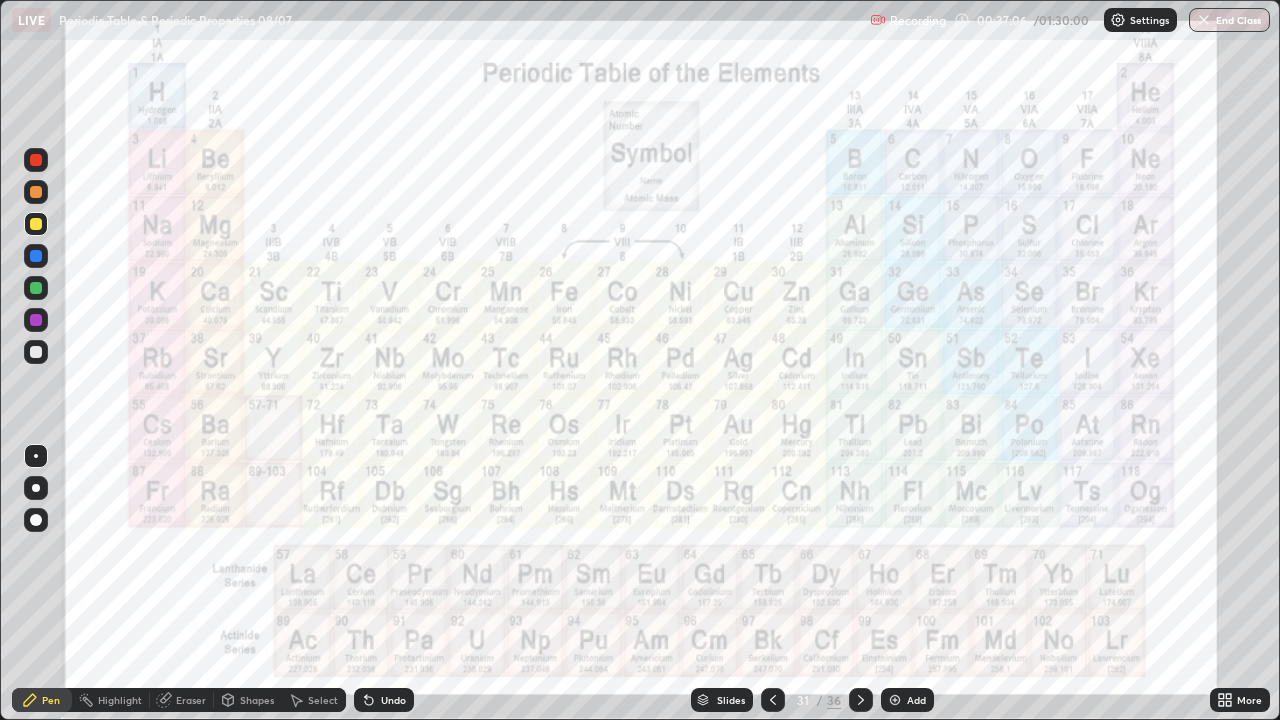 click 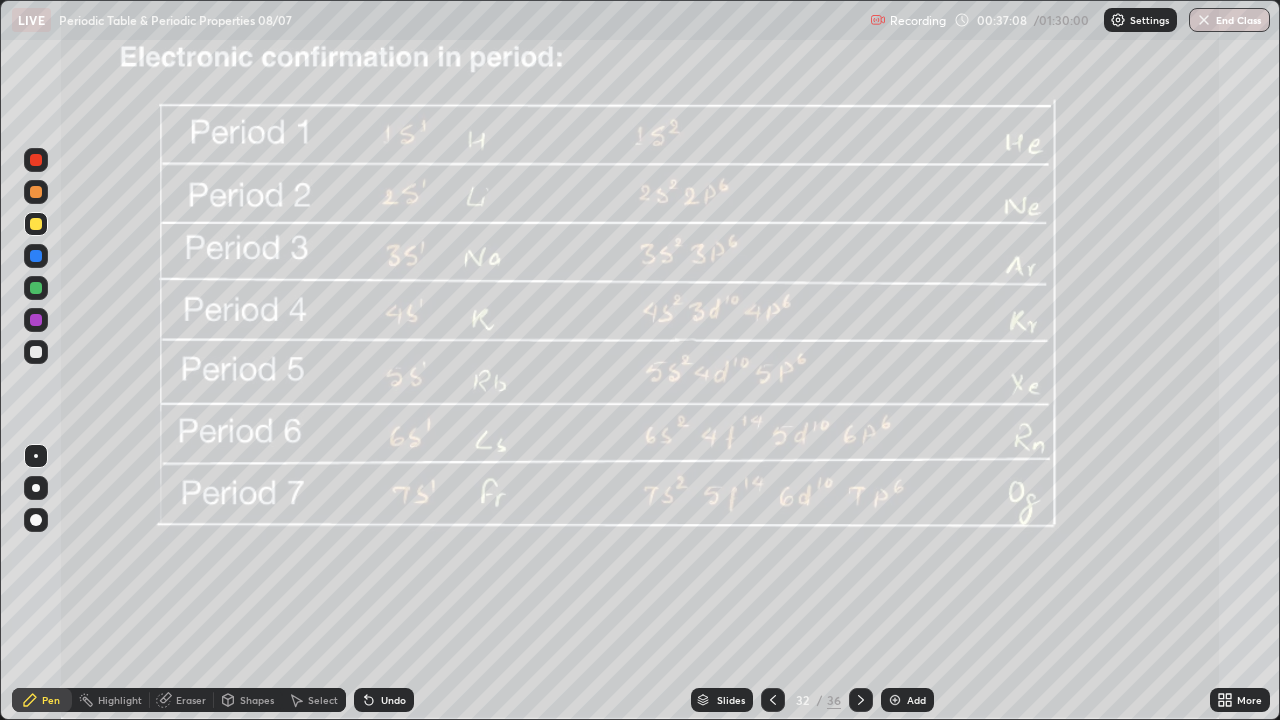 click 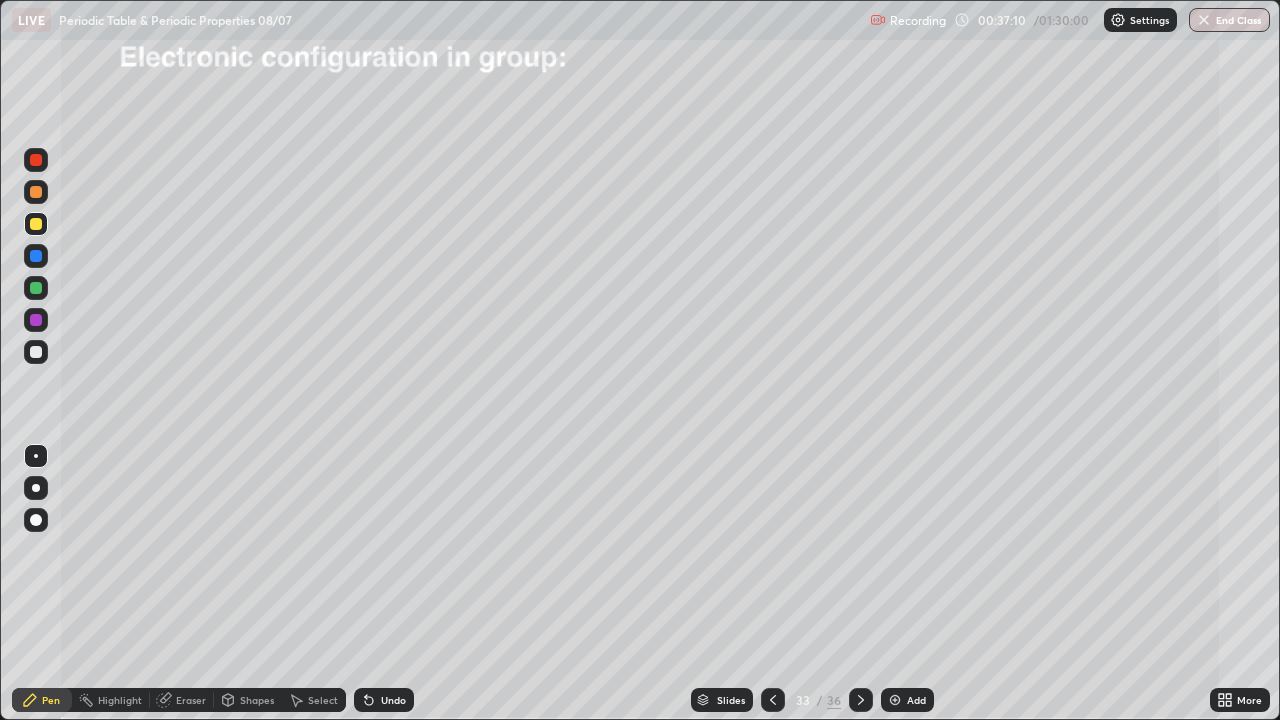 click 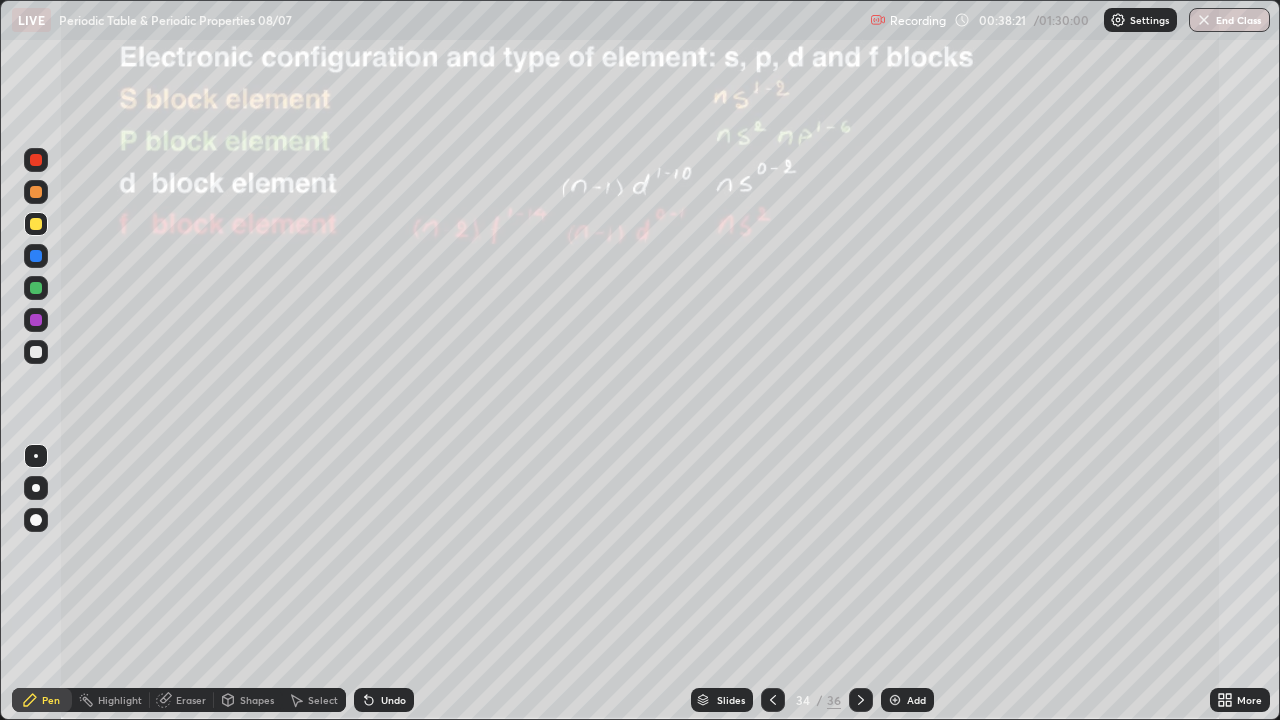 click 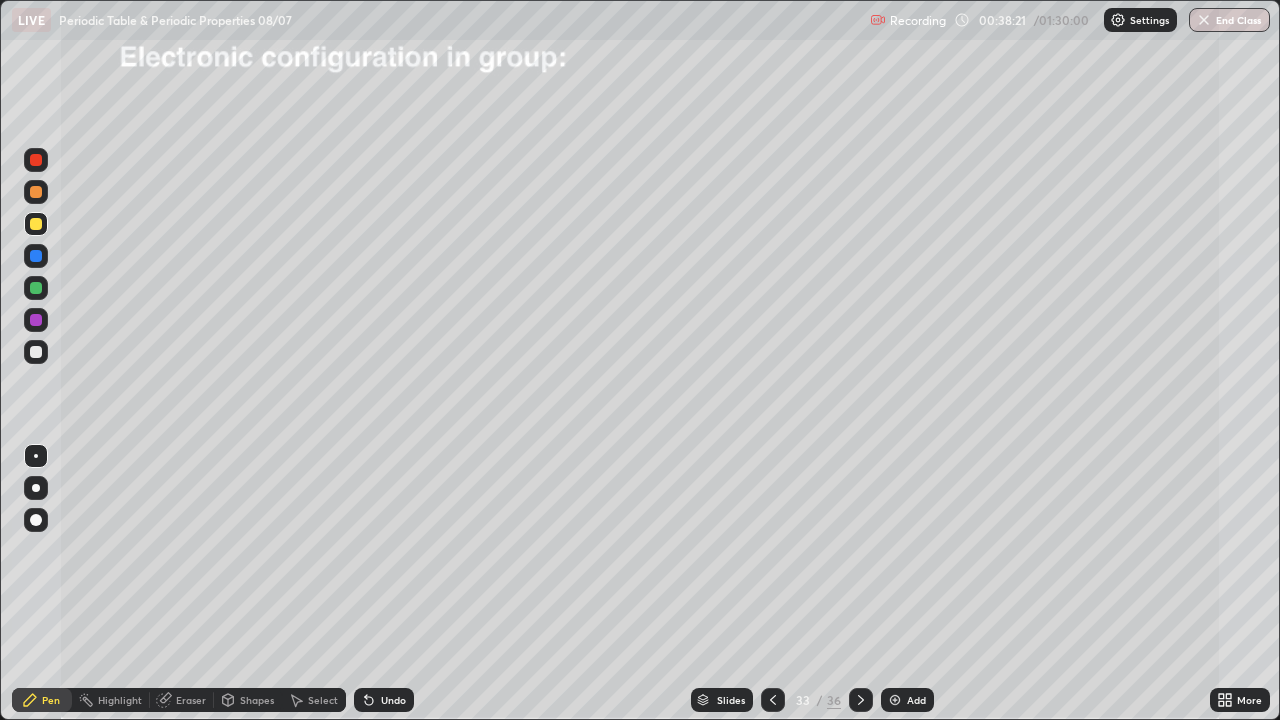 click at bounding box center (773, 700) 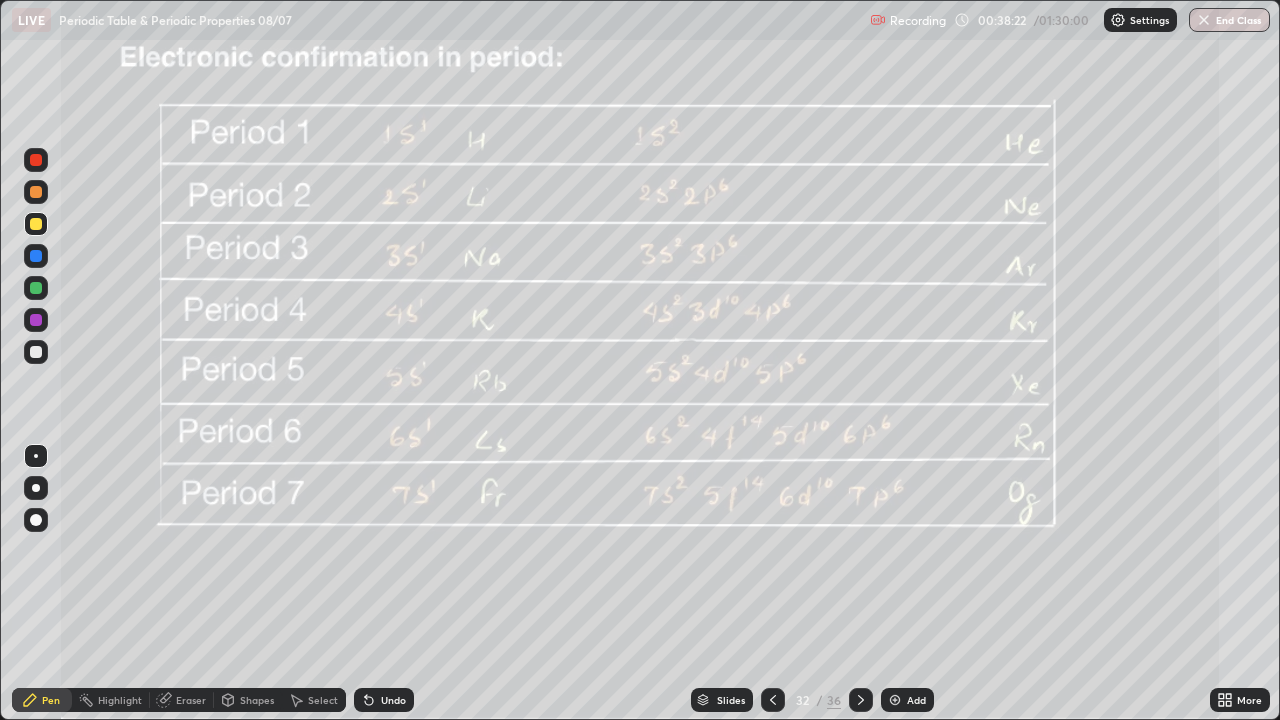 click at bounding box center [773, 700] 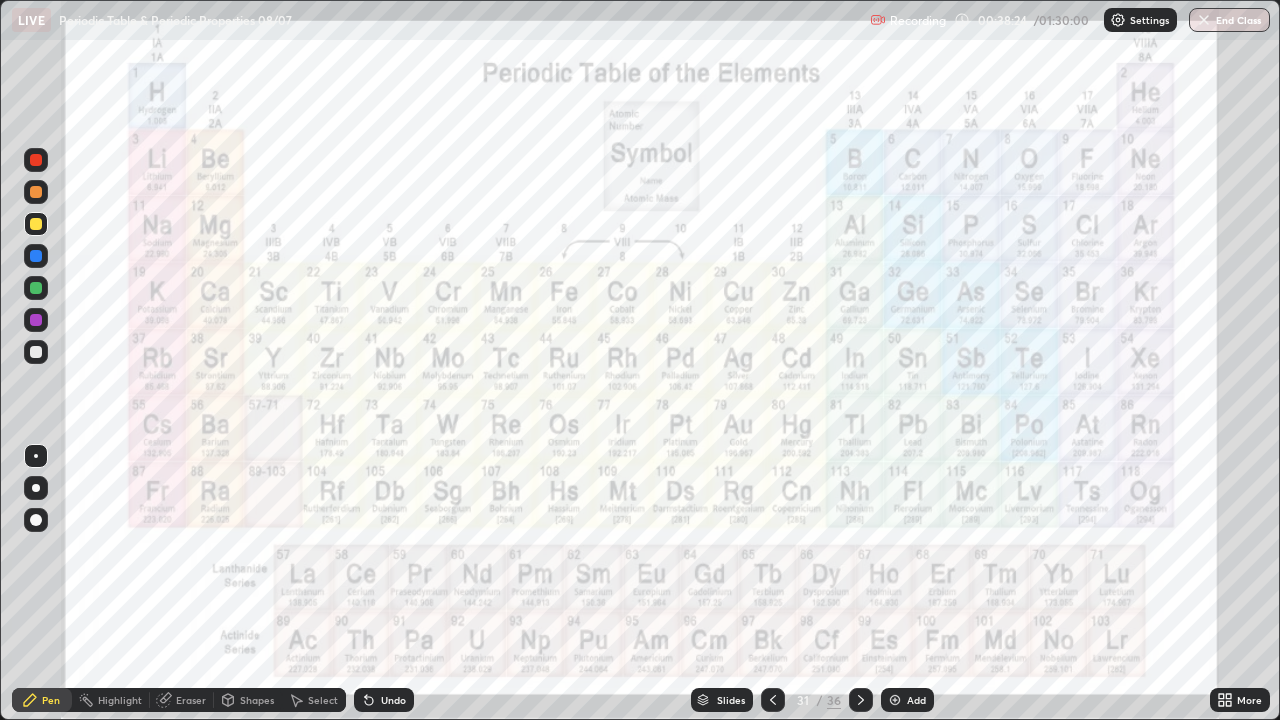 click on "Highlight" at bounding box center (111, 700) 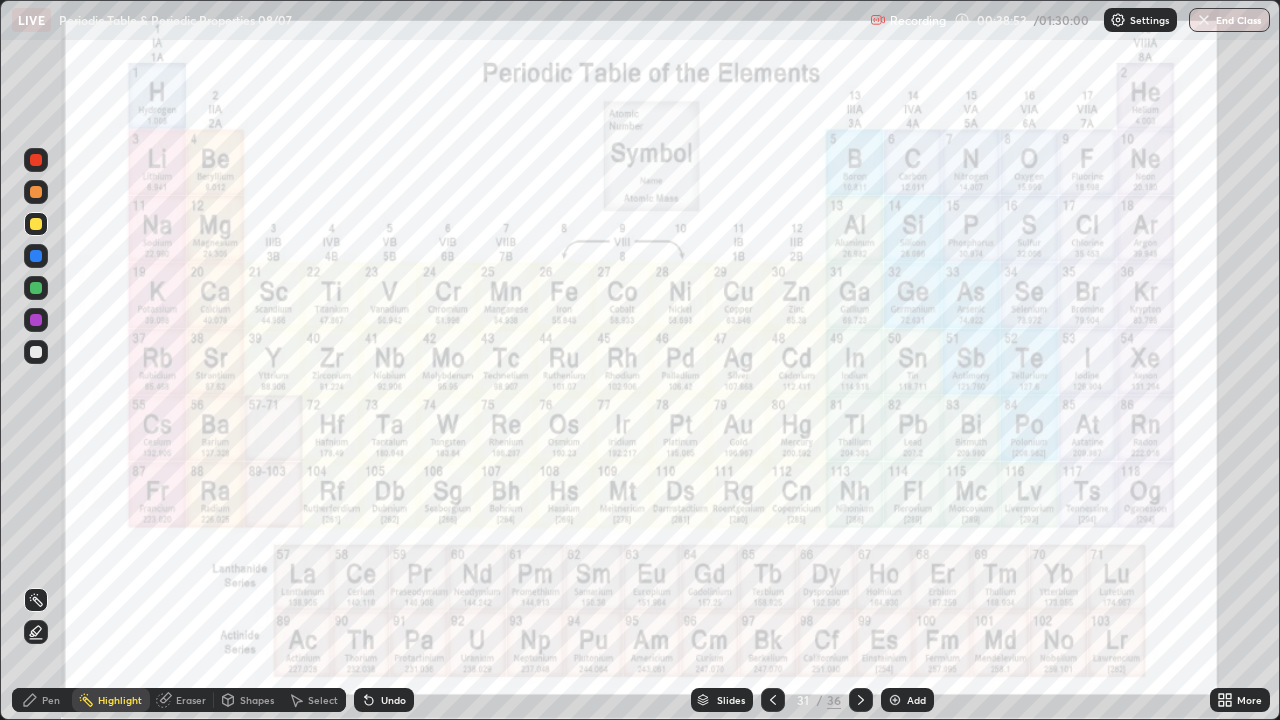 click 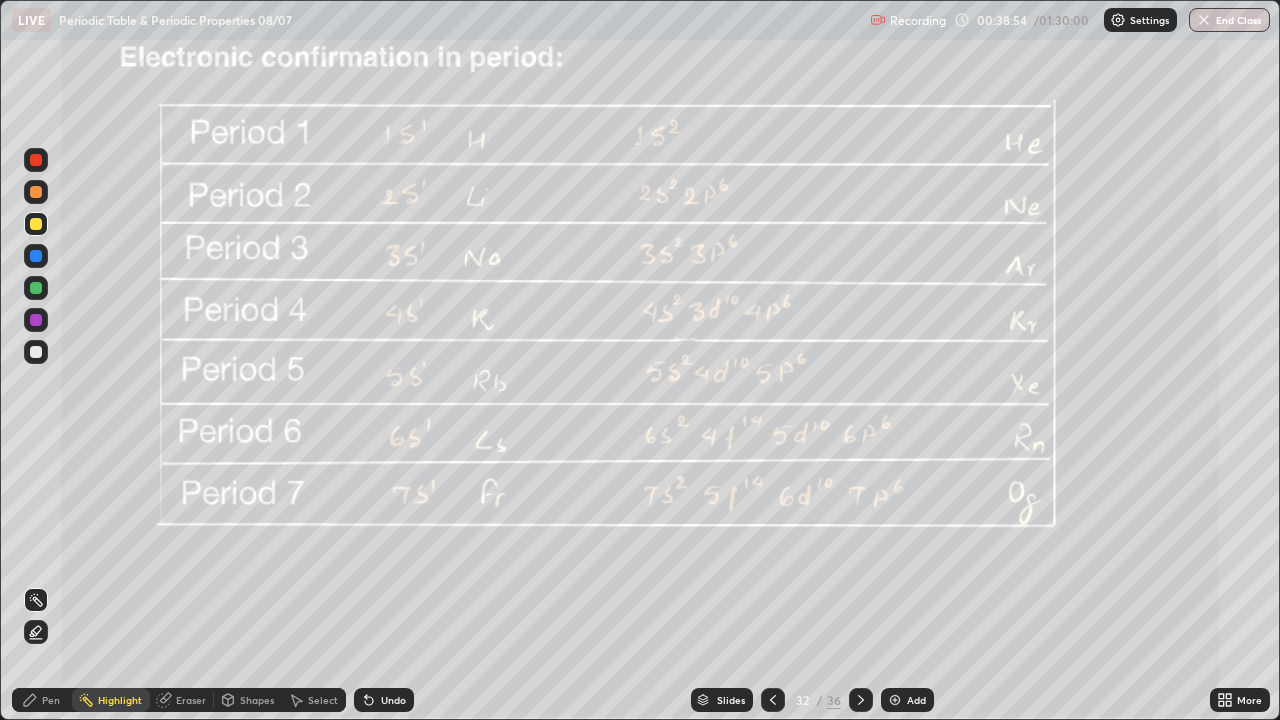 click 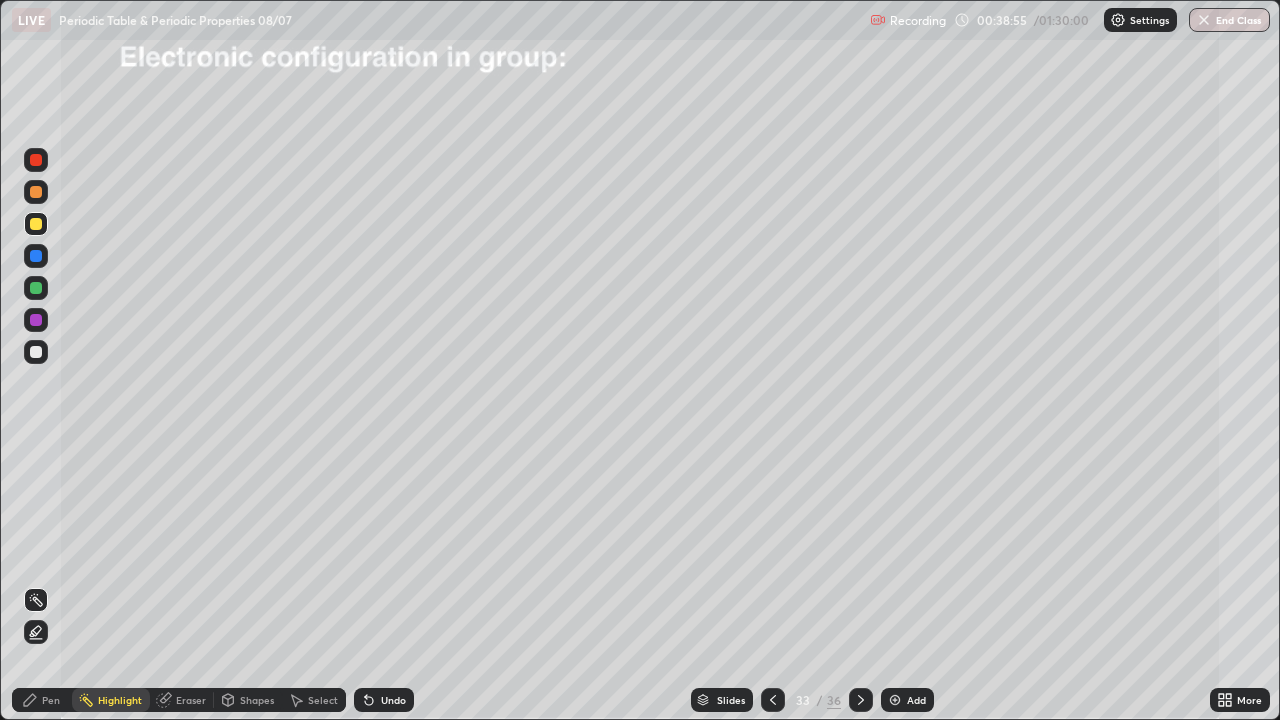 click 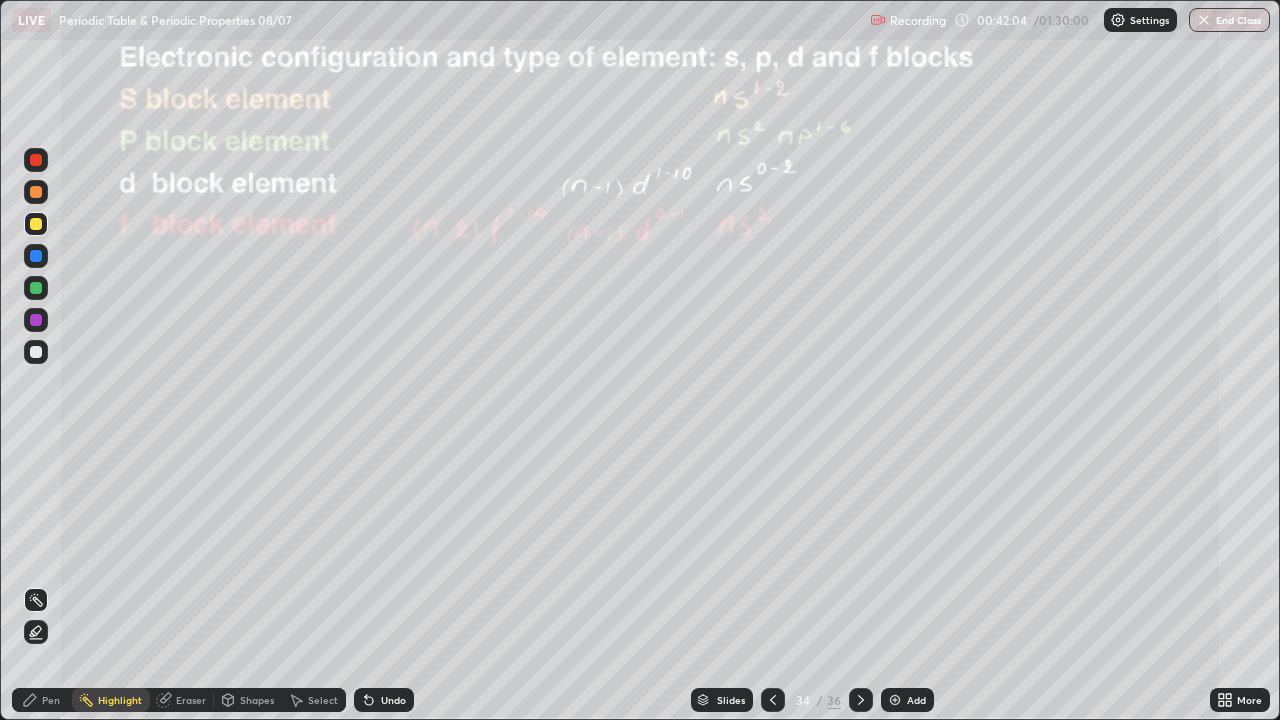 click at bounding box center (36, 352) 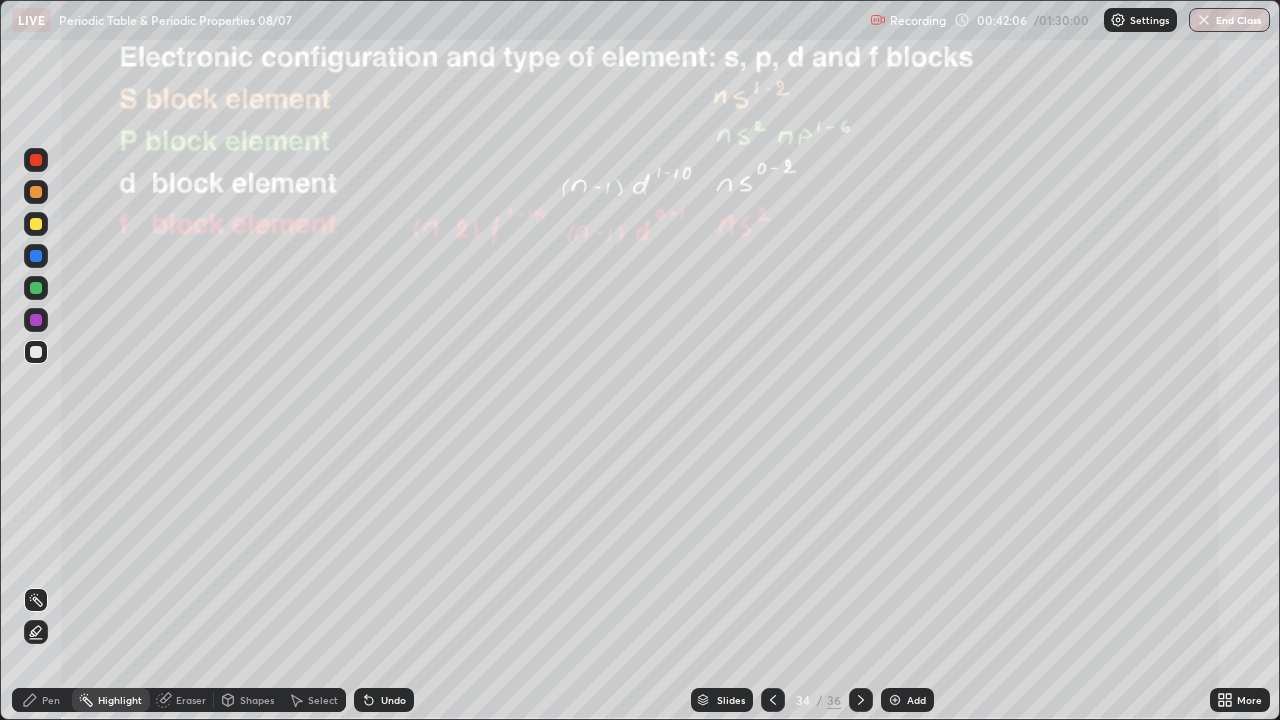 click on "Pen" at bounding box center [51, 700] 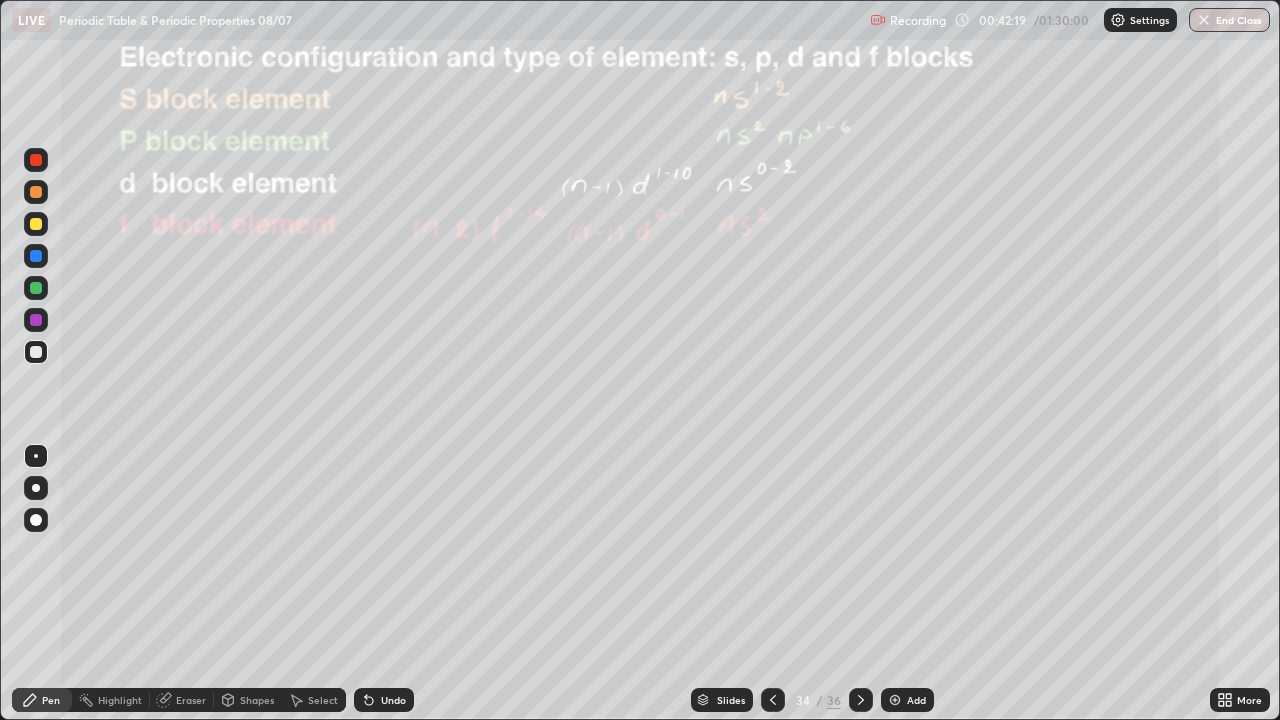 click on "Undo" at bounding box center [393, 700] 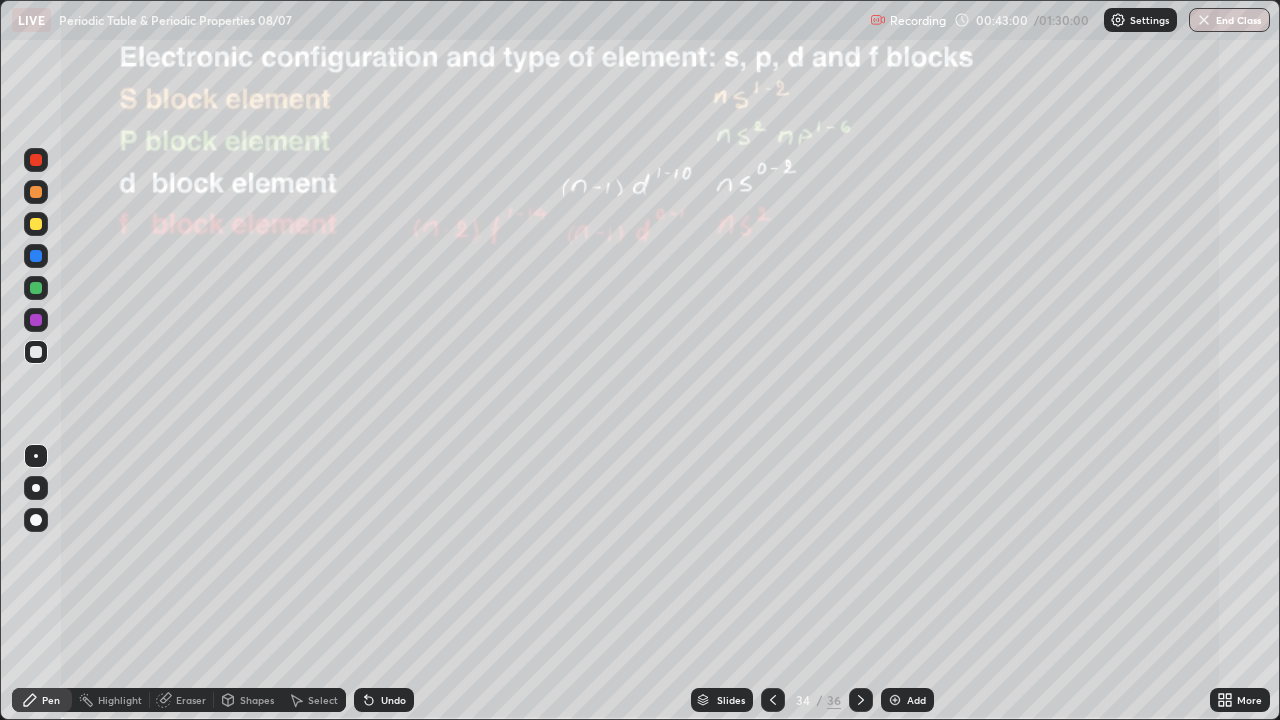 click 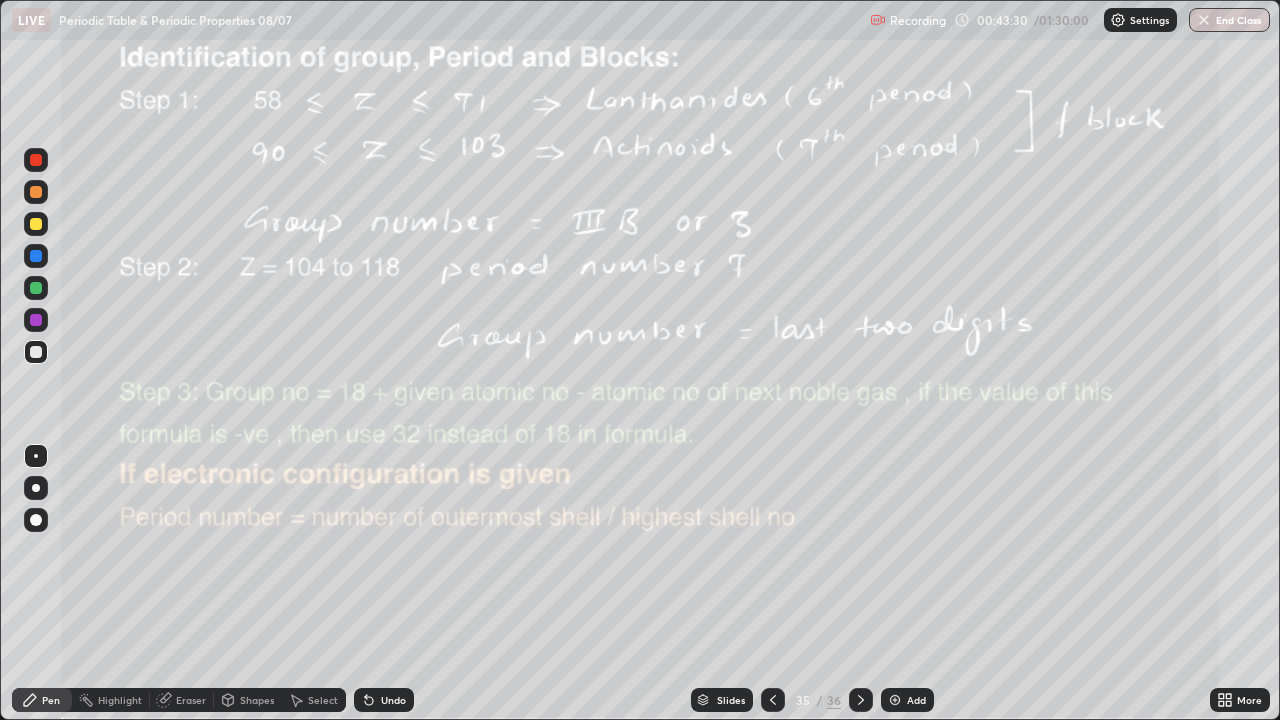 click 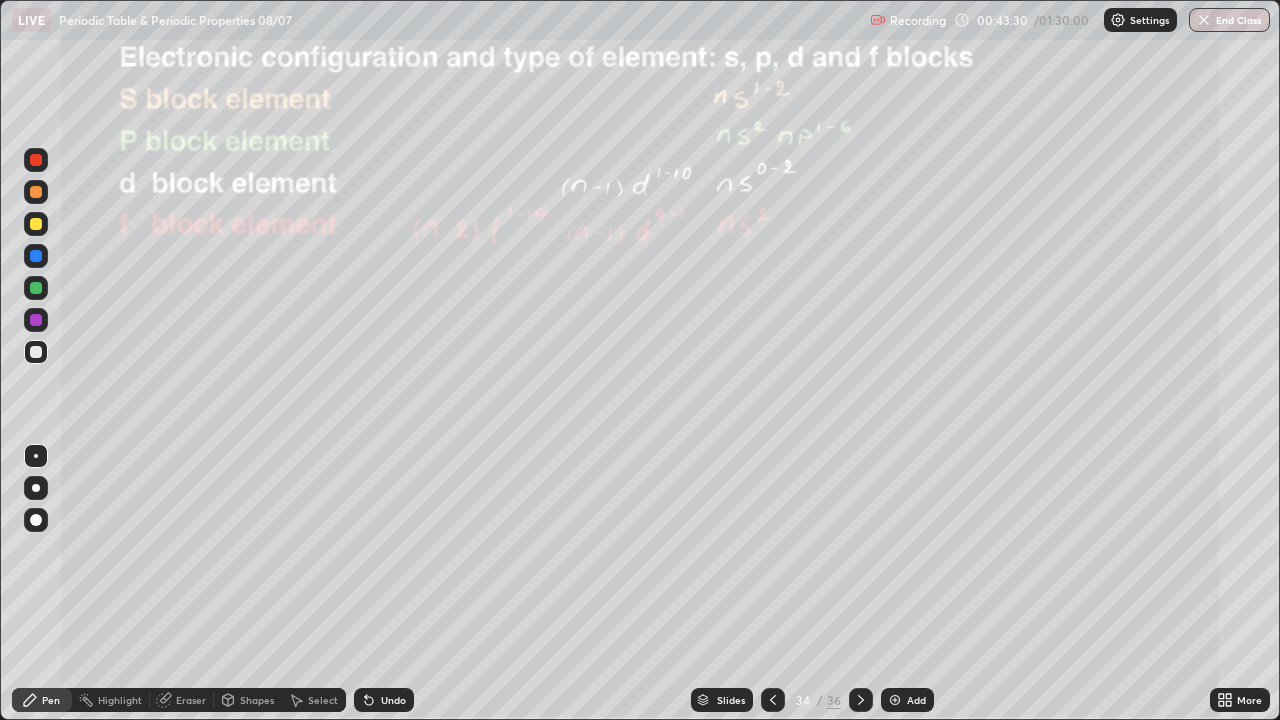 click at bounding box center [773, 700] 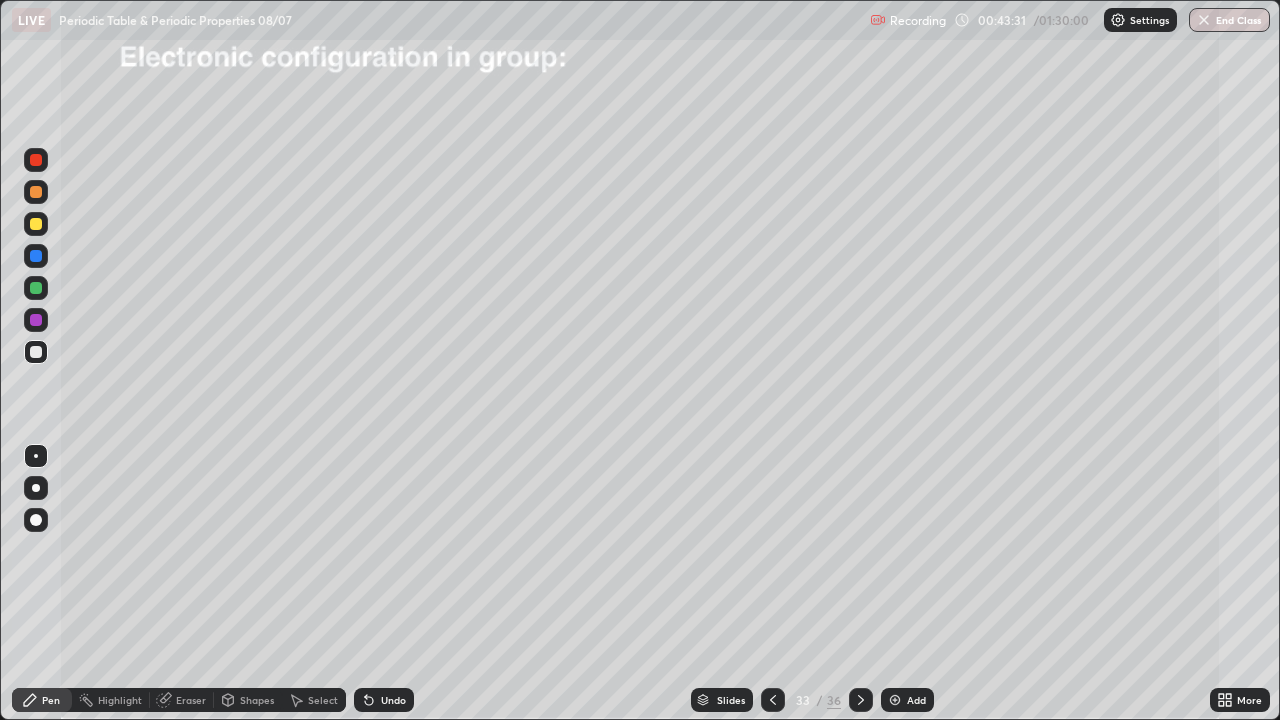 click at bounding box center [773, 700] 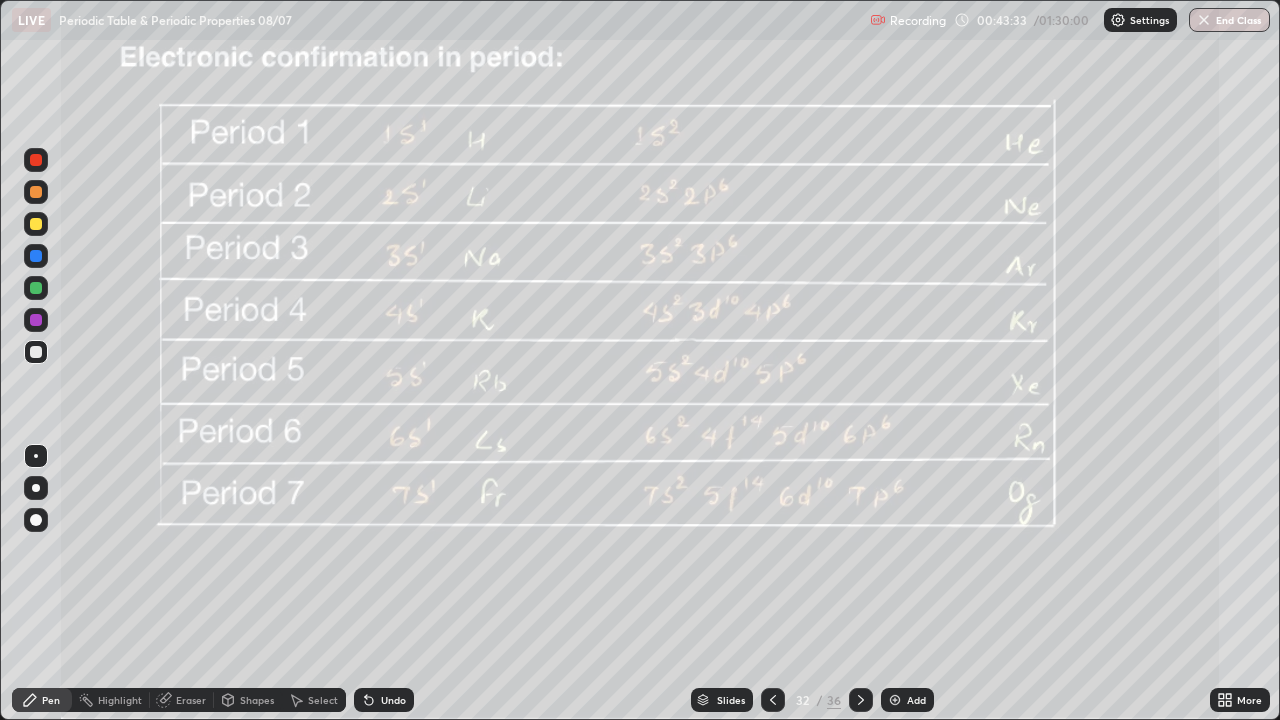 click 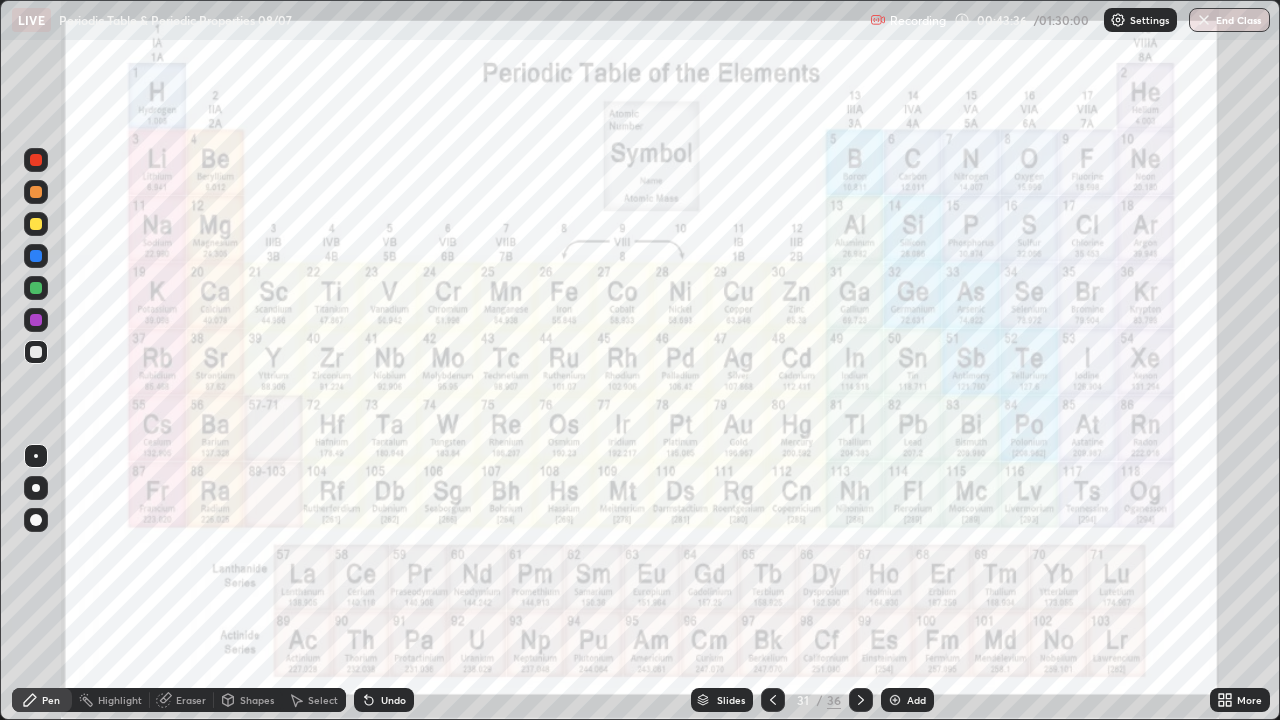 click 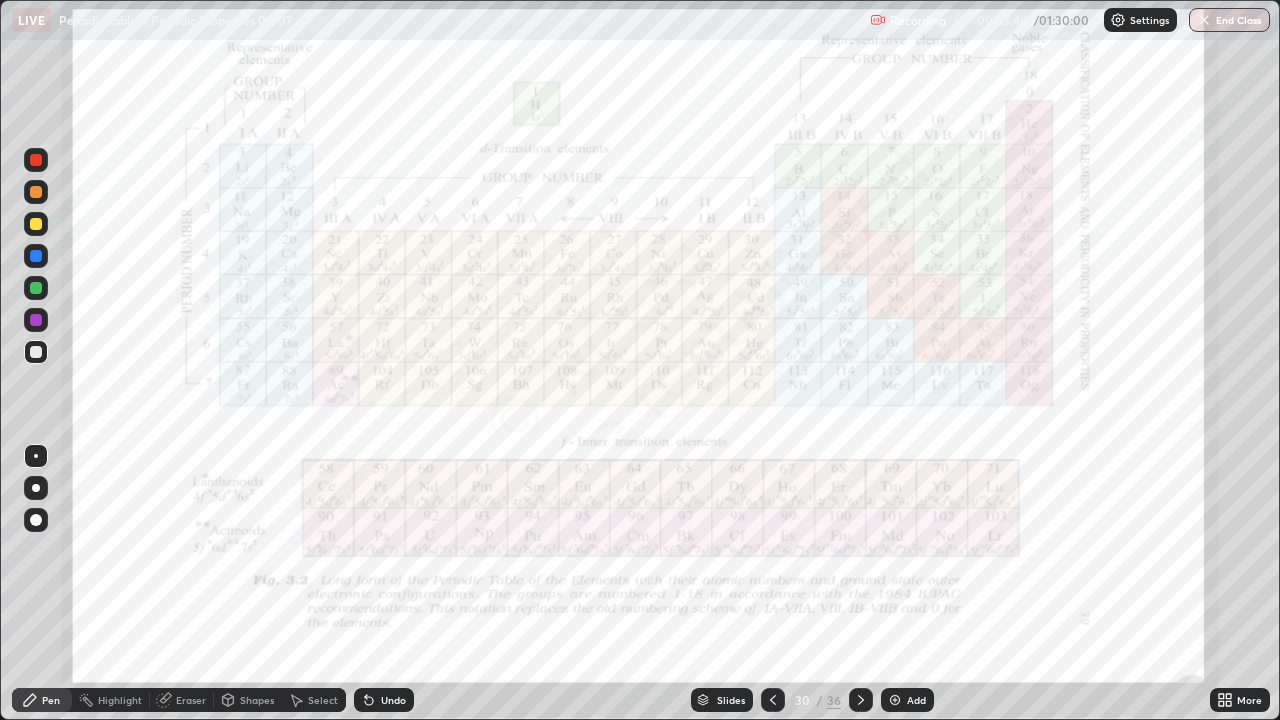 click on "Undo" at bounding box center [393, 700] 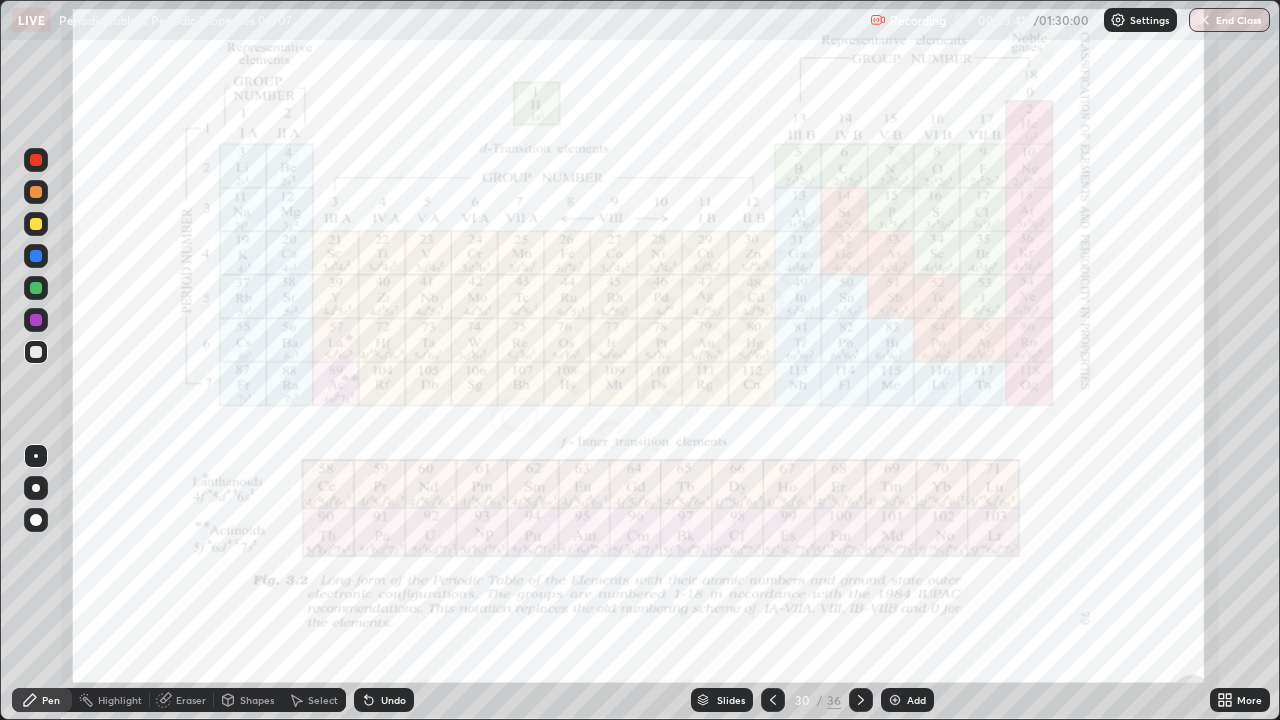 click on "Highlight" at bounding box center (120, 700) 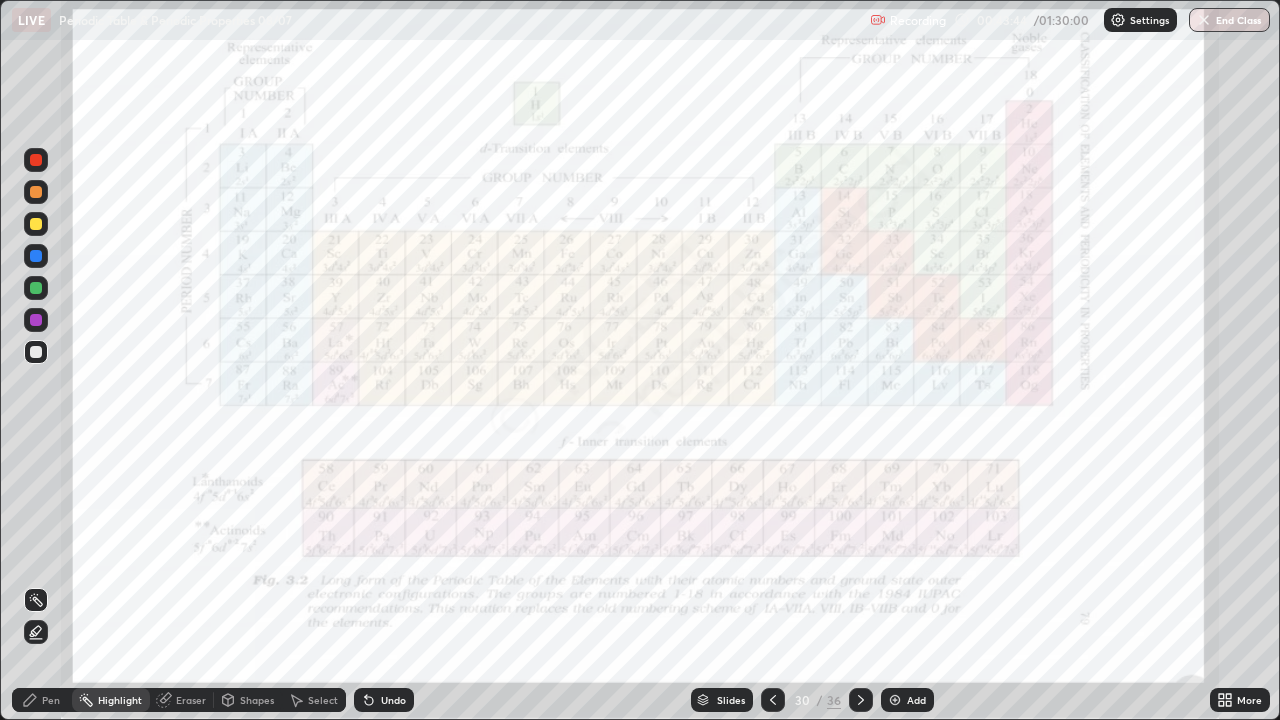 click on "Highlight" at bounding box center (120, 700) 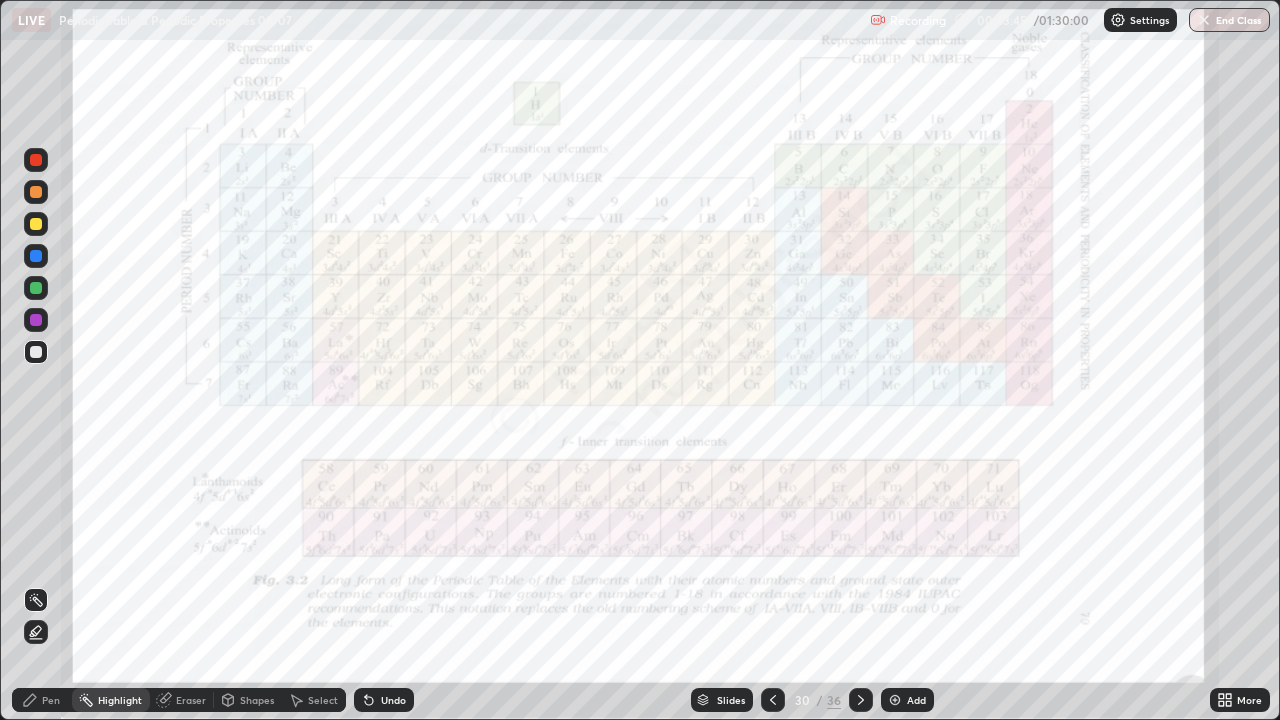 click at bounding box center (36, 160) 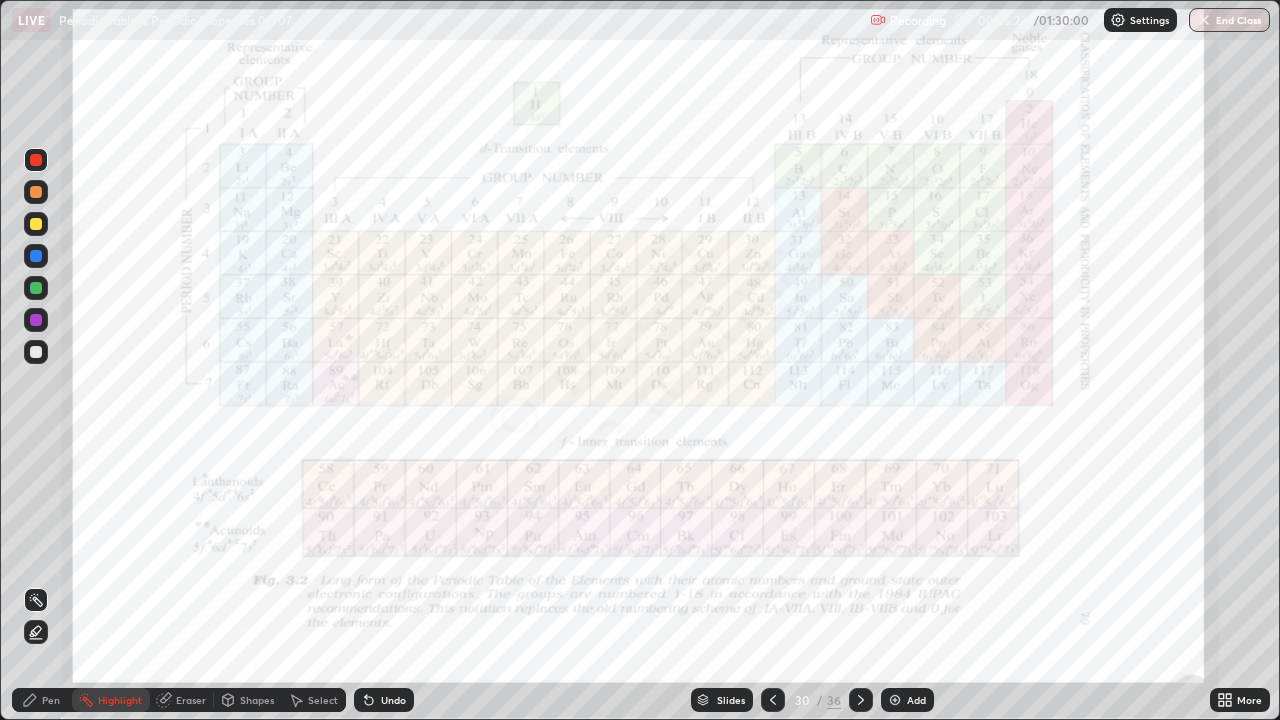 click 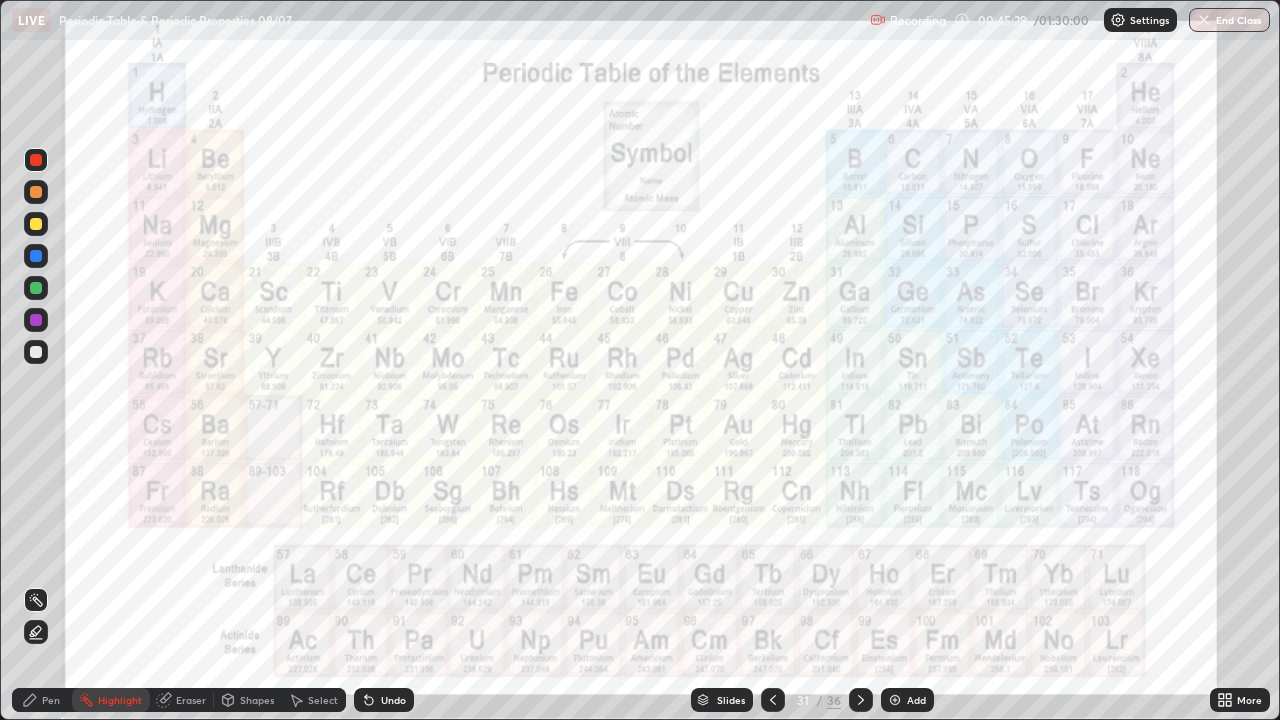 click 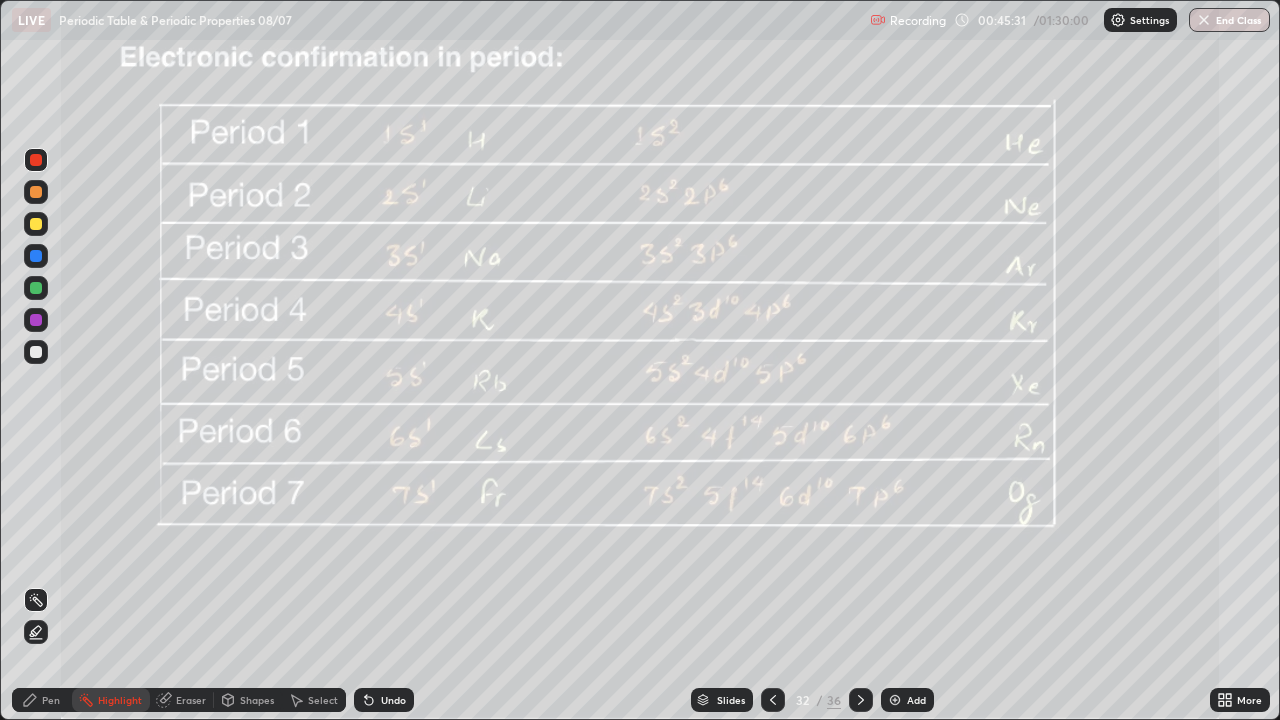 click at bounding box center (861, 700) 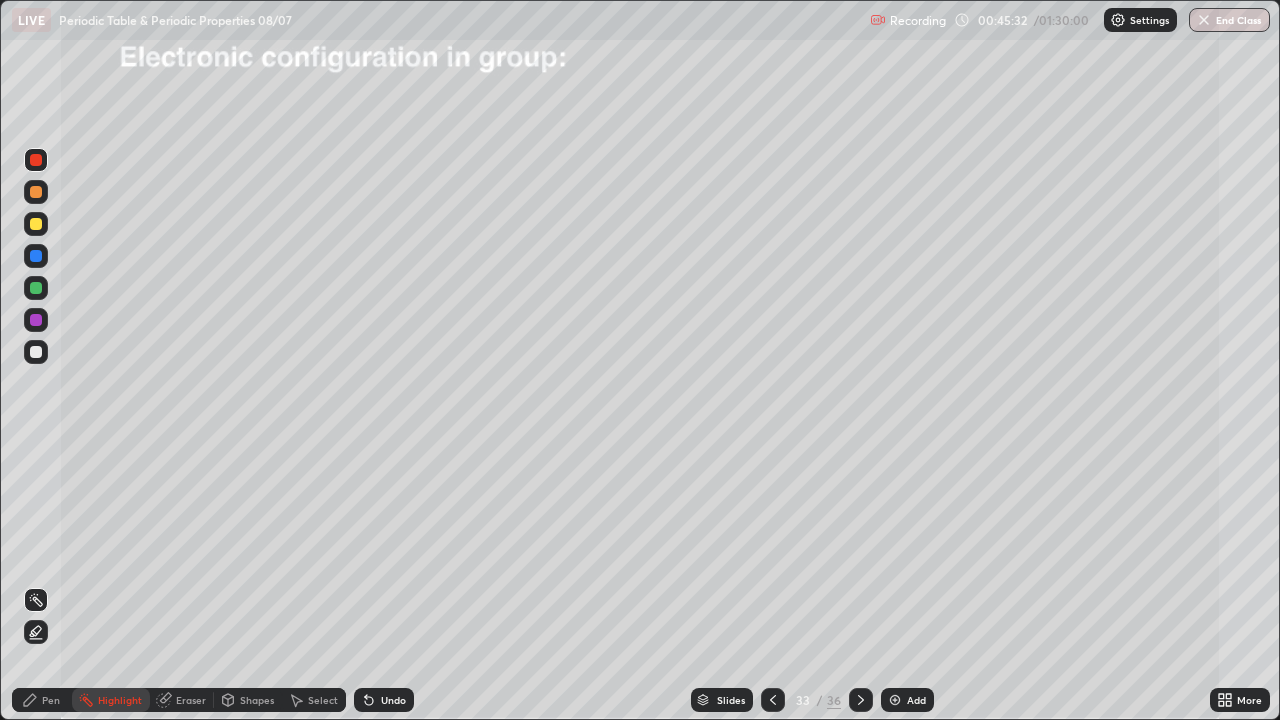 click 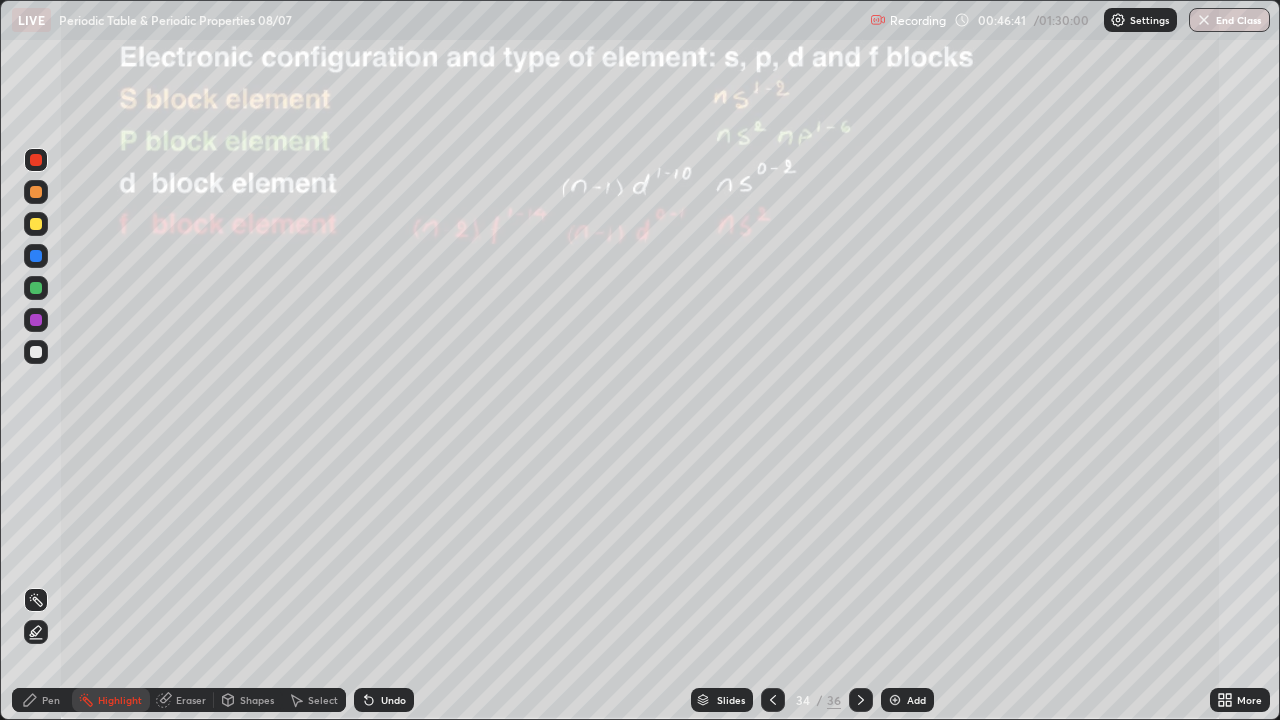 click 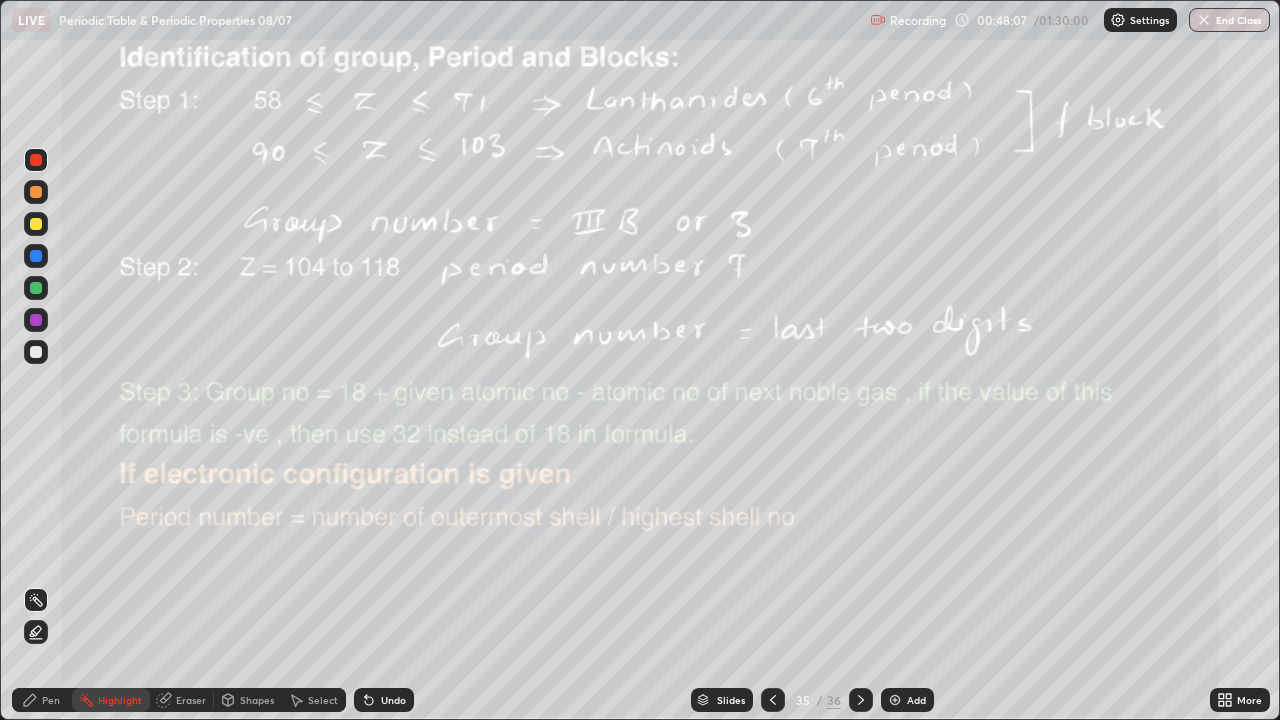 click 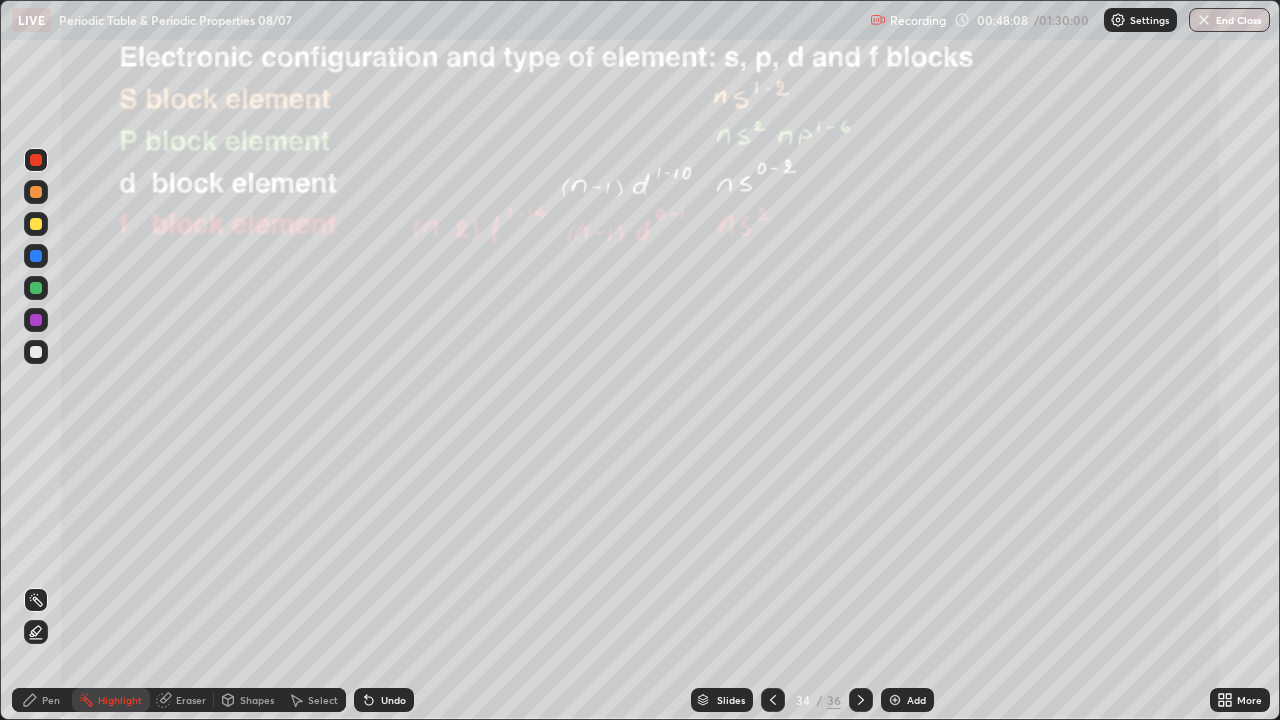 click 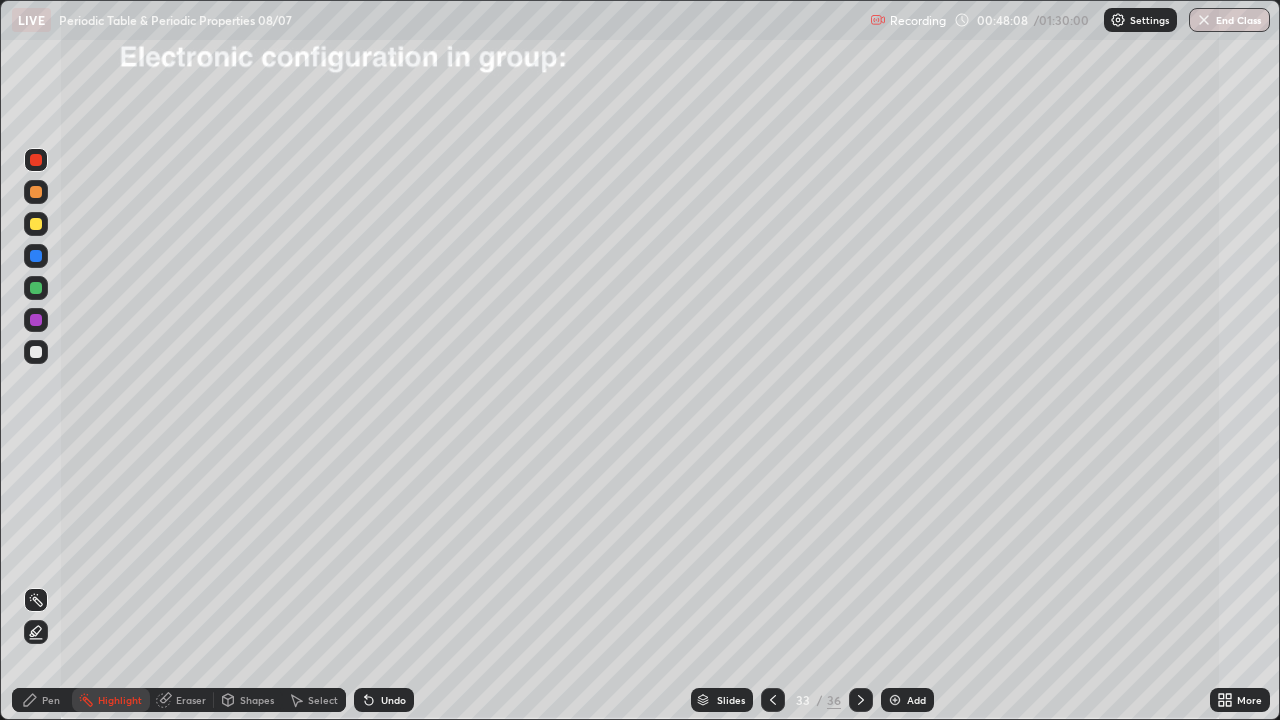 click 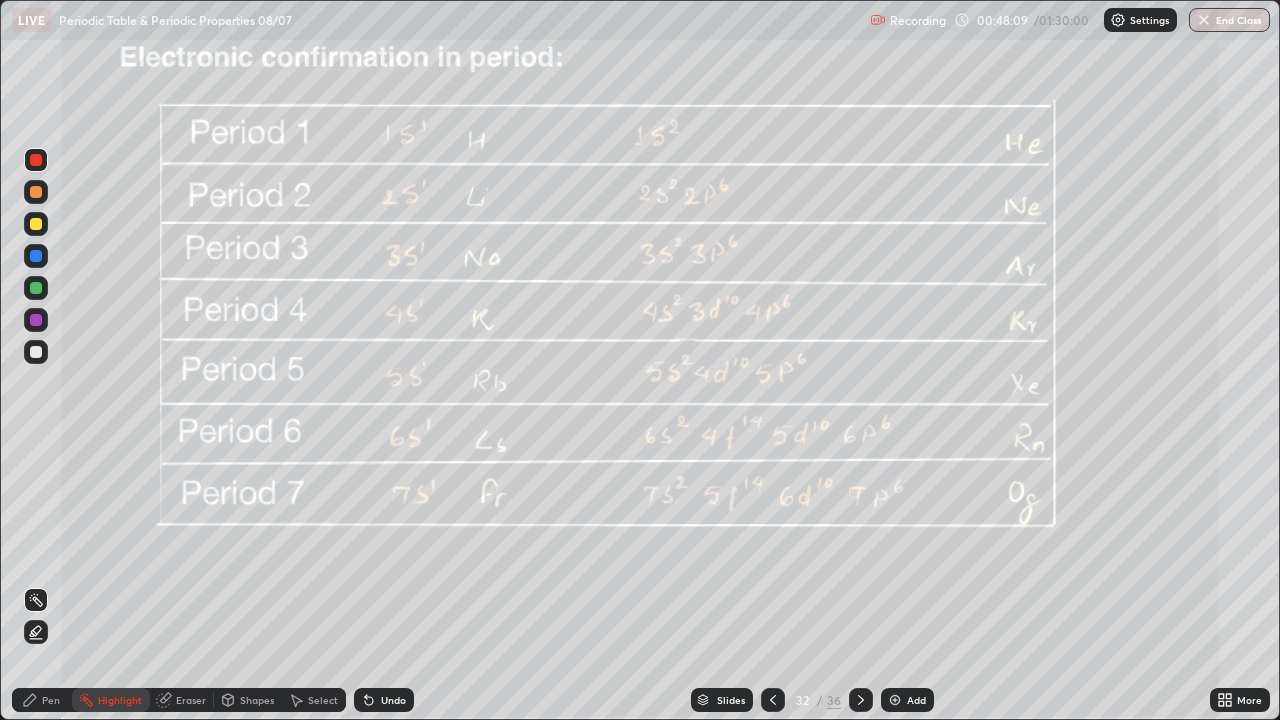 click 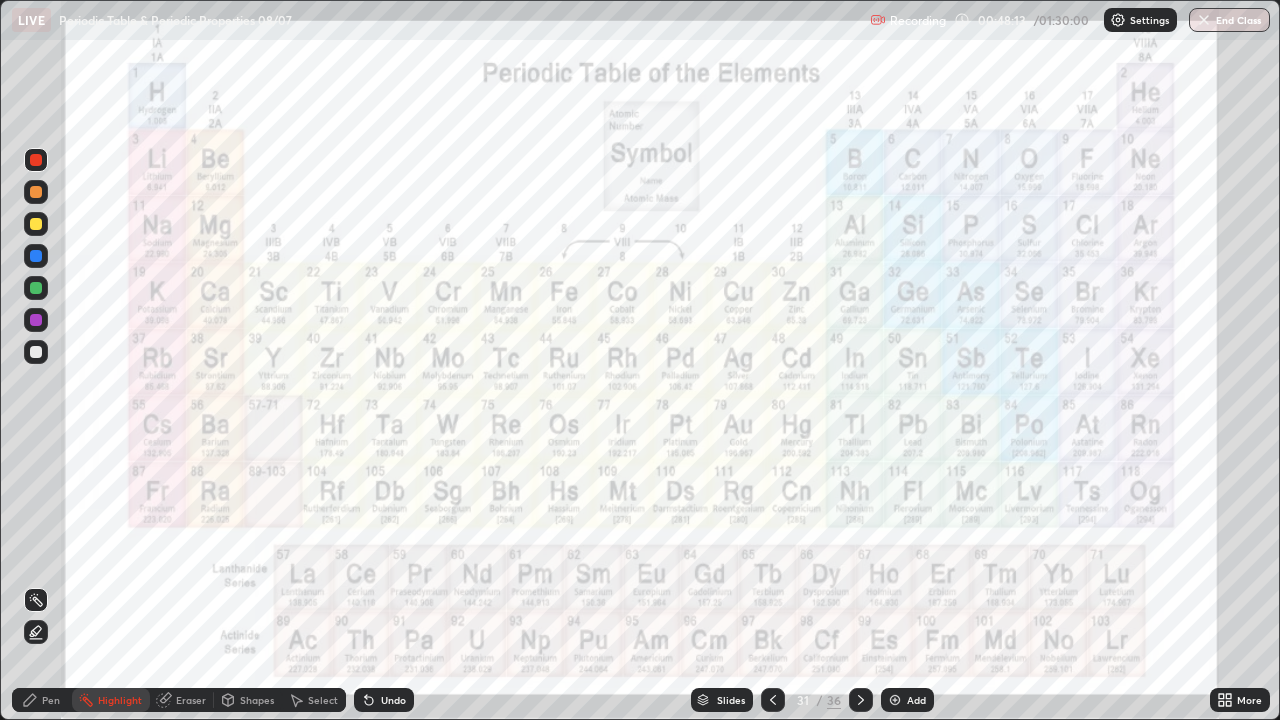 click at bounding box center (36, 160) 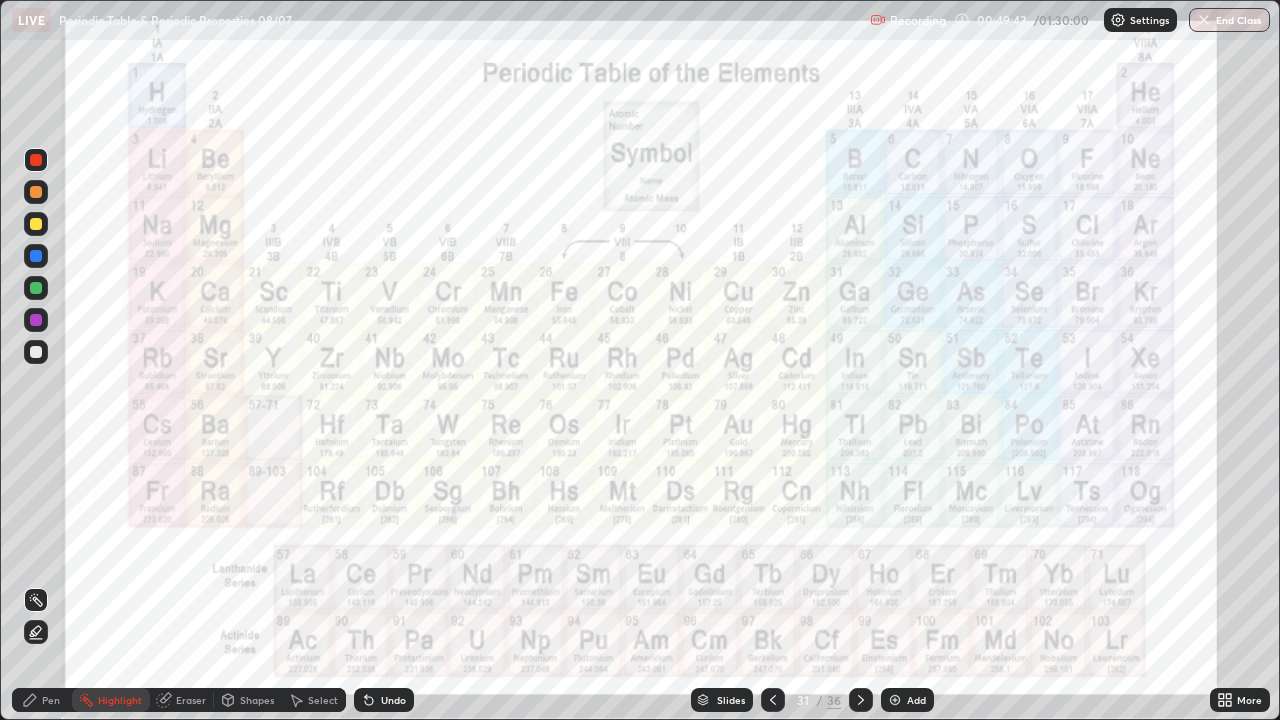 click 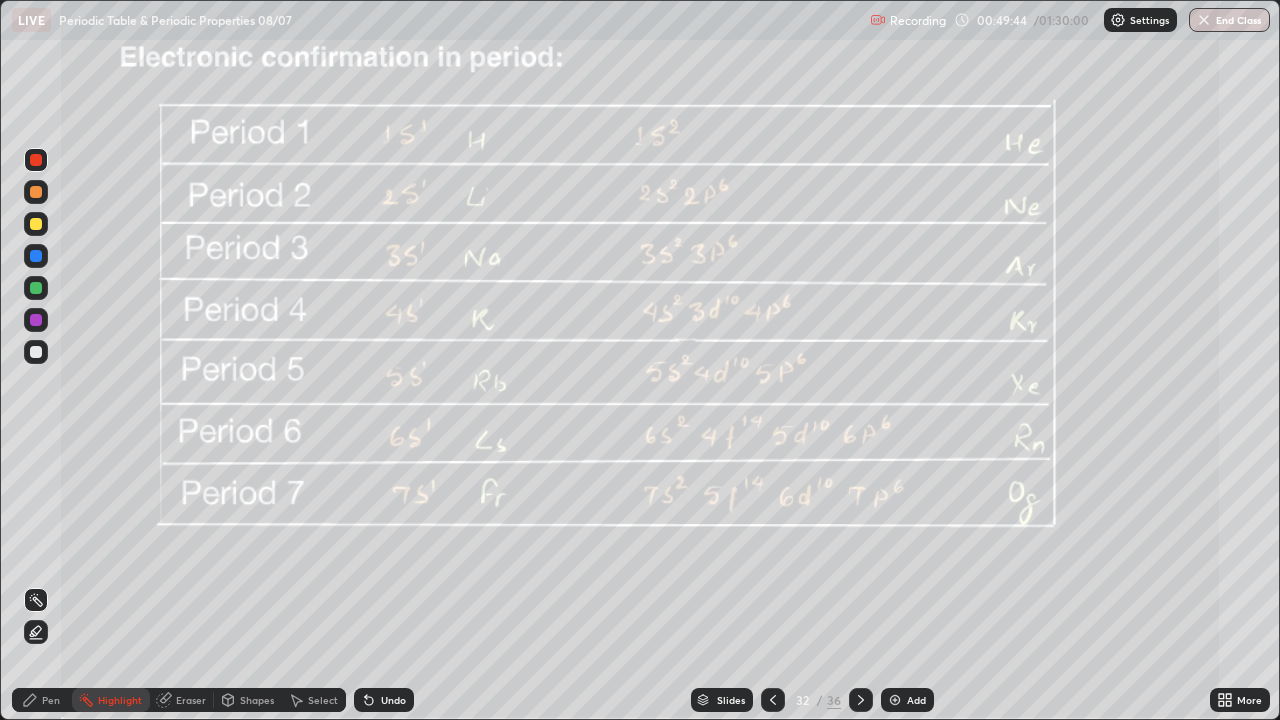click 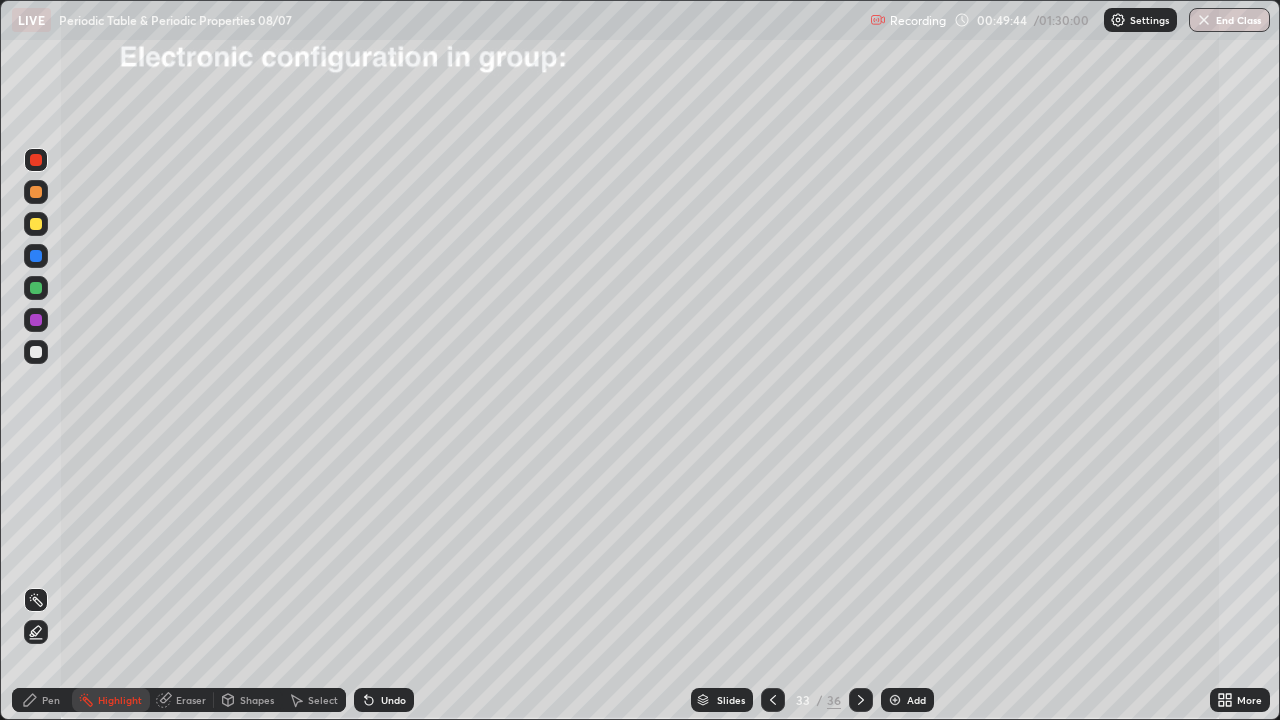 click at bounding box center [861, 700] 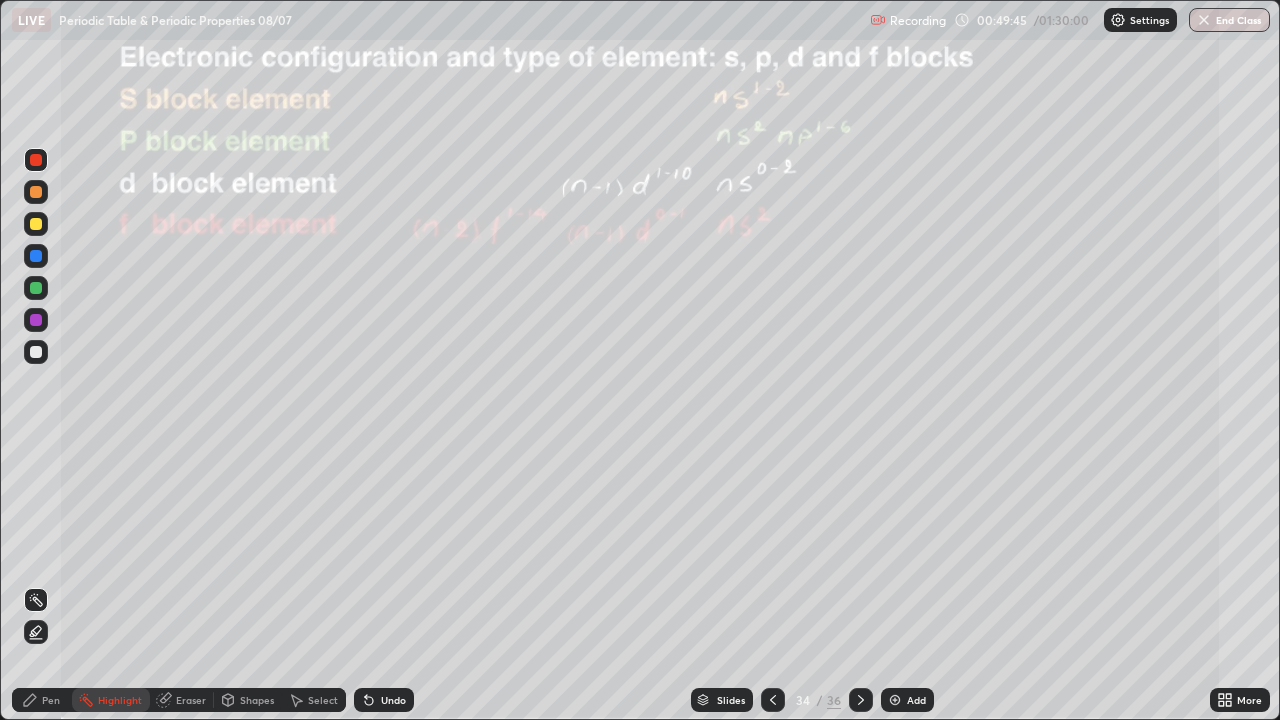 click 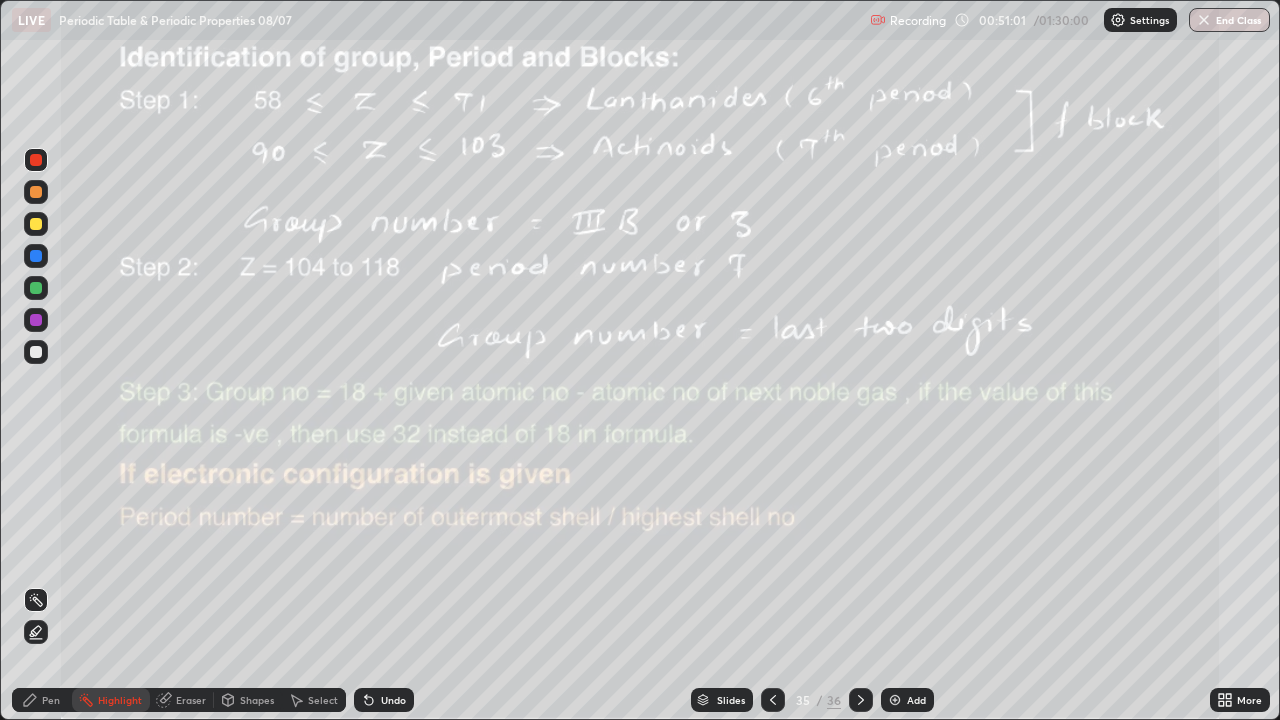 click 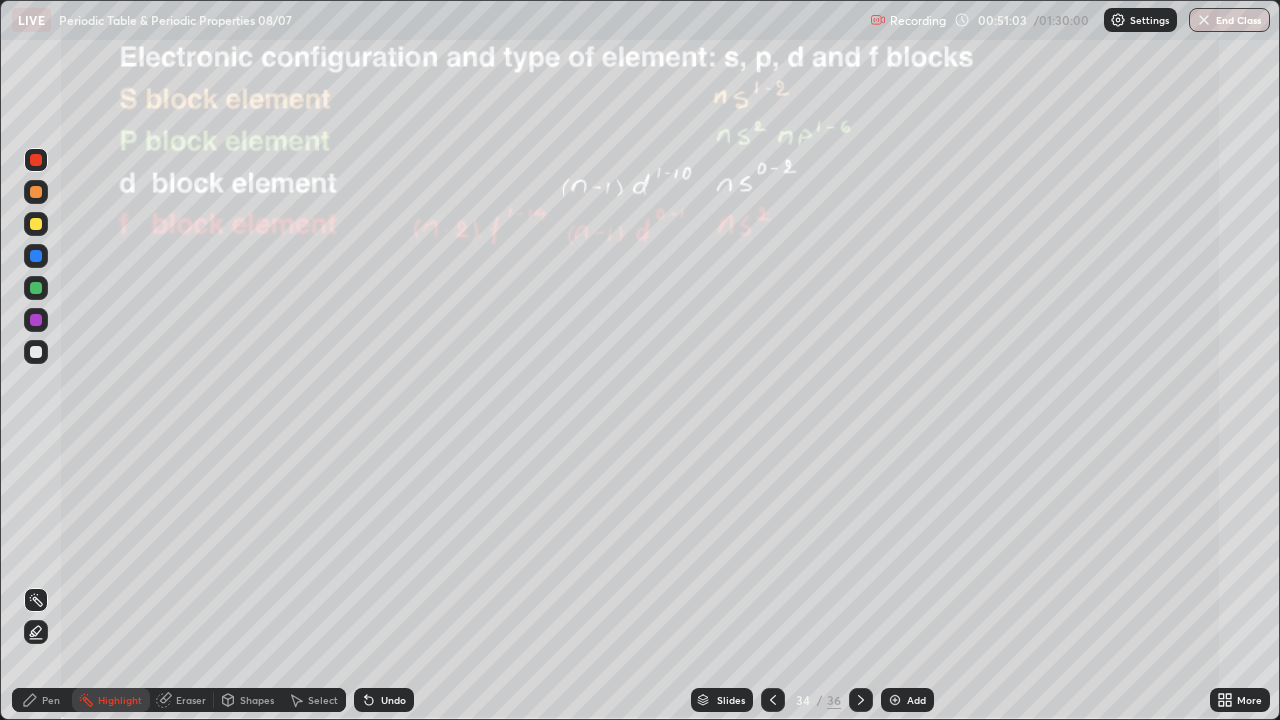click 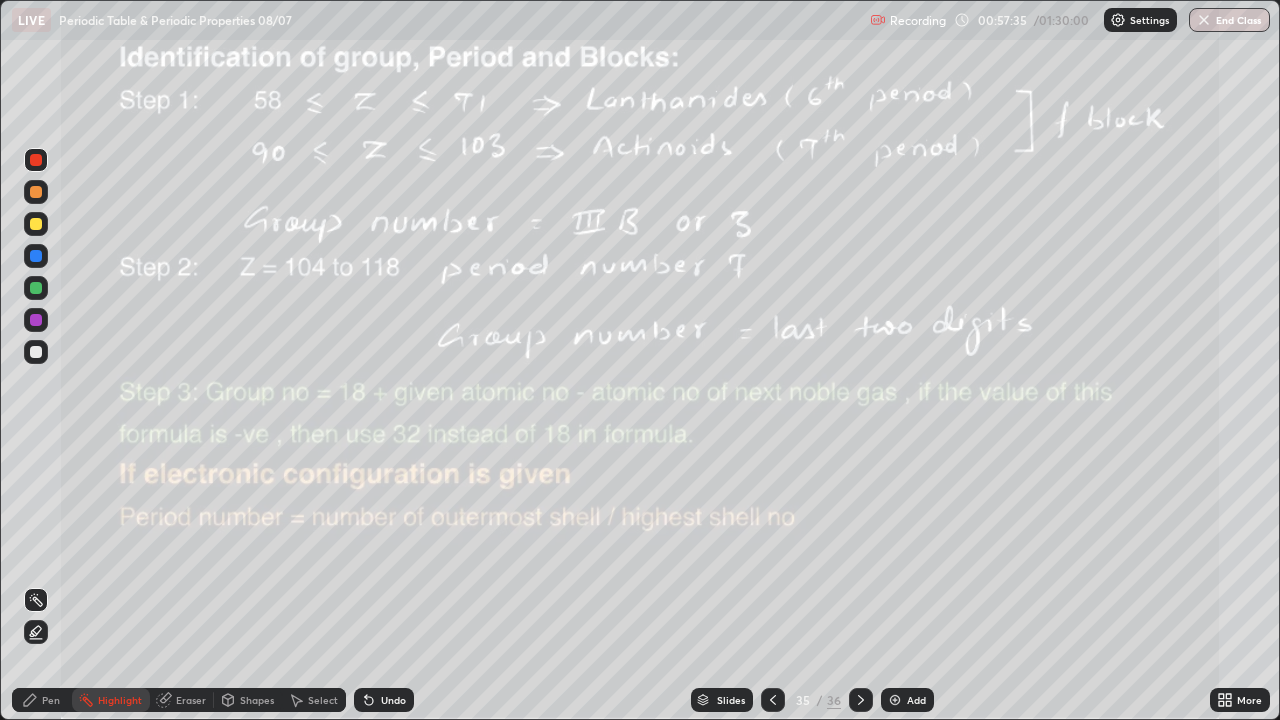click on "Pen" at bounding box center [51, 700] 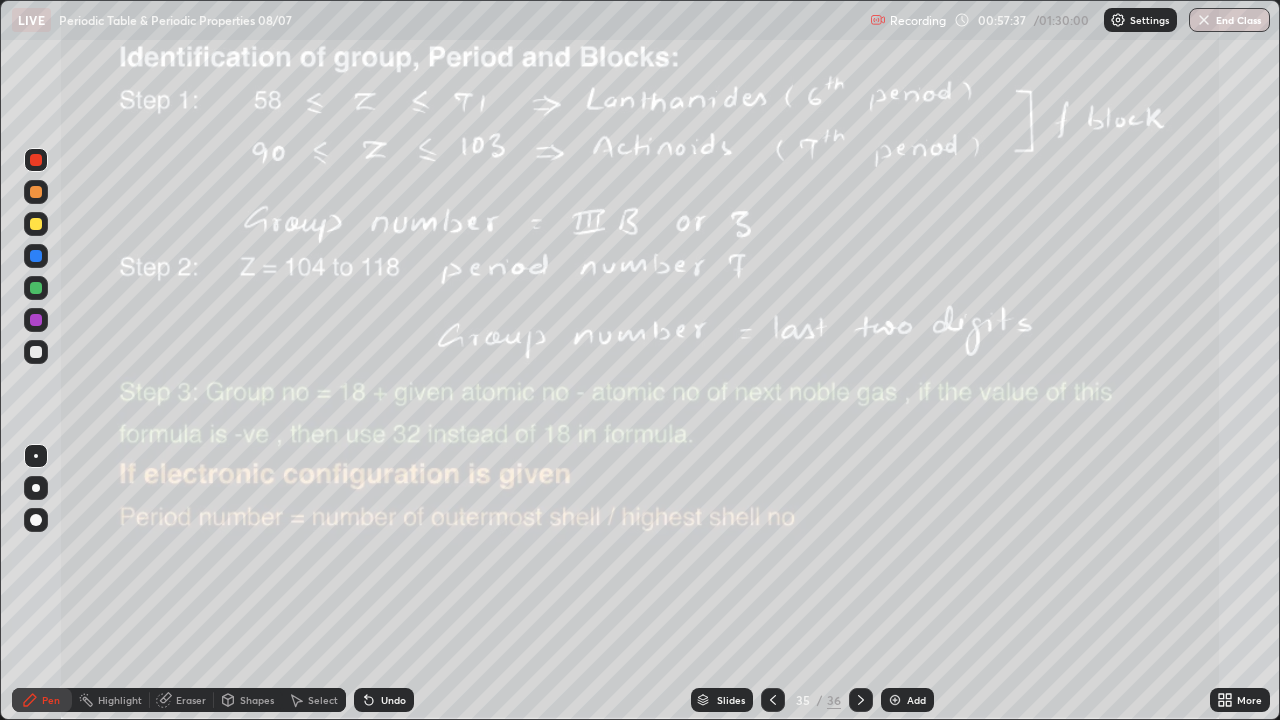 click at bounding box center (36, 352) 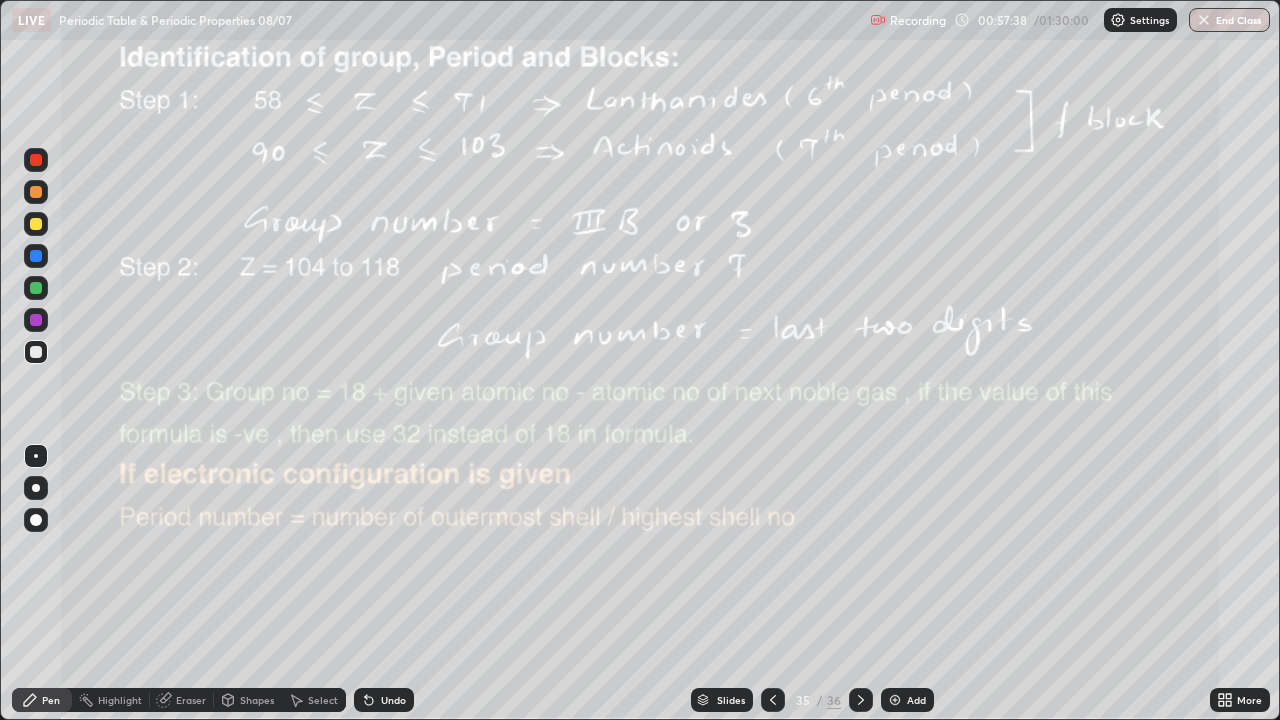 click at bounding box center (36, 320) 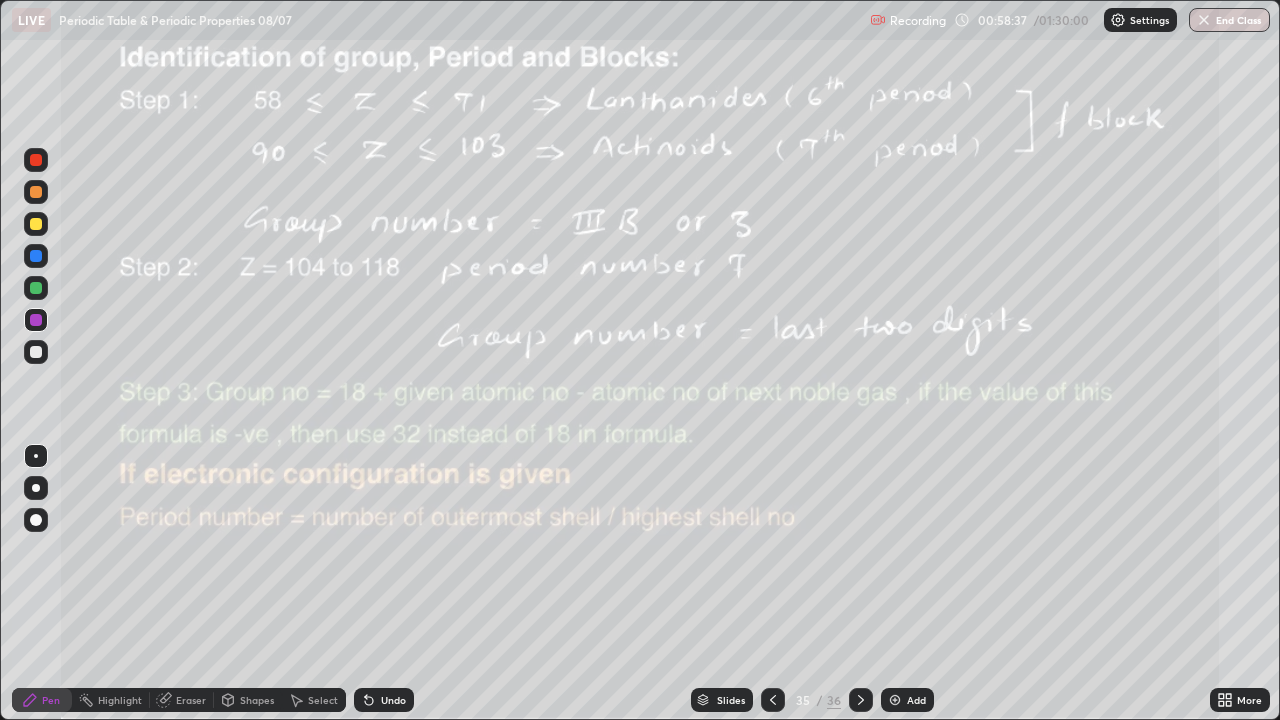 click at bounding box center [895, 700] 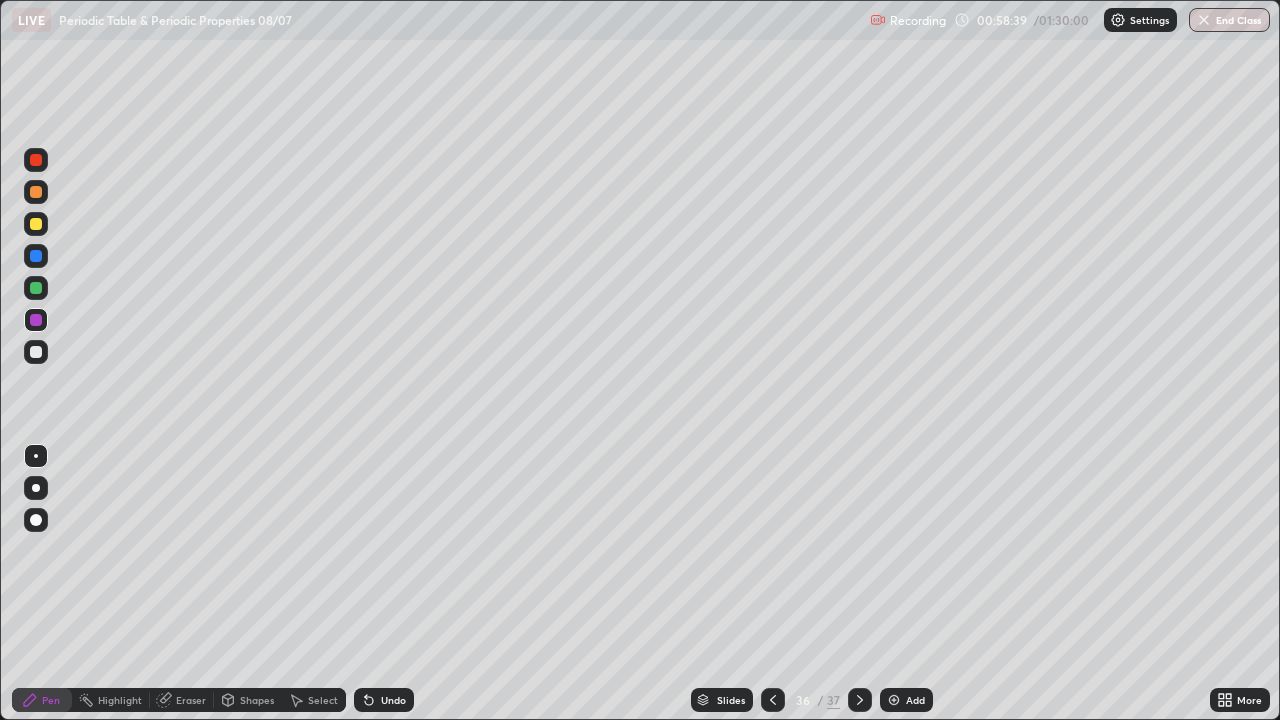 click at bounding box center [36, 352] 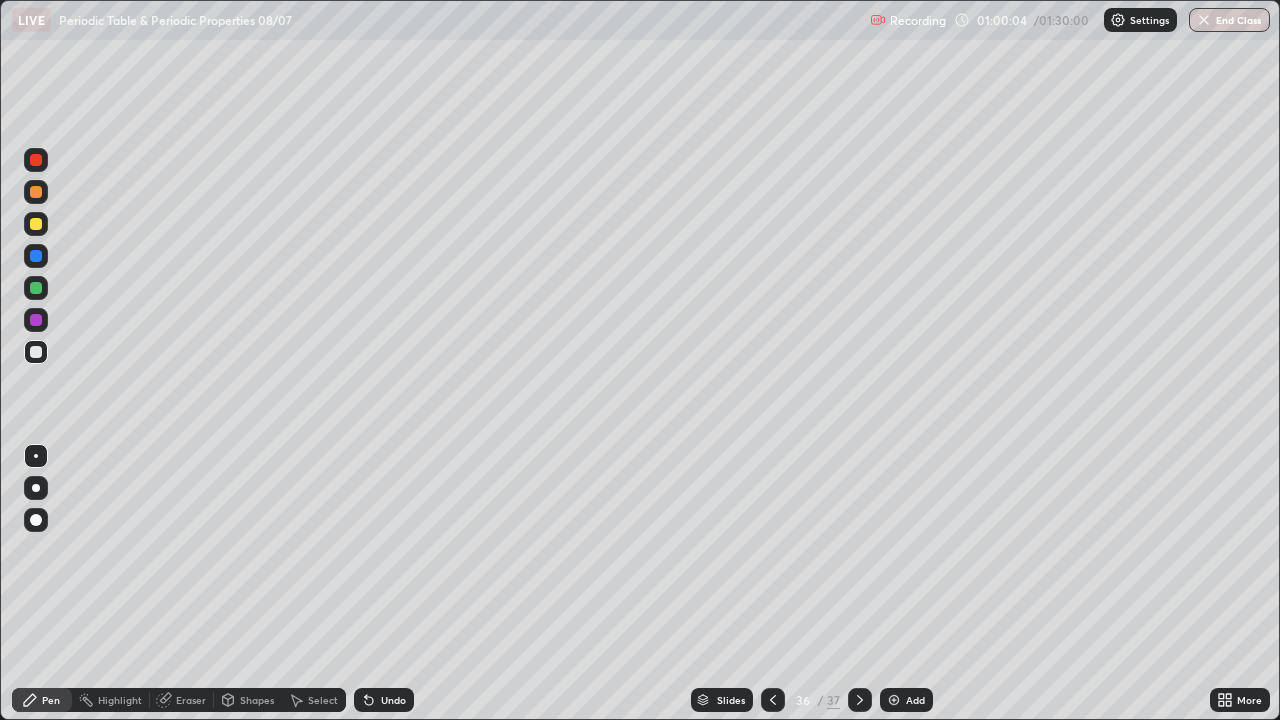 click at bounding box center (36, 352) 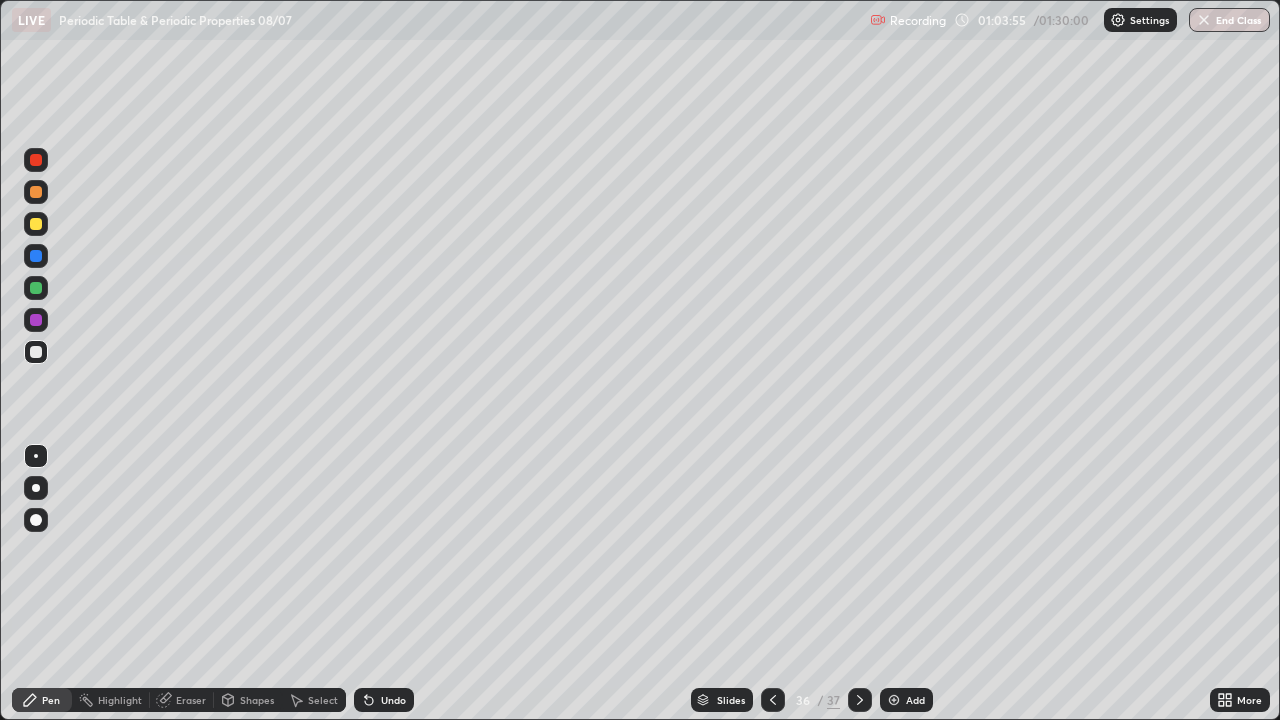click at bounding box center [36, 288] 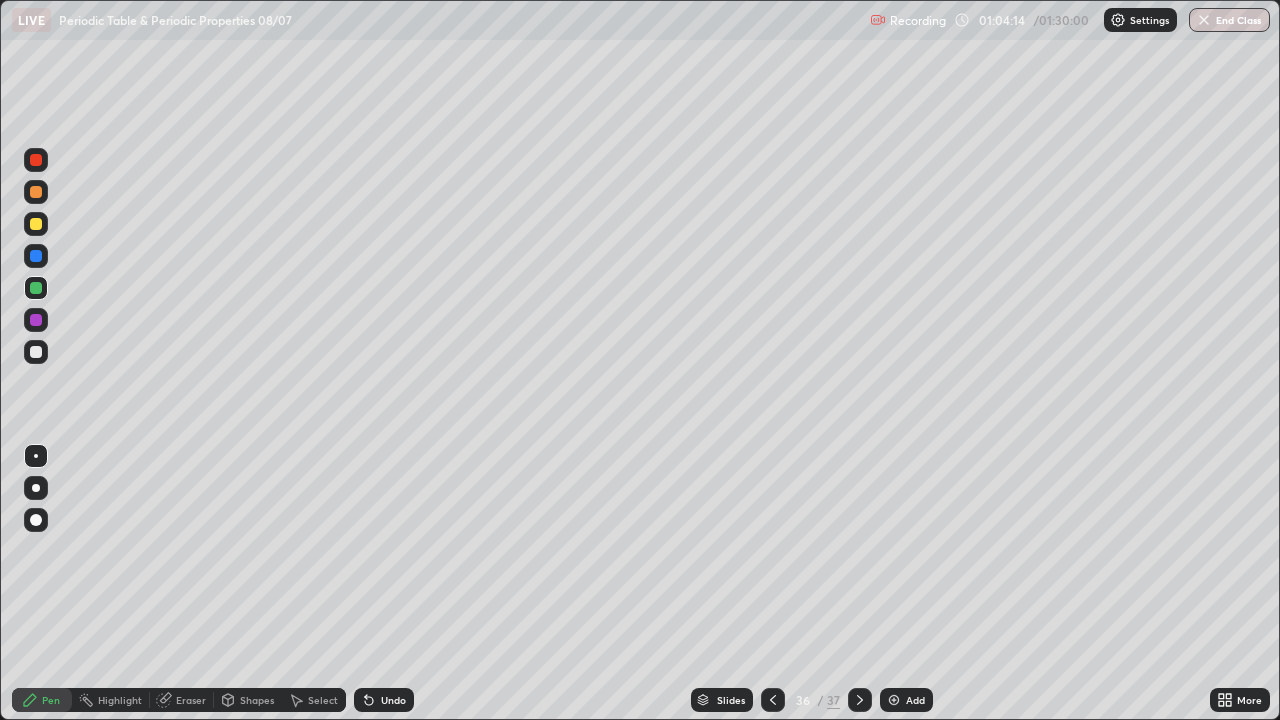 click on "Undo" at bounding box center [384, 700] 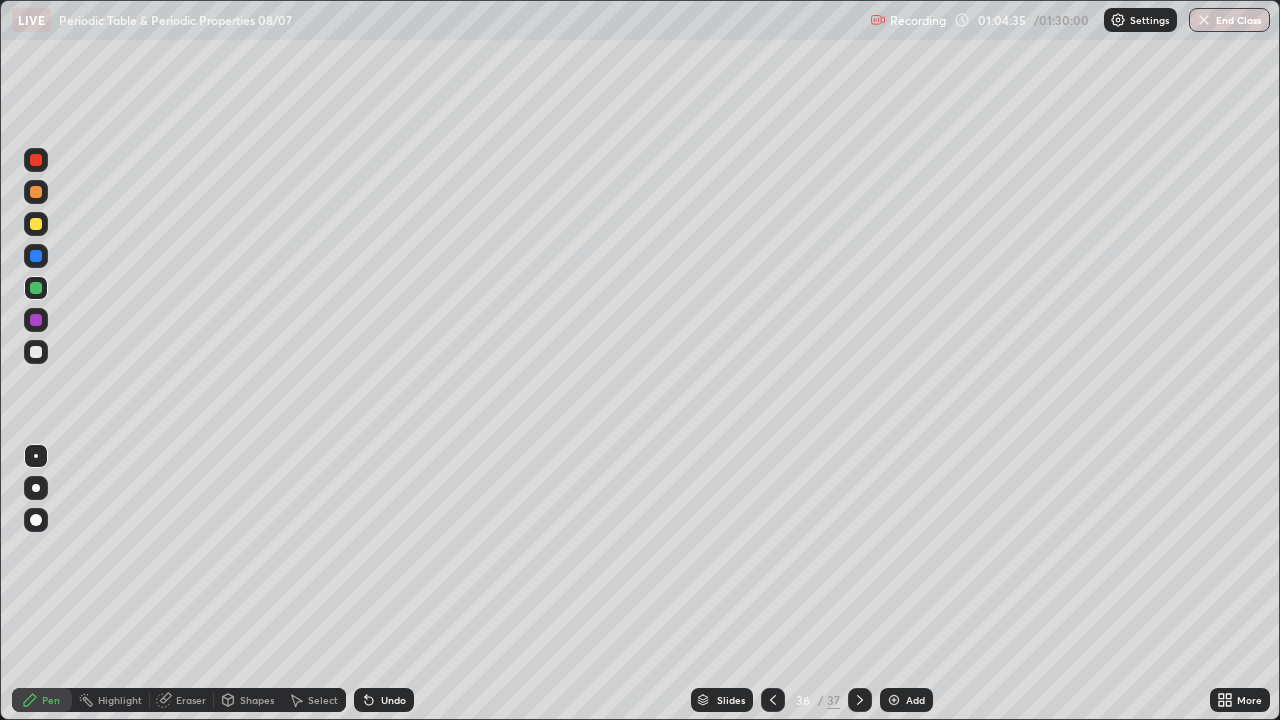 click on "Undo" at bounding box center (393, 700) 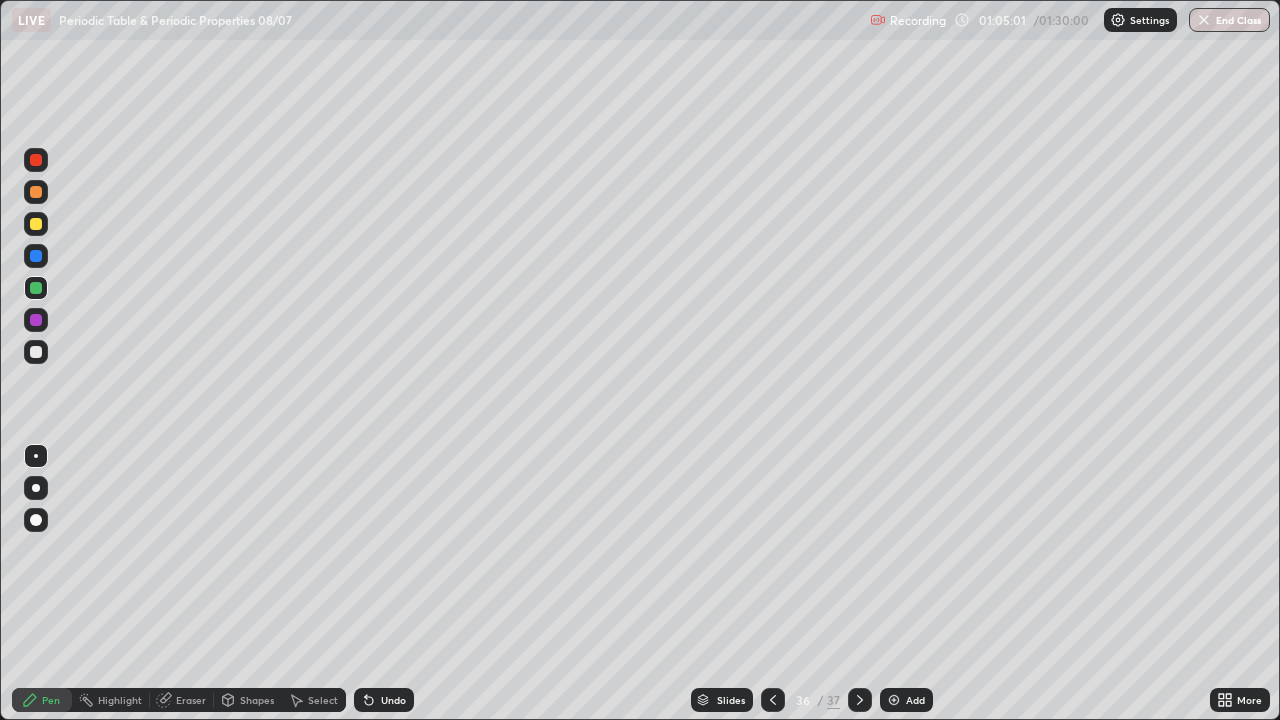 click at bounding box center [36, 352] 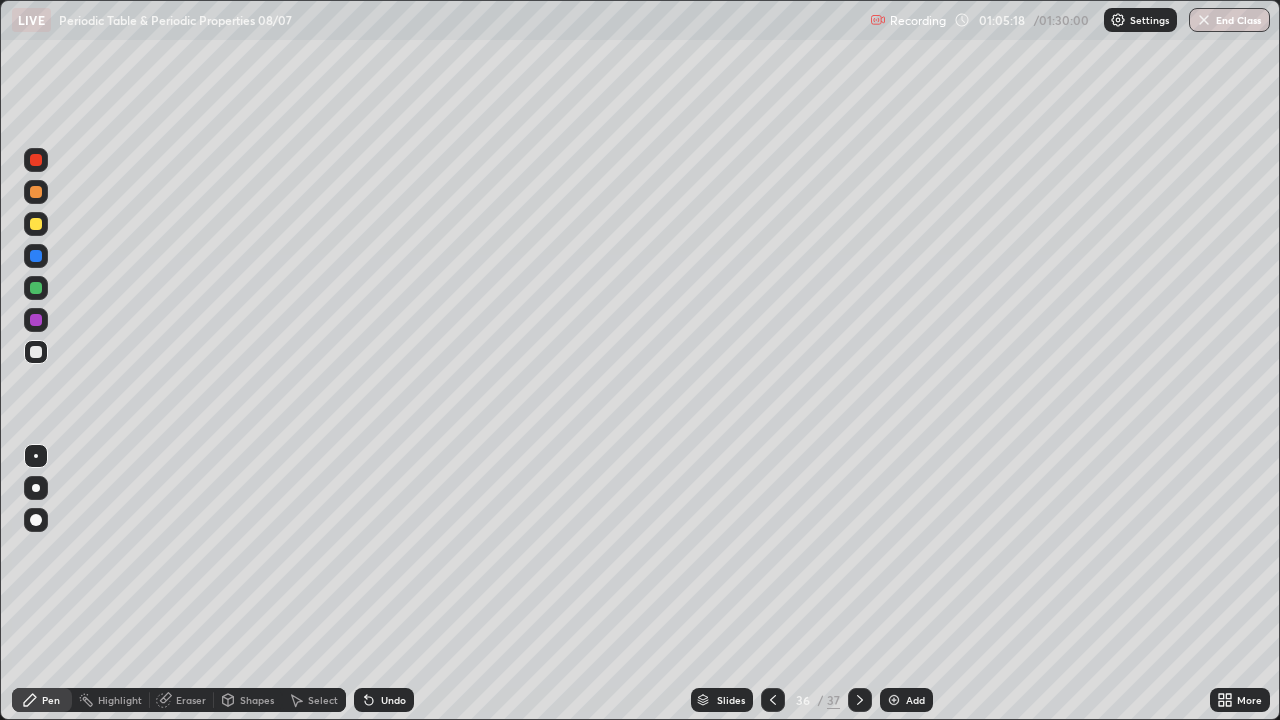 click on "Undo" at bounding box center (393, 700) 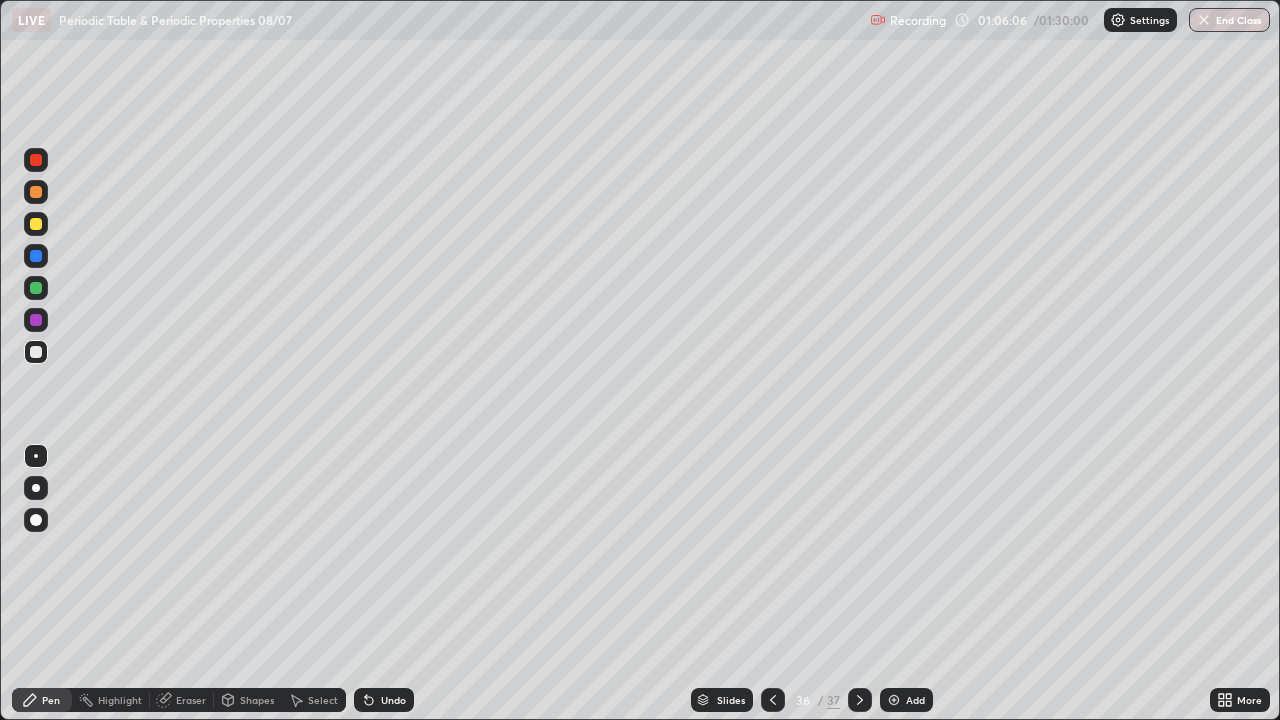 click at bounding box center [36, 320] 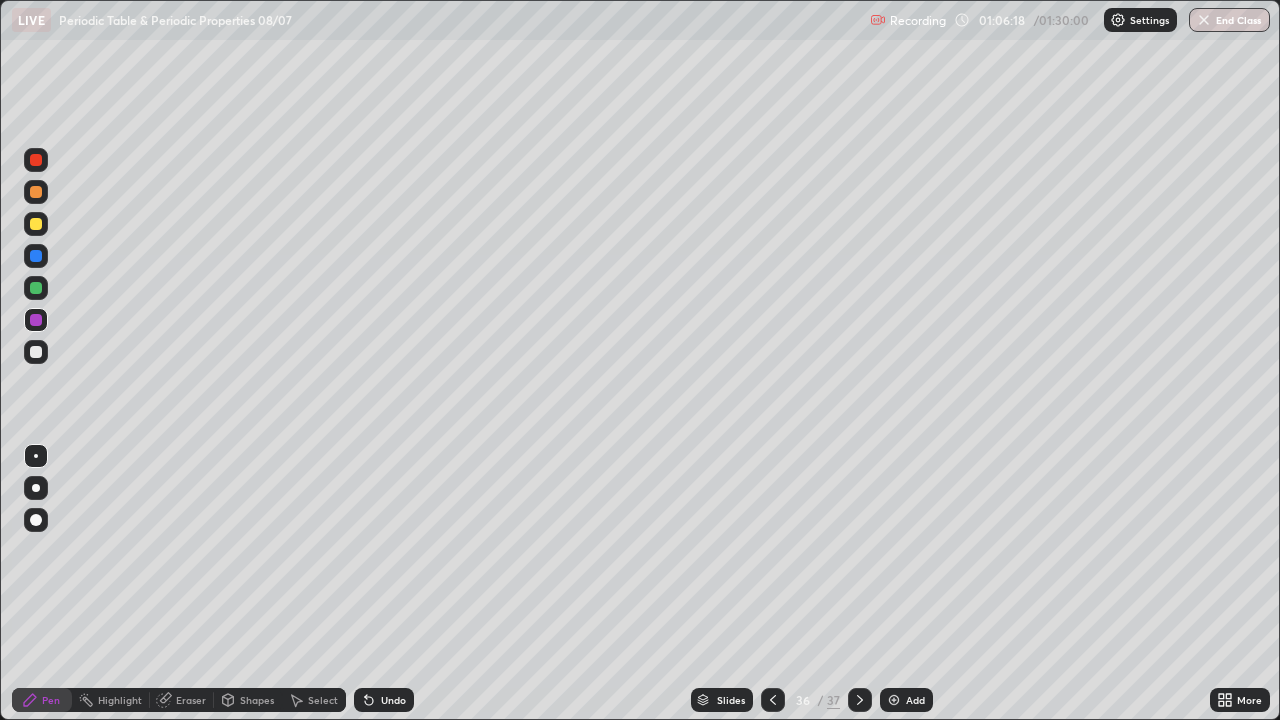 click 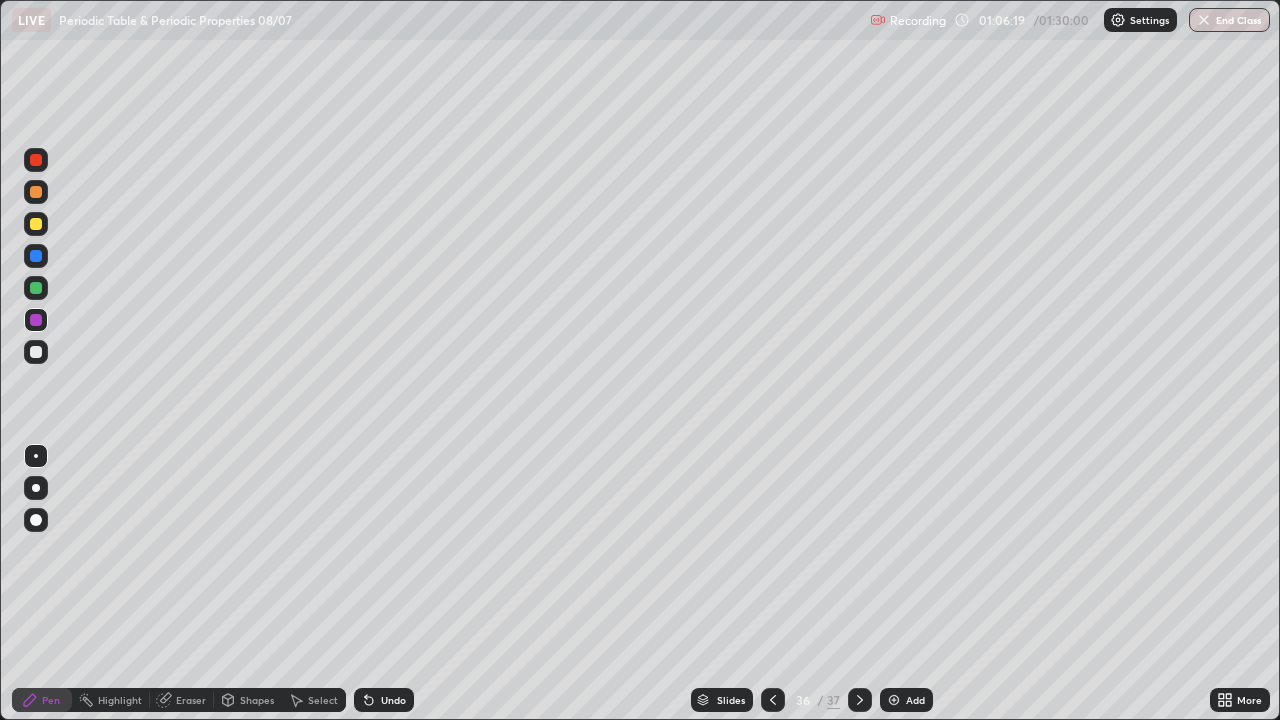 click 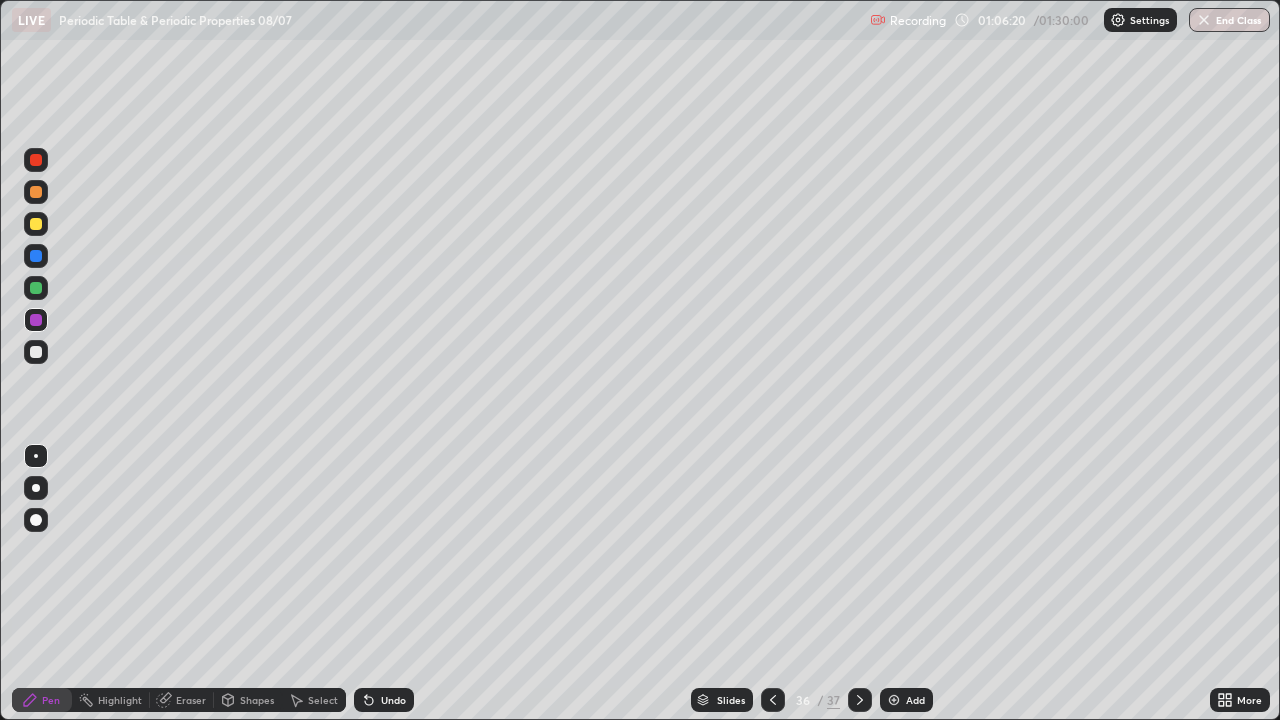 click 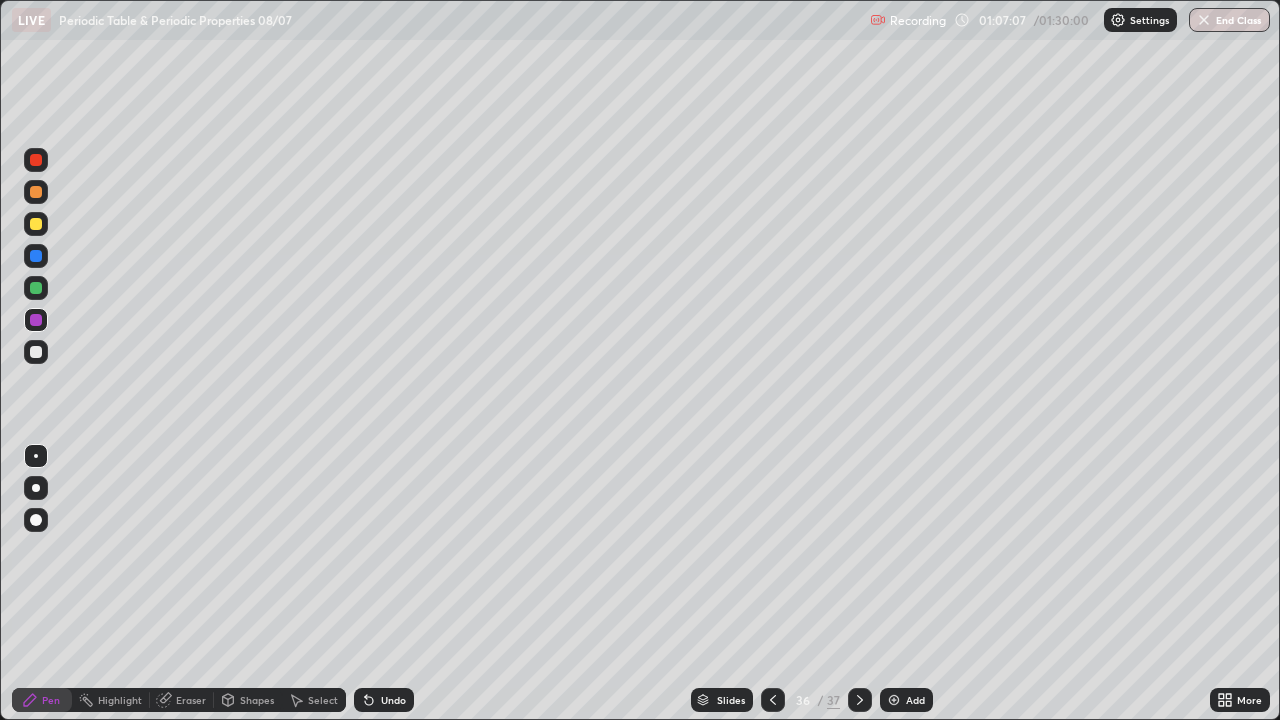 click 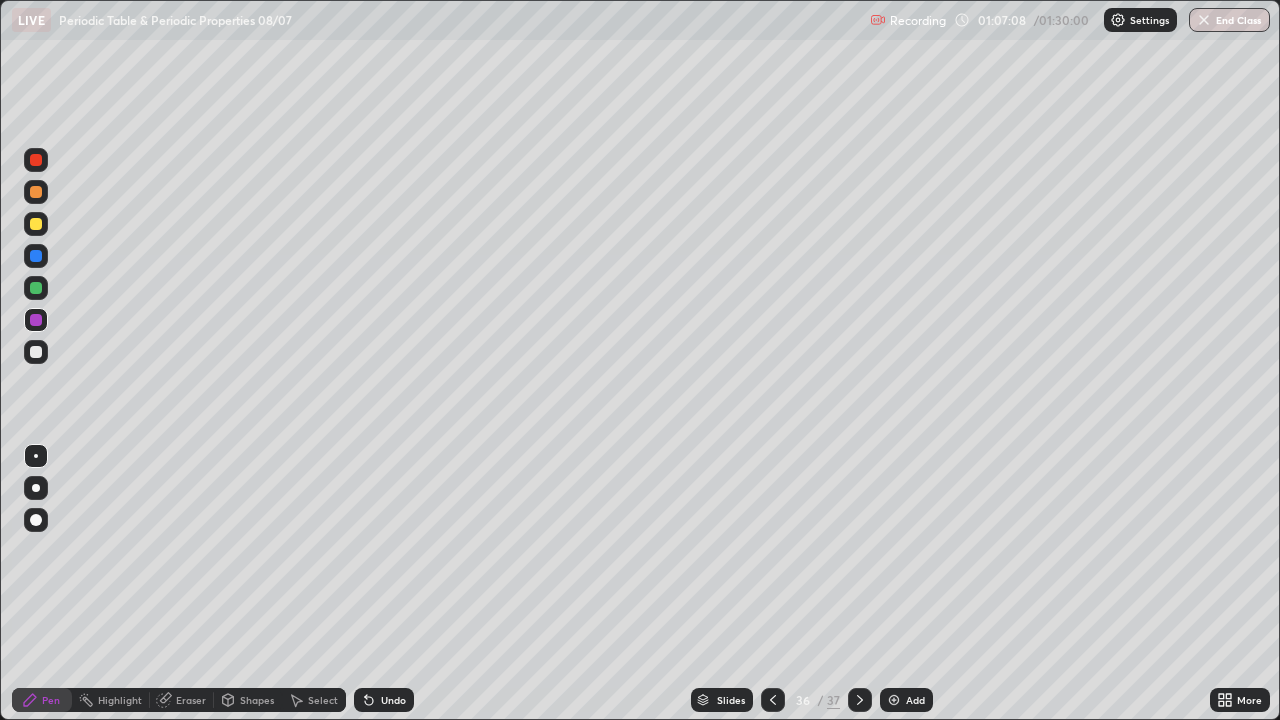 click on "Undo" at bounding box center (393, 700) 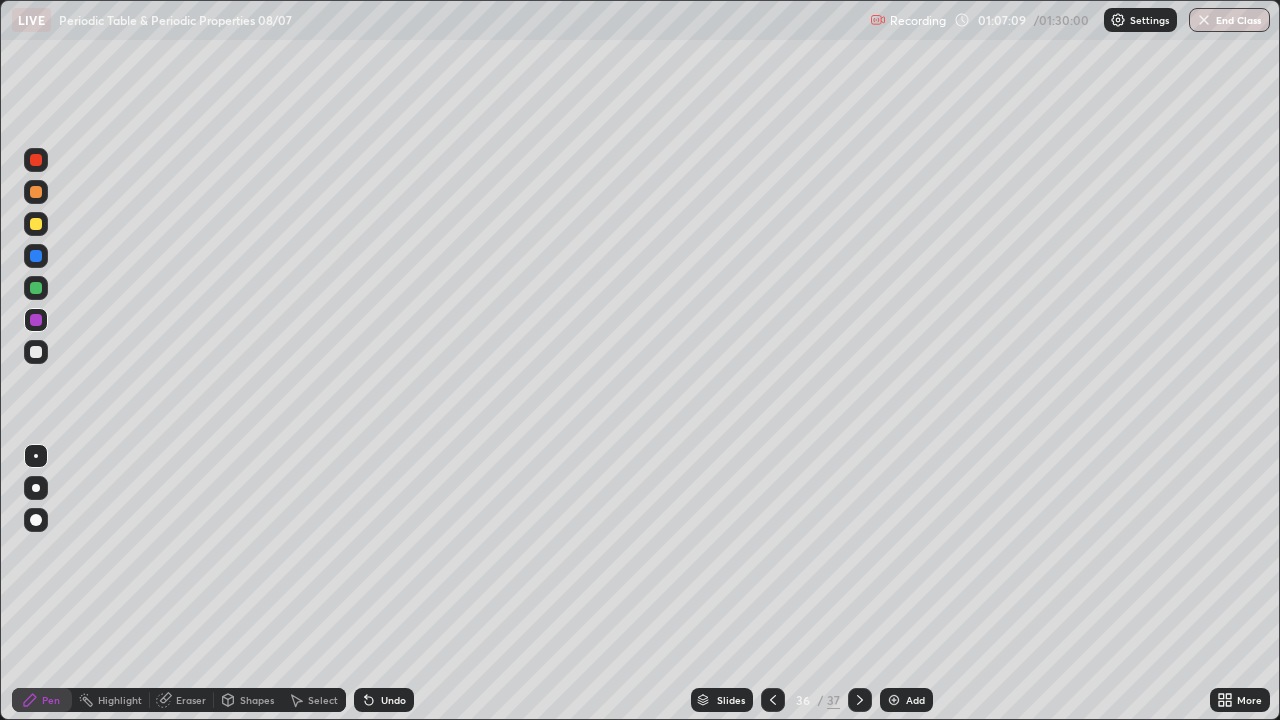 click on "Undo" at bounding box center (384, 700) 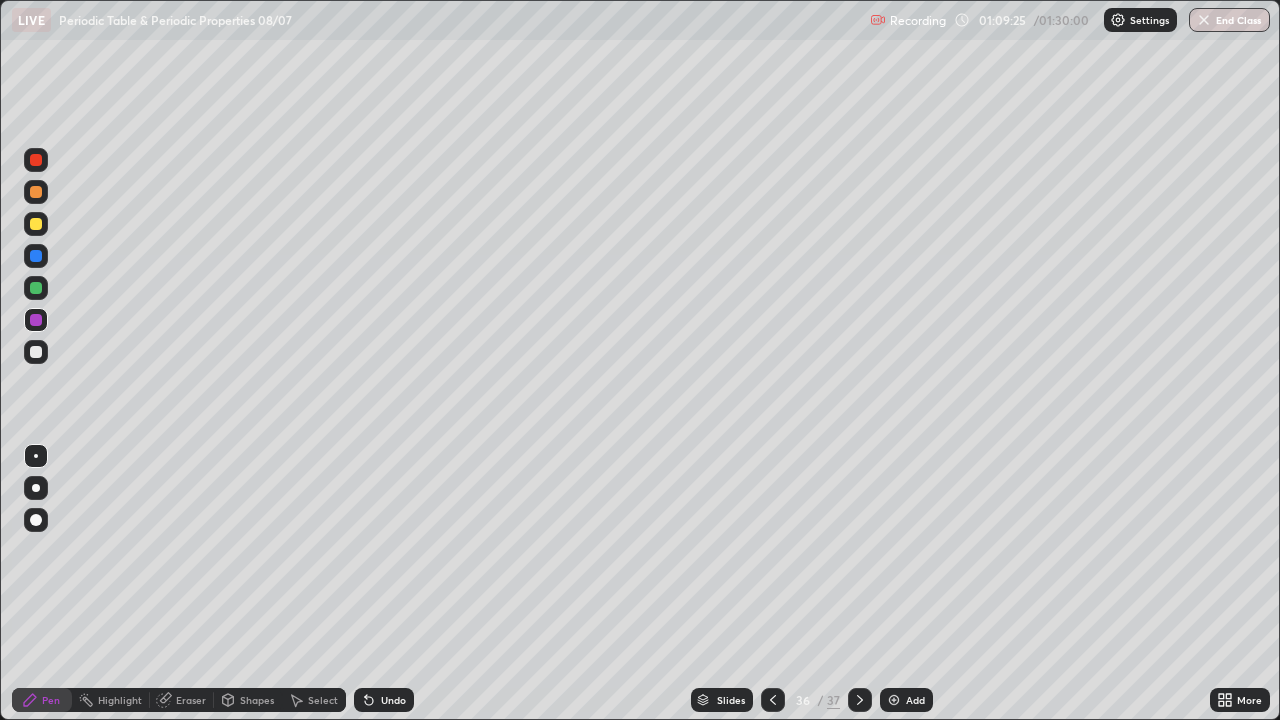 click at bounding box center (894, 700) 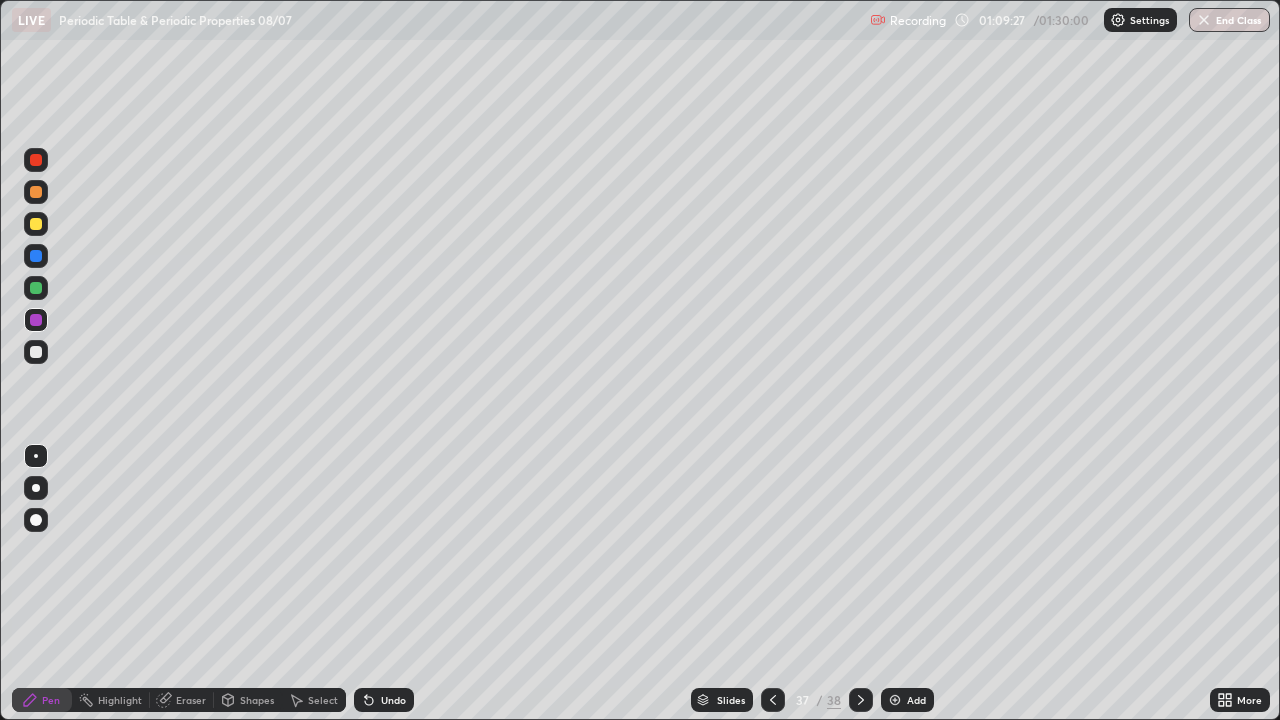 click 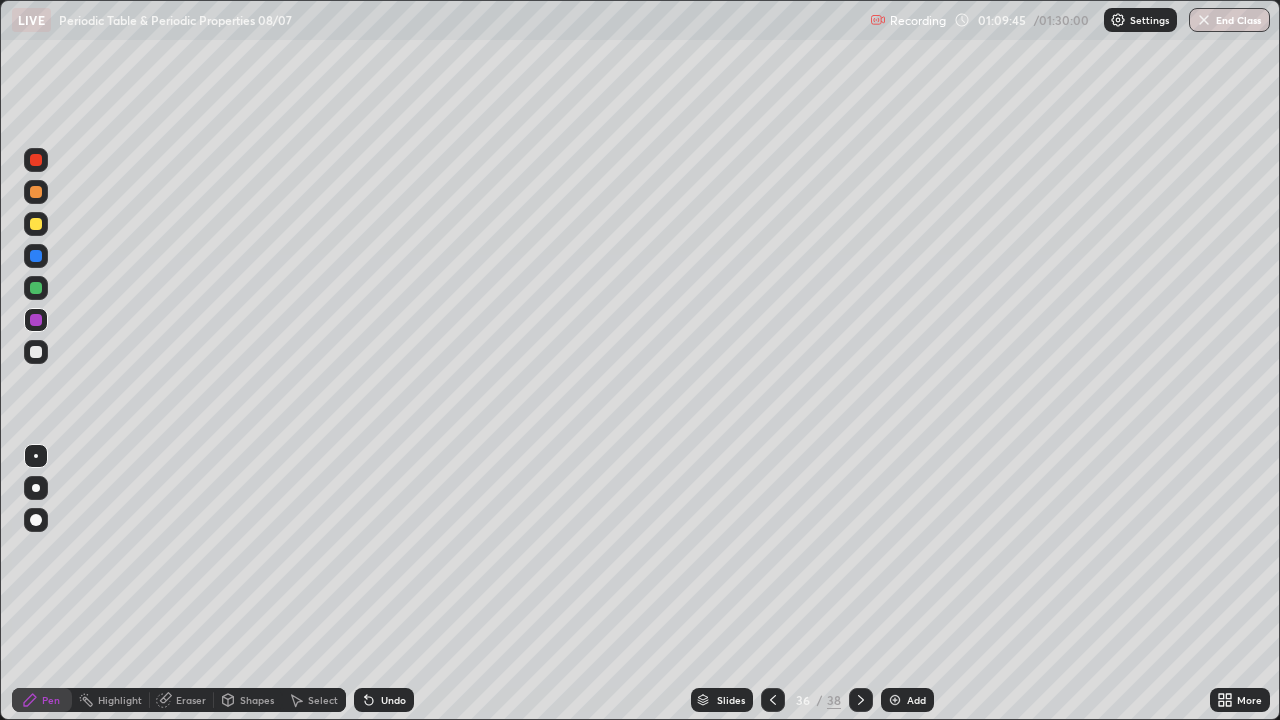 click 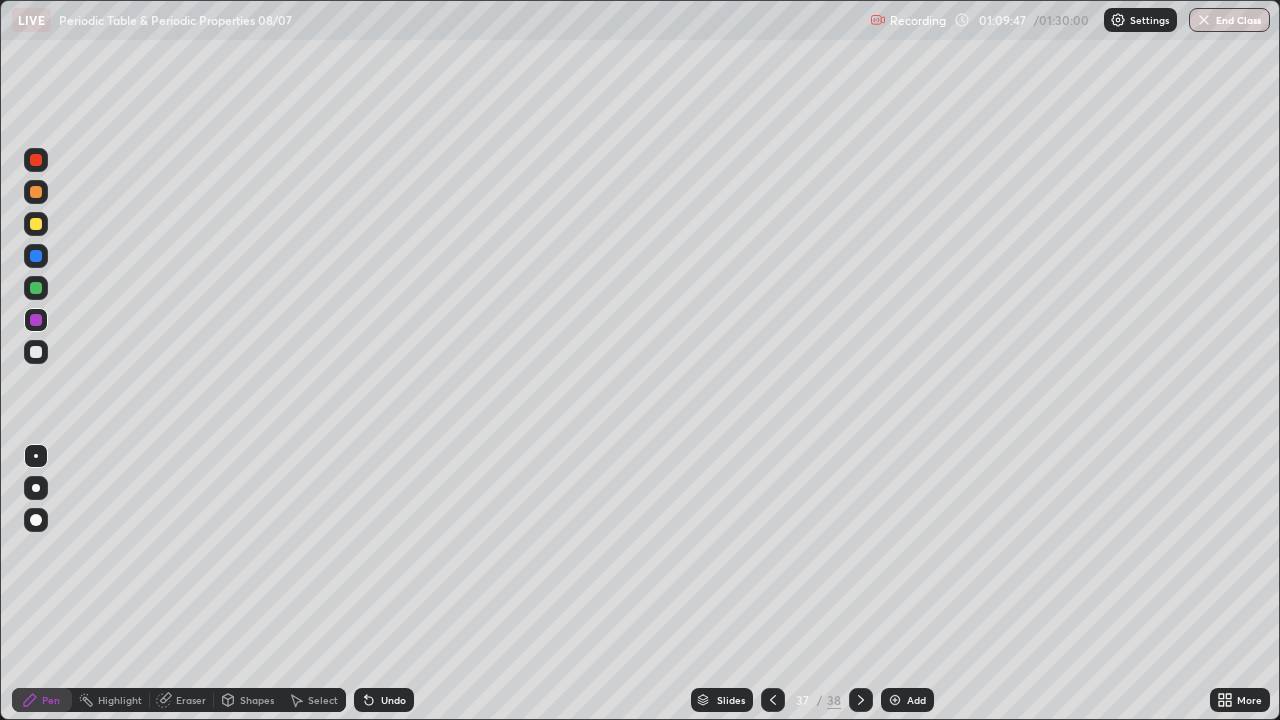 click at bounding box center [36, 352] 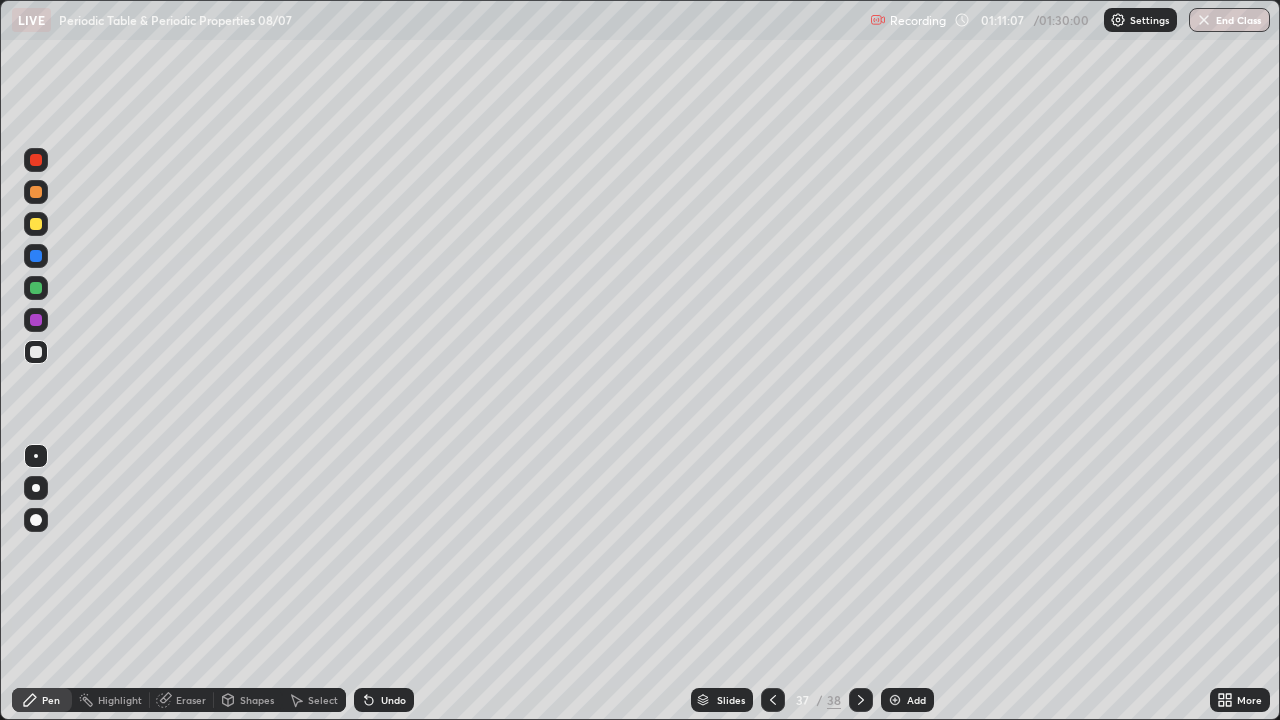 click 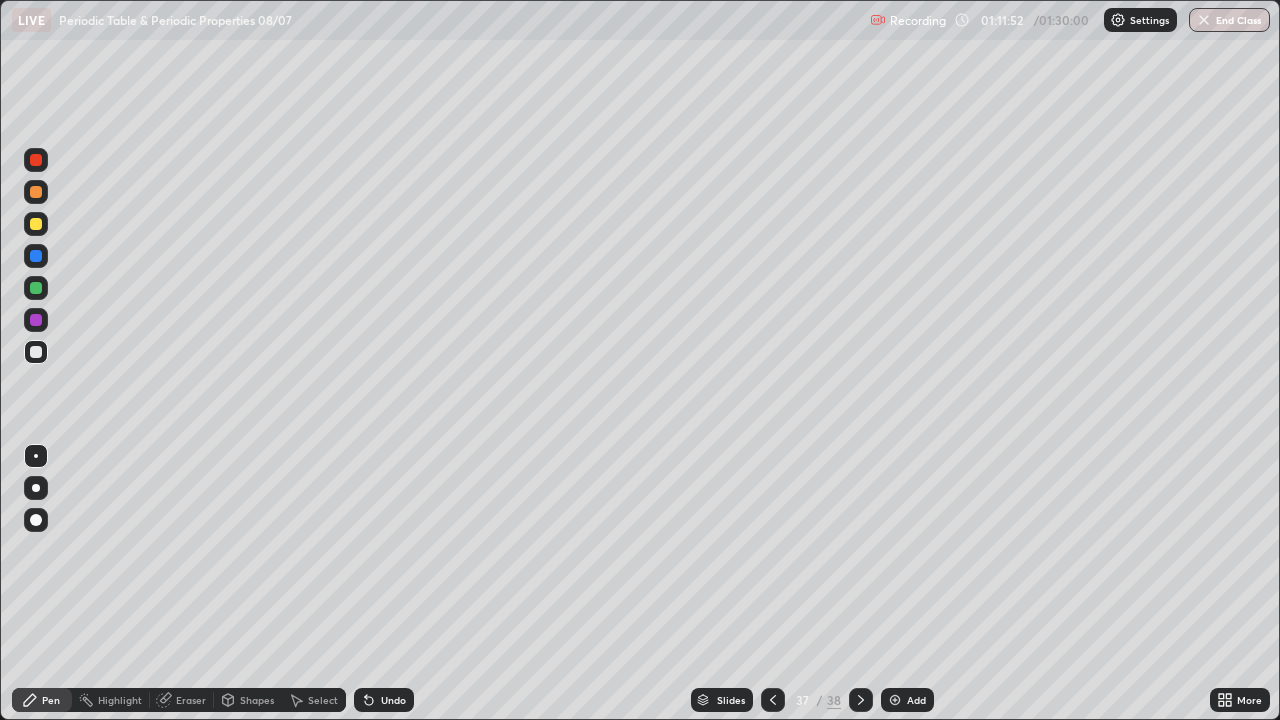 click at bounding box center (36, 256) 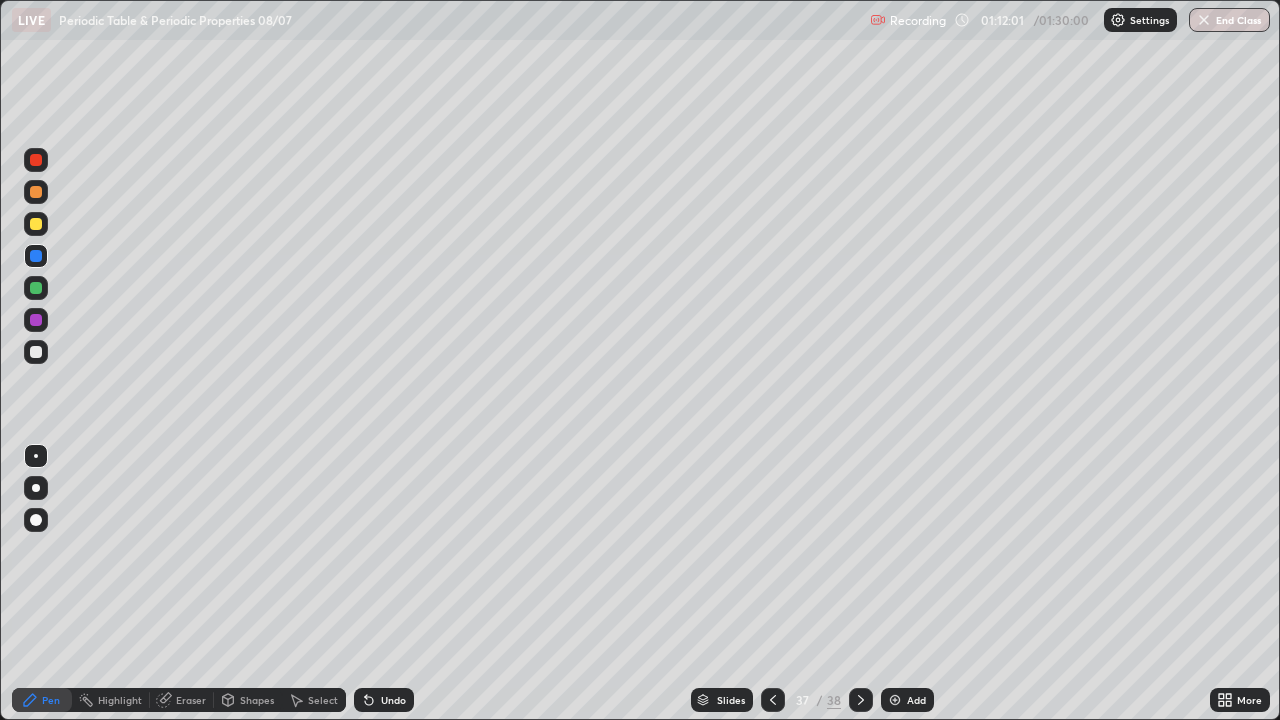 click at bounding box center (36, 352) 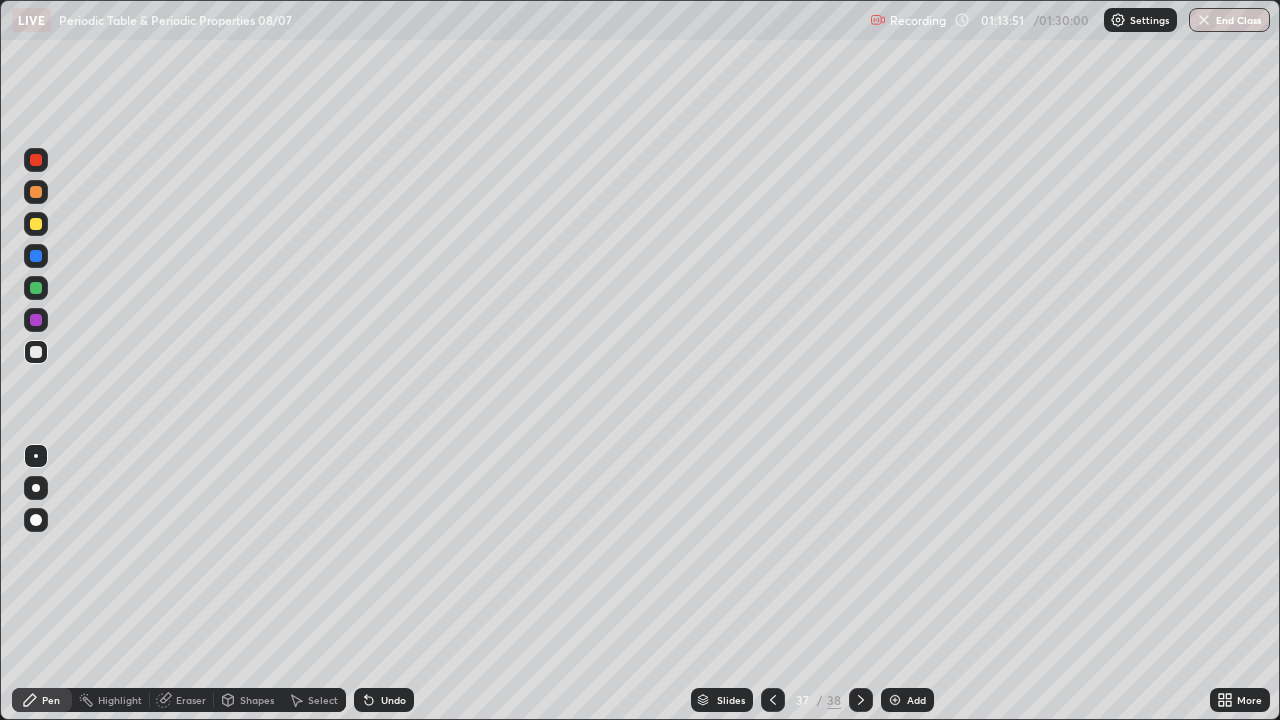 click 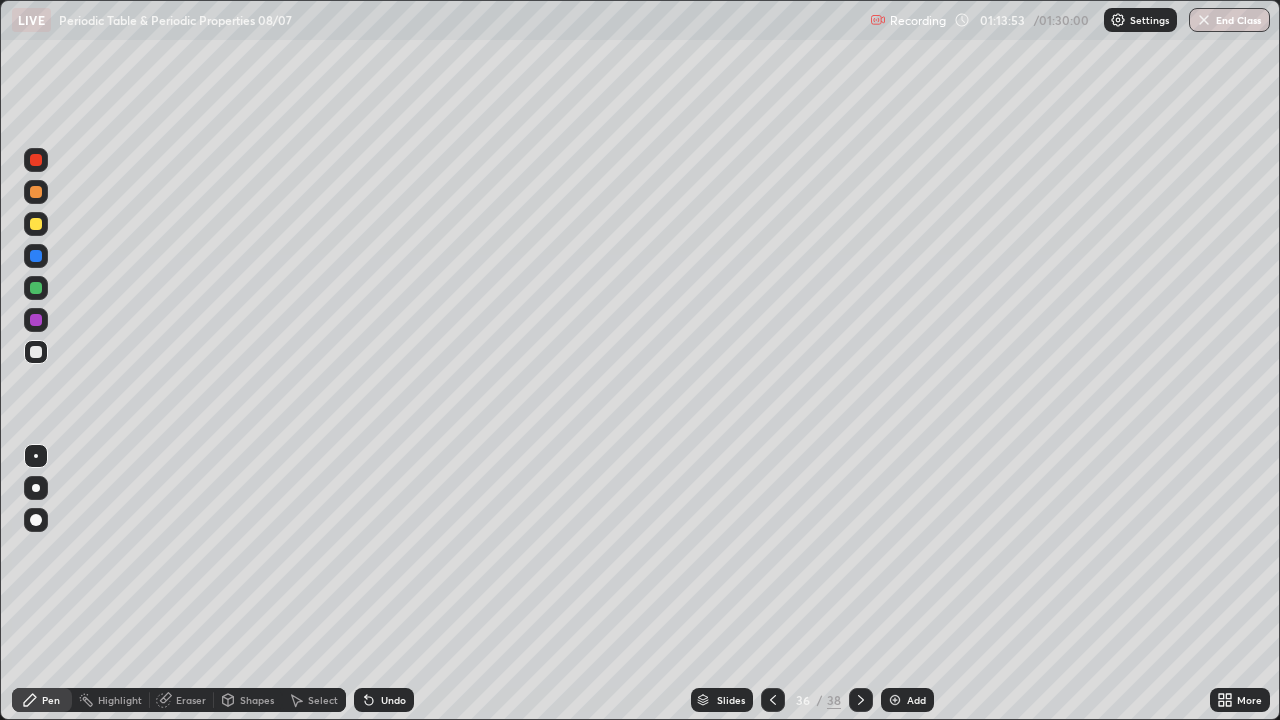 click 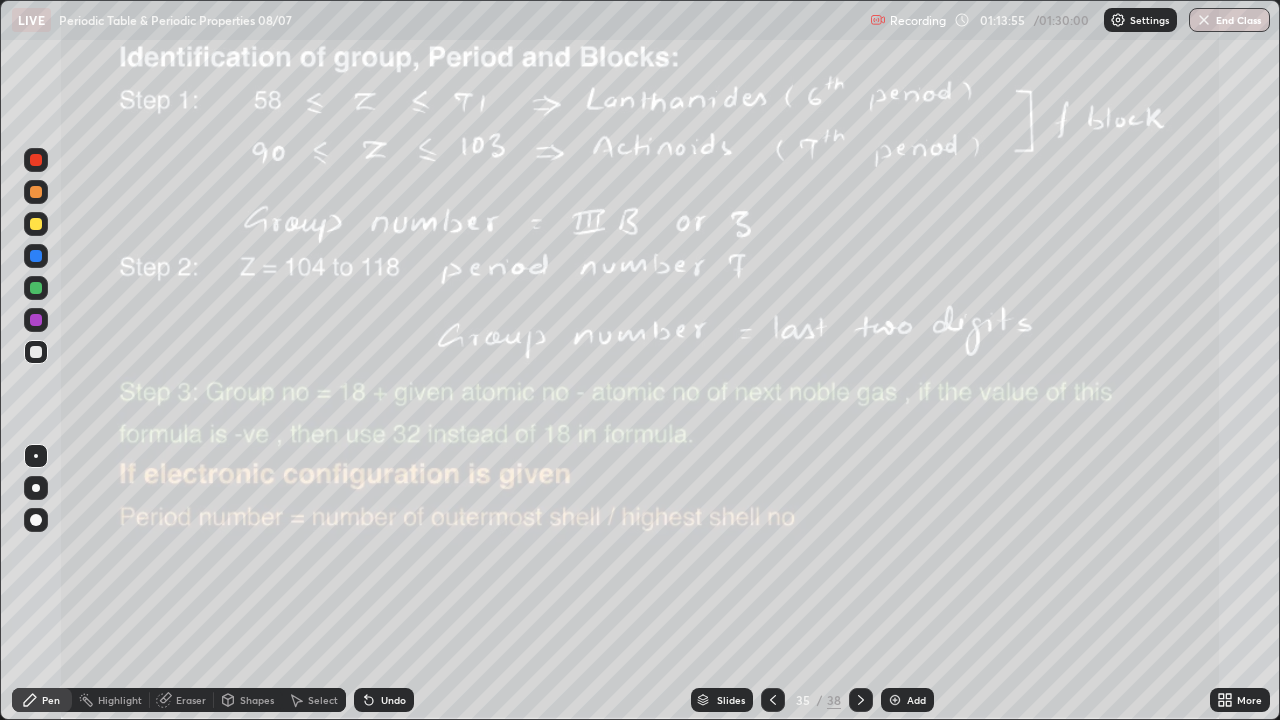 click 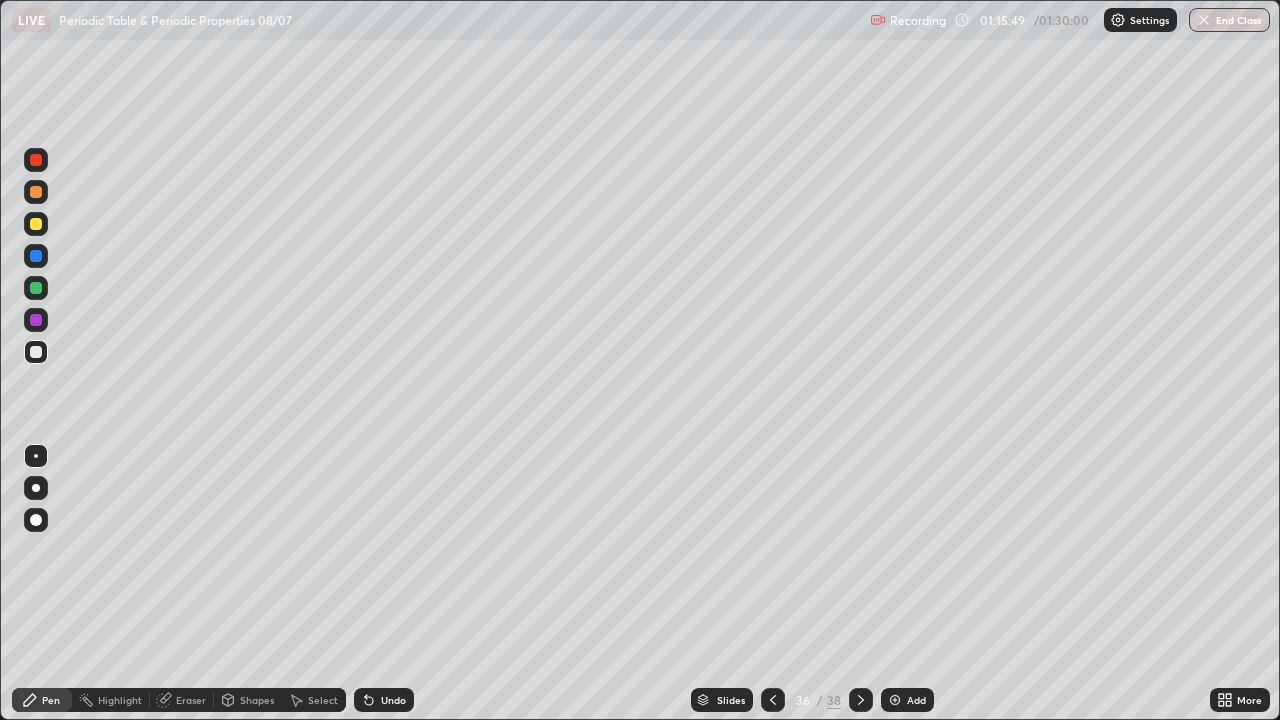 click 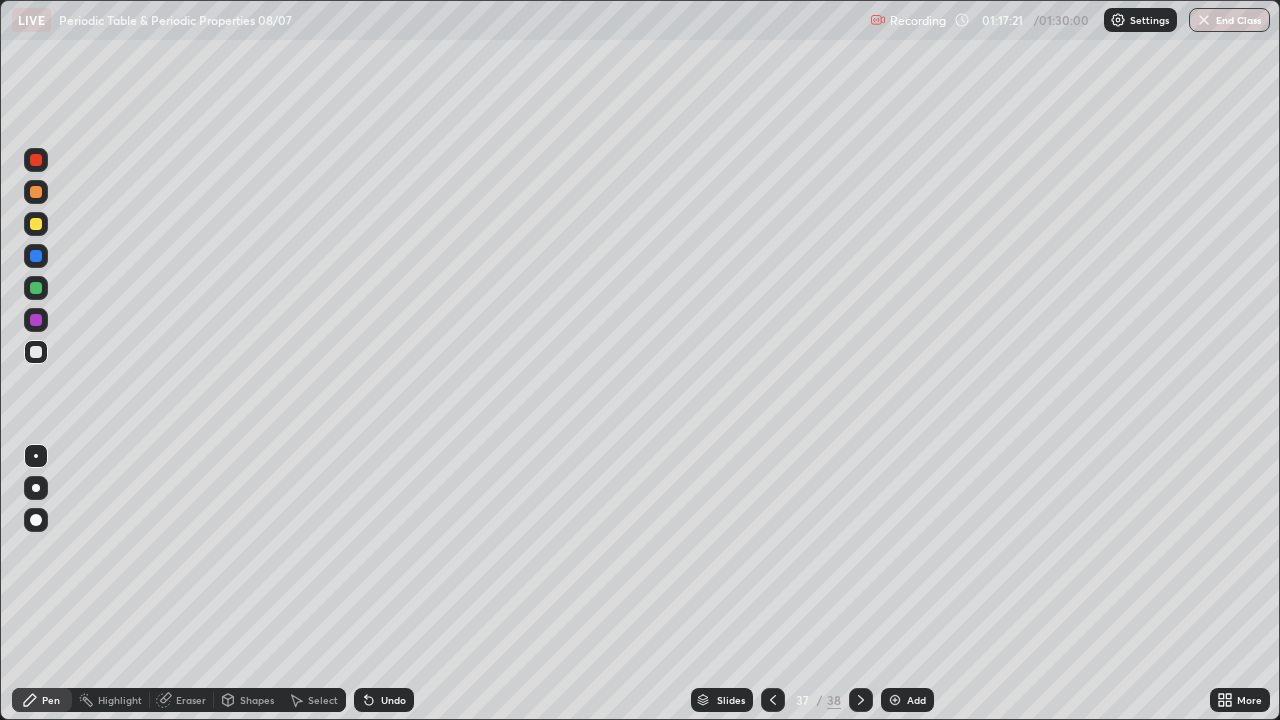 click 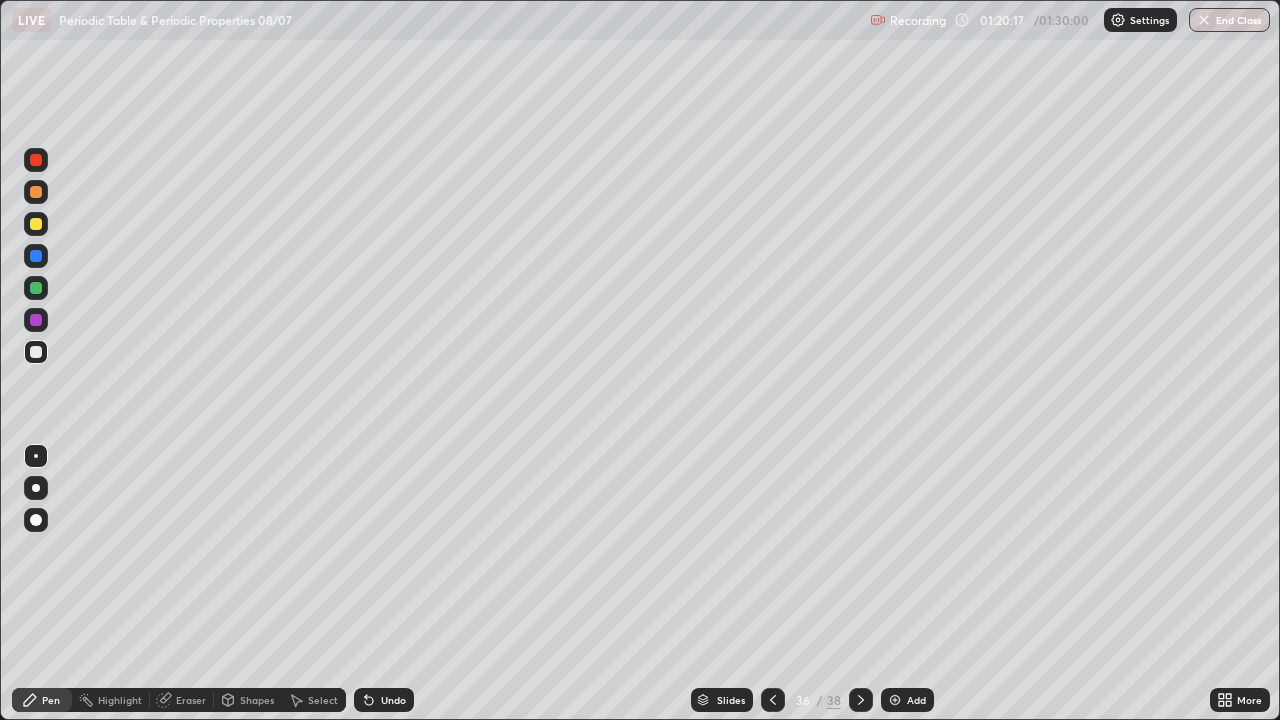 click at bounding box center [773, 700] 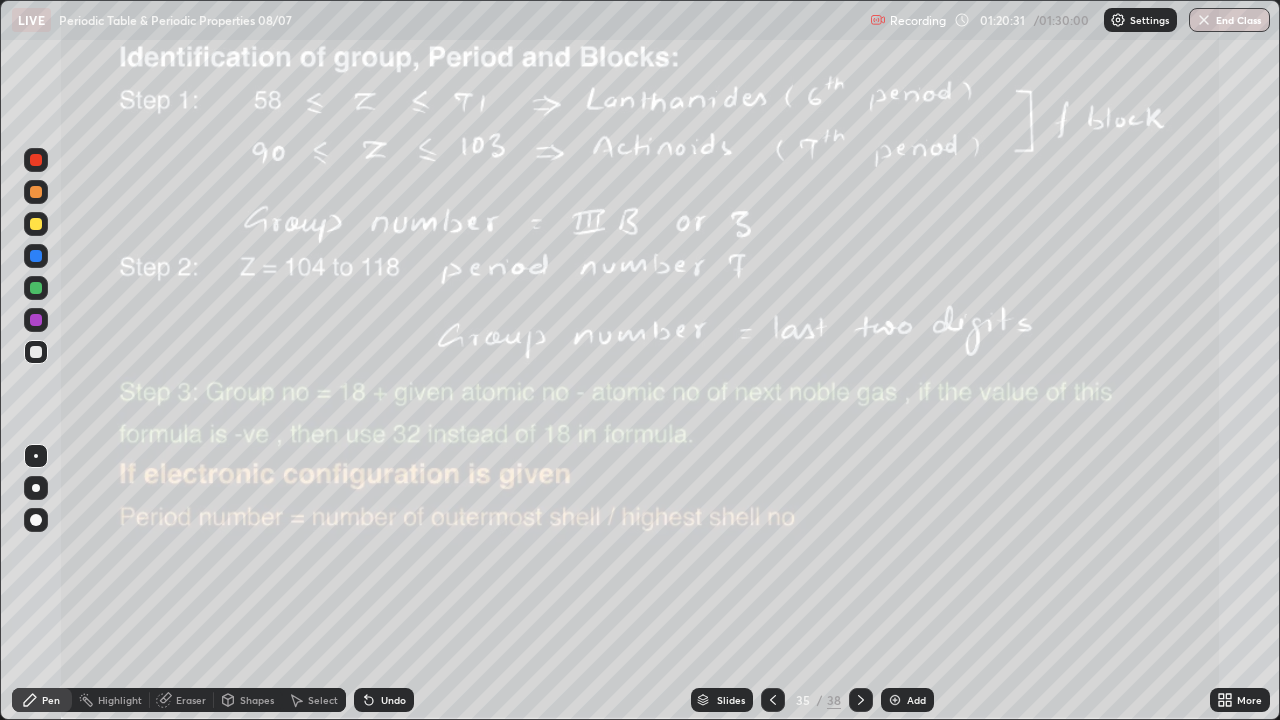 click 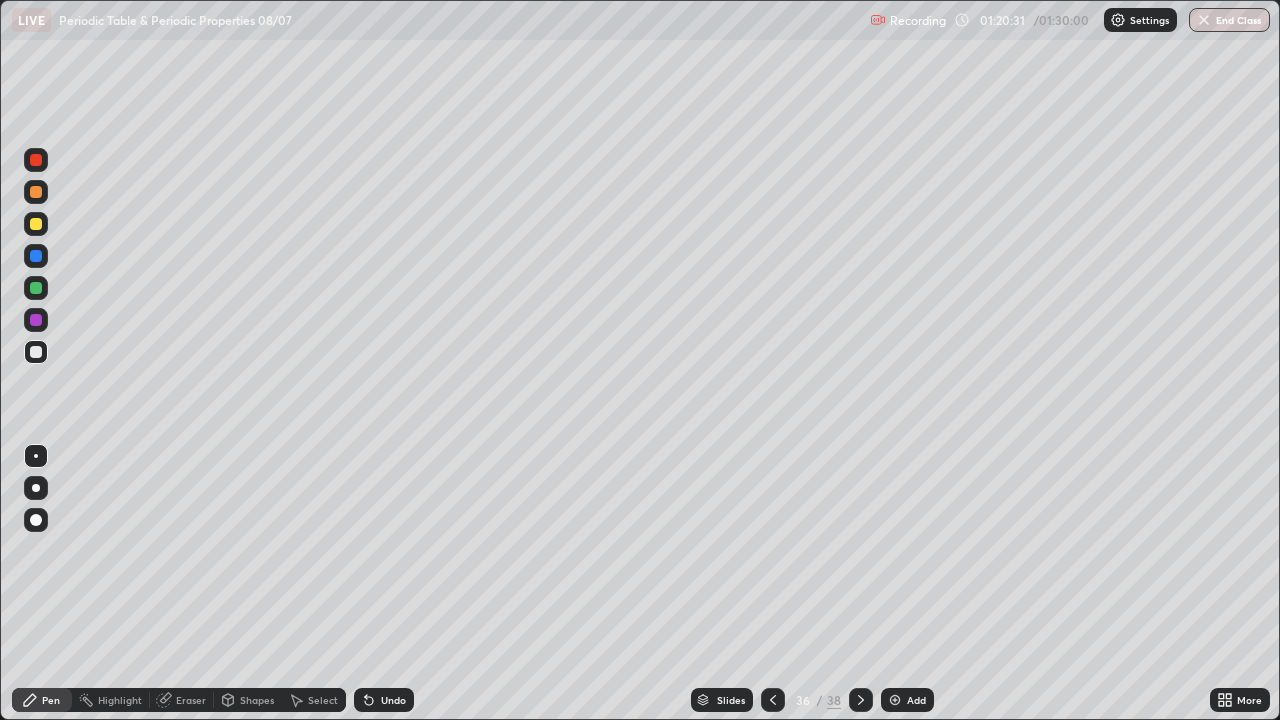 click 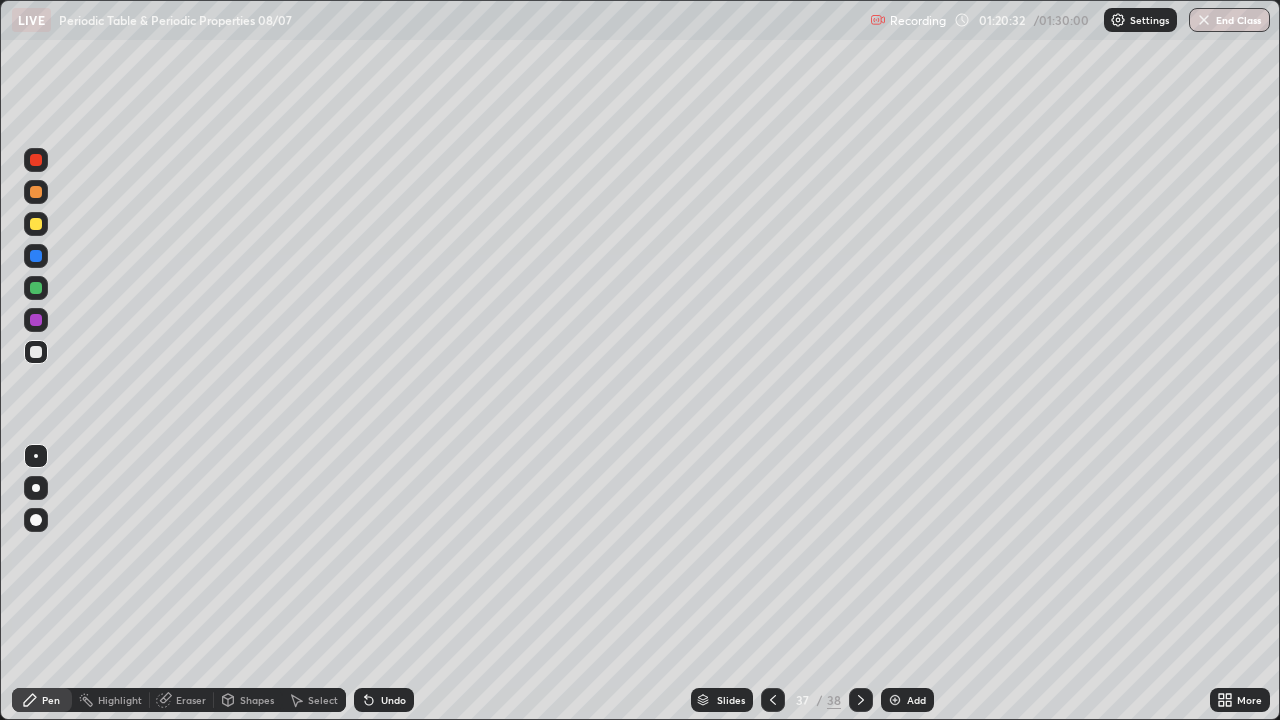 click 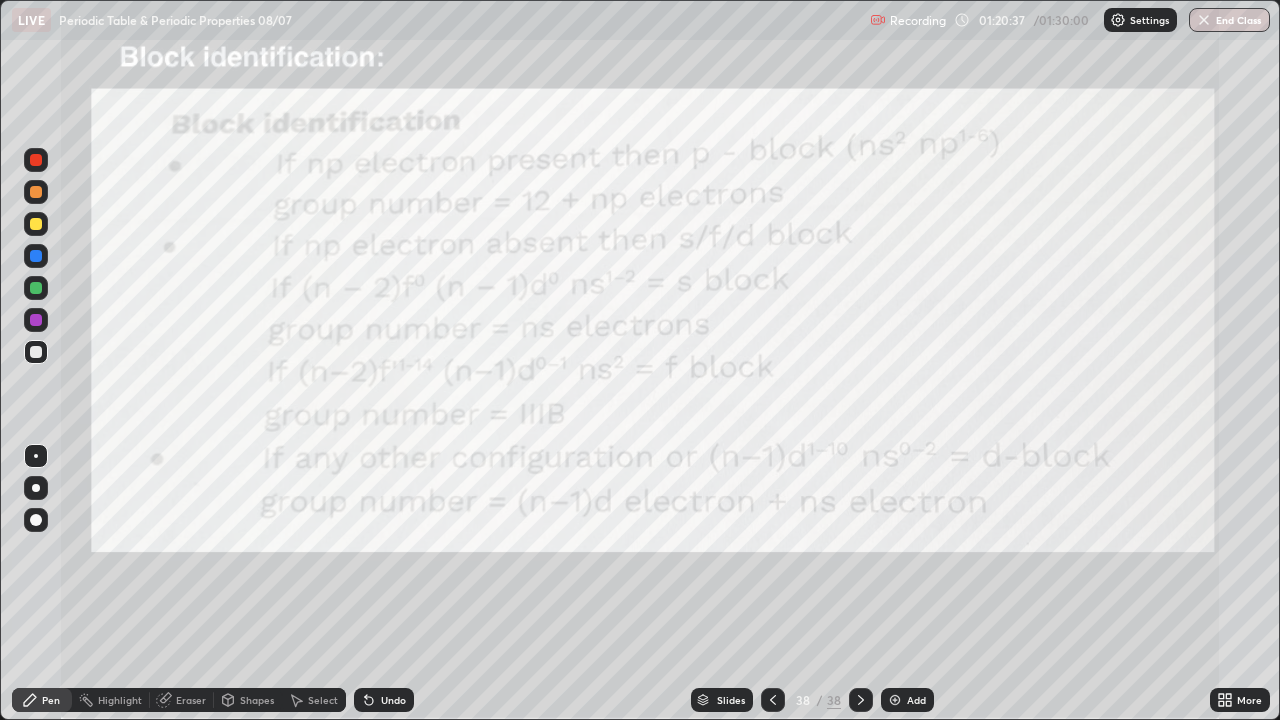 click 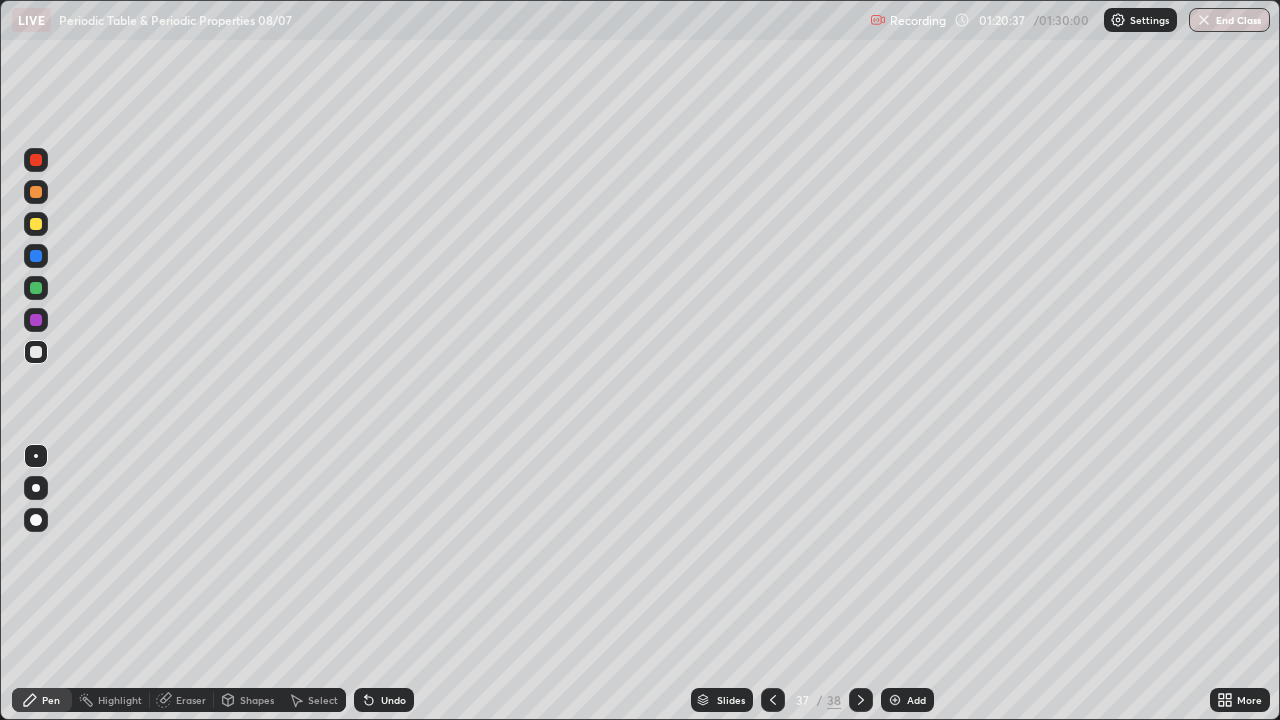 click 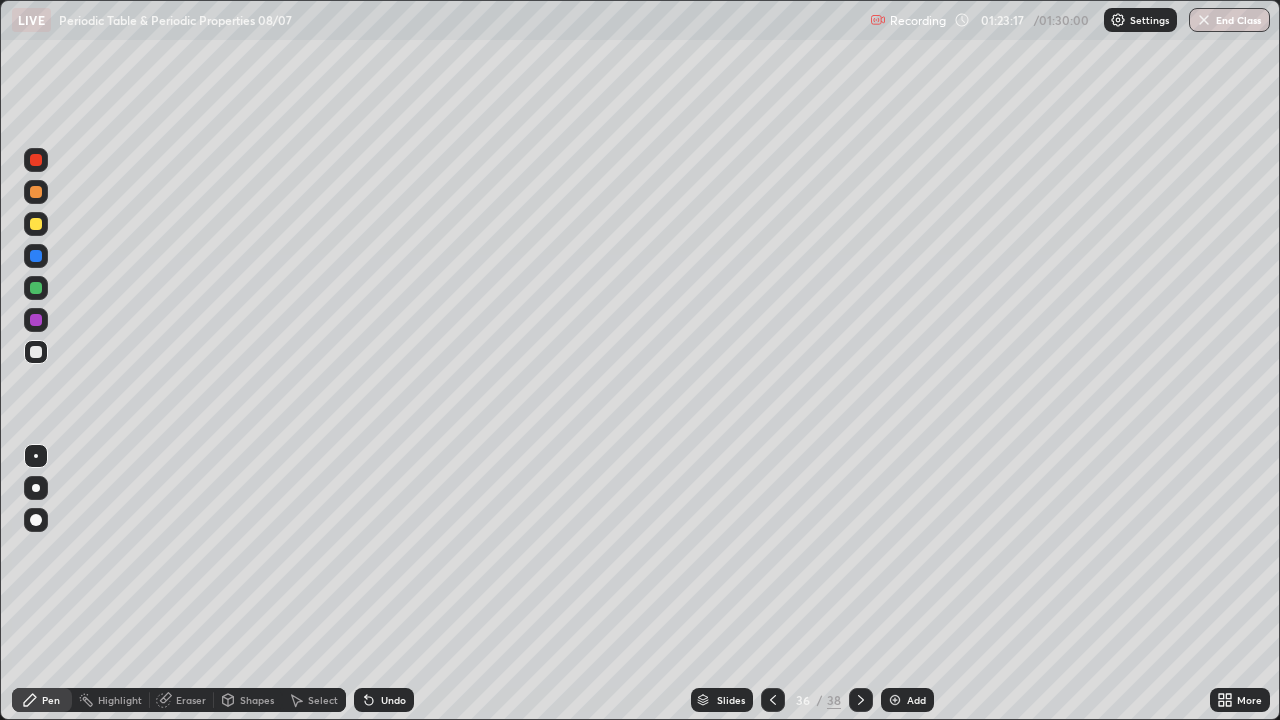 click 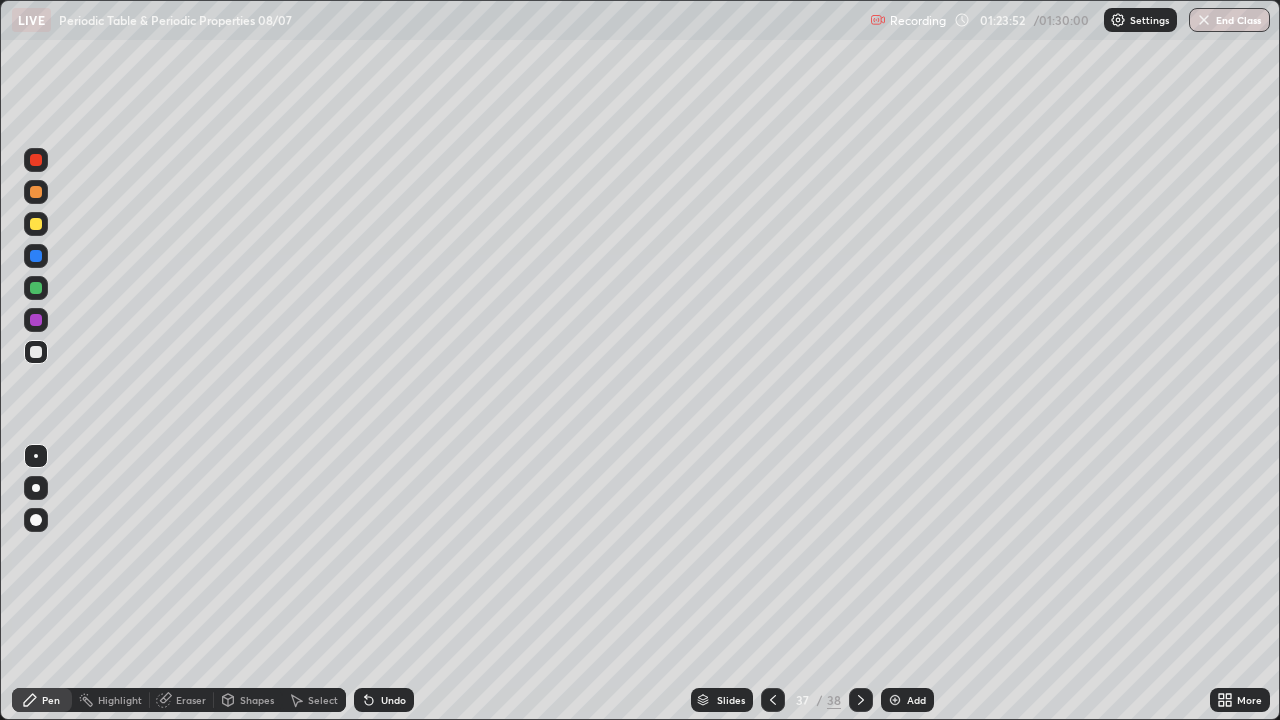 click on "End Class" at bounding box center [1229, 20] 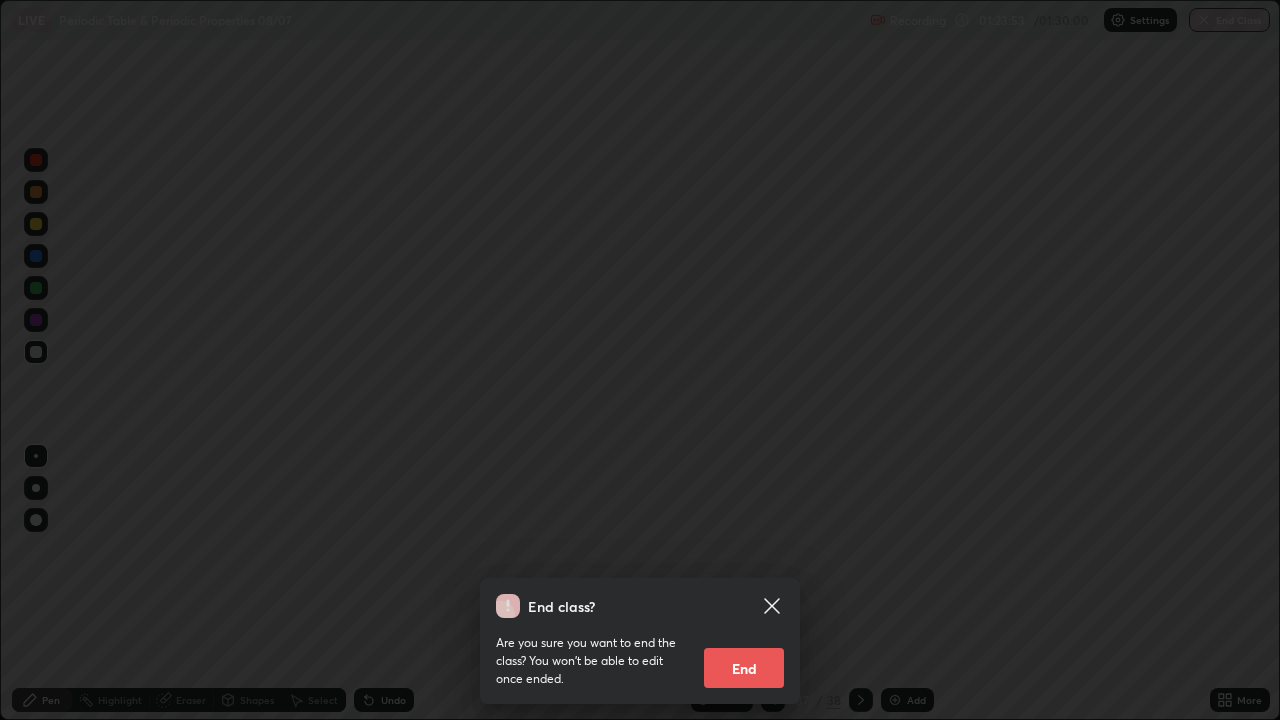 click on "End" at bounding box center (744, 668) 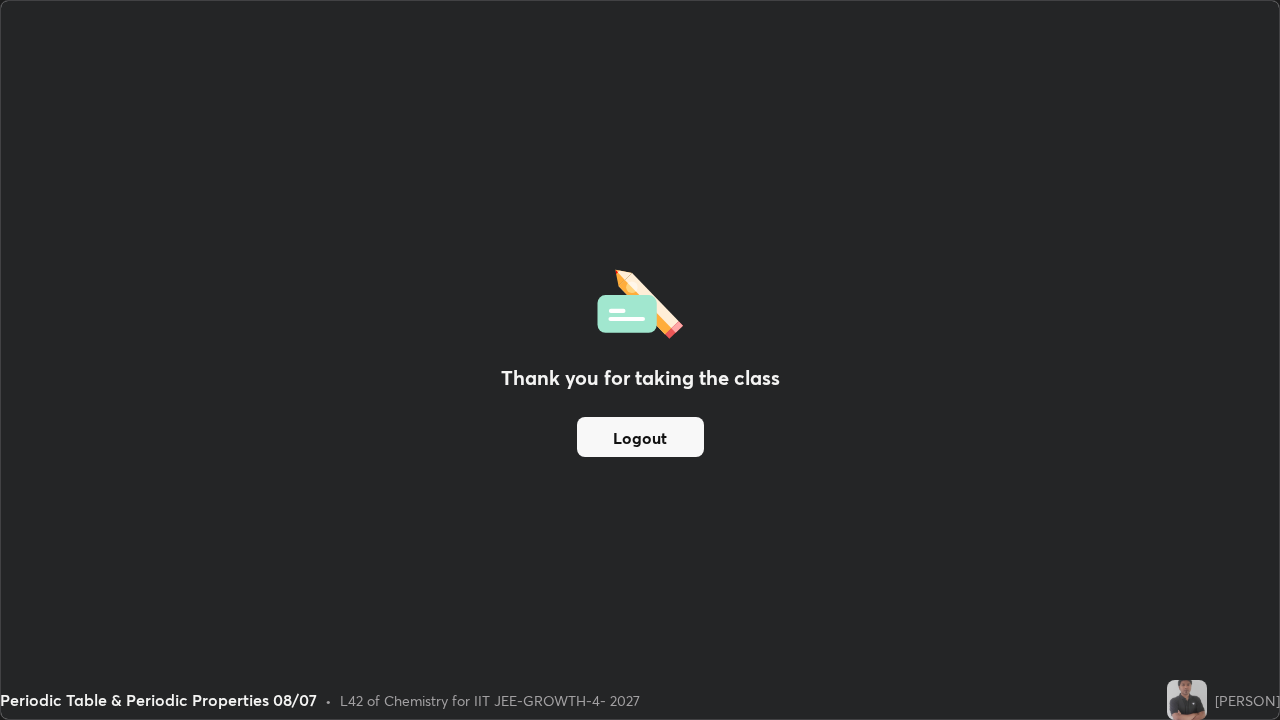 click on "Logout" at bounding box center (640, 437) 